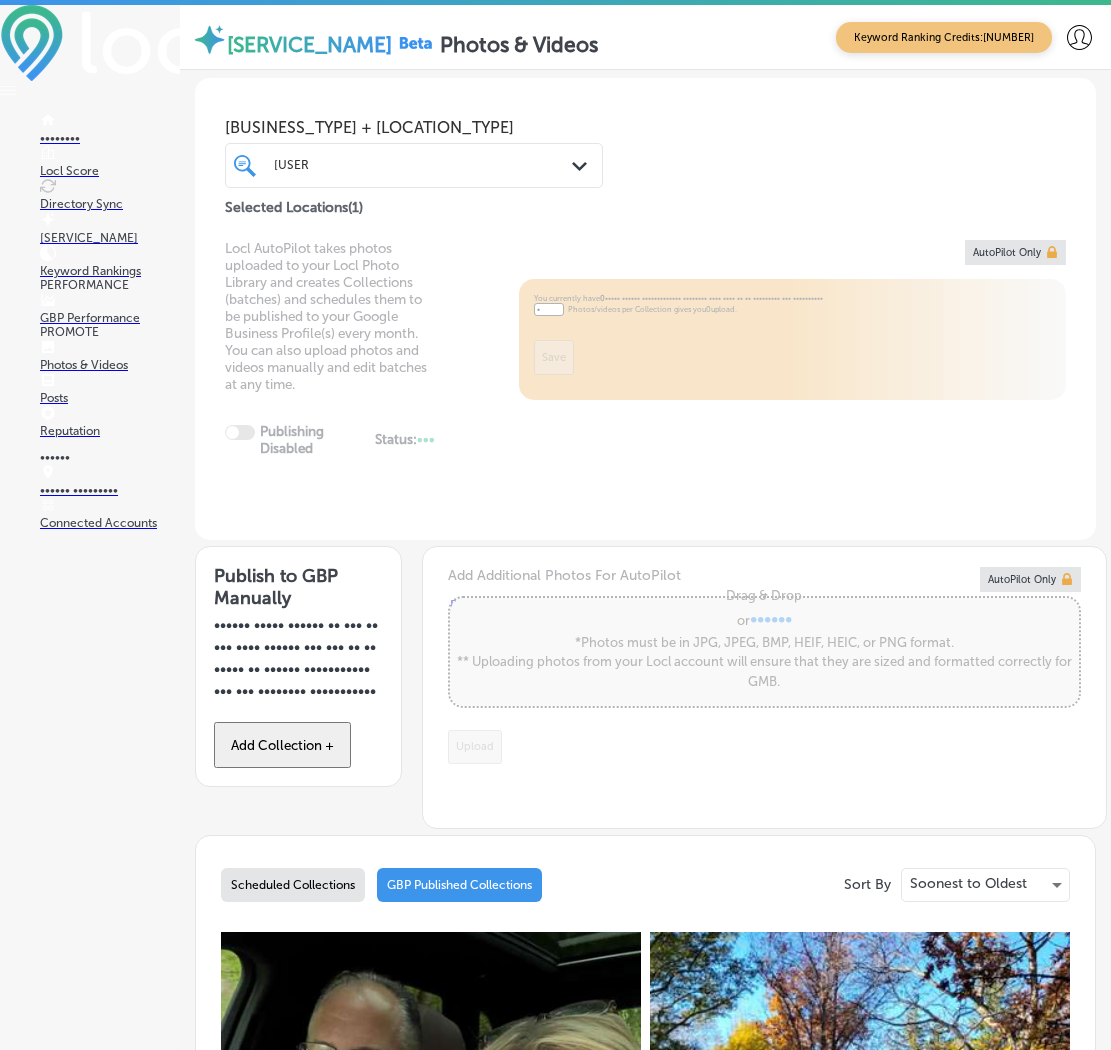 scroll, scrollTop: 0, scrollLeft: 0, axis: both 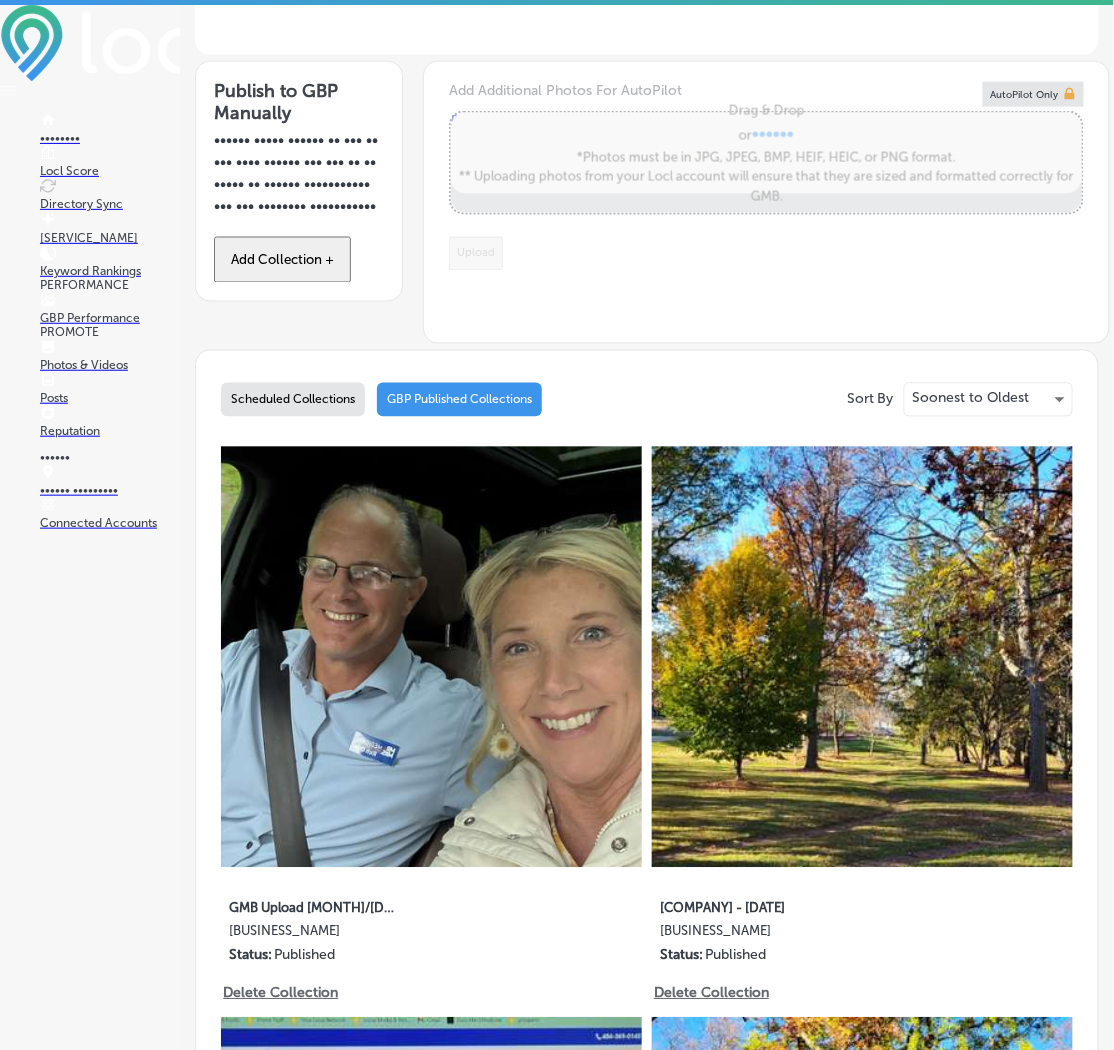 click on "•••••• •••••••••" at bounding box center [110, 490] 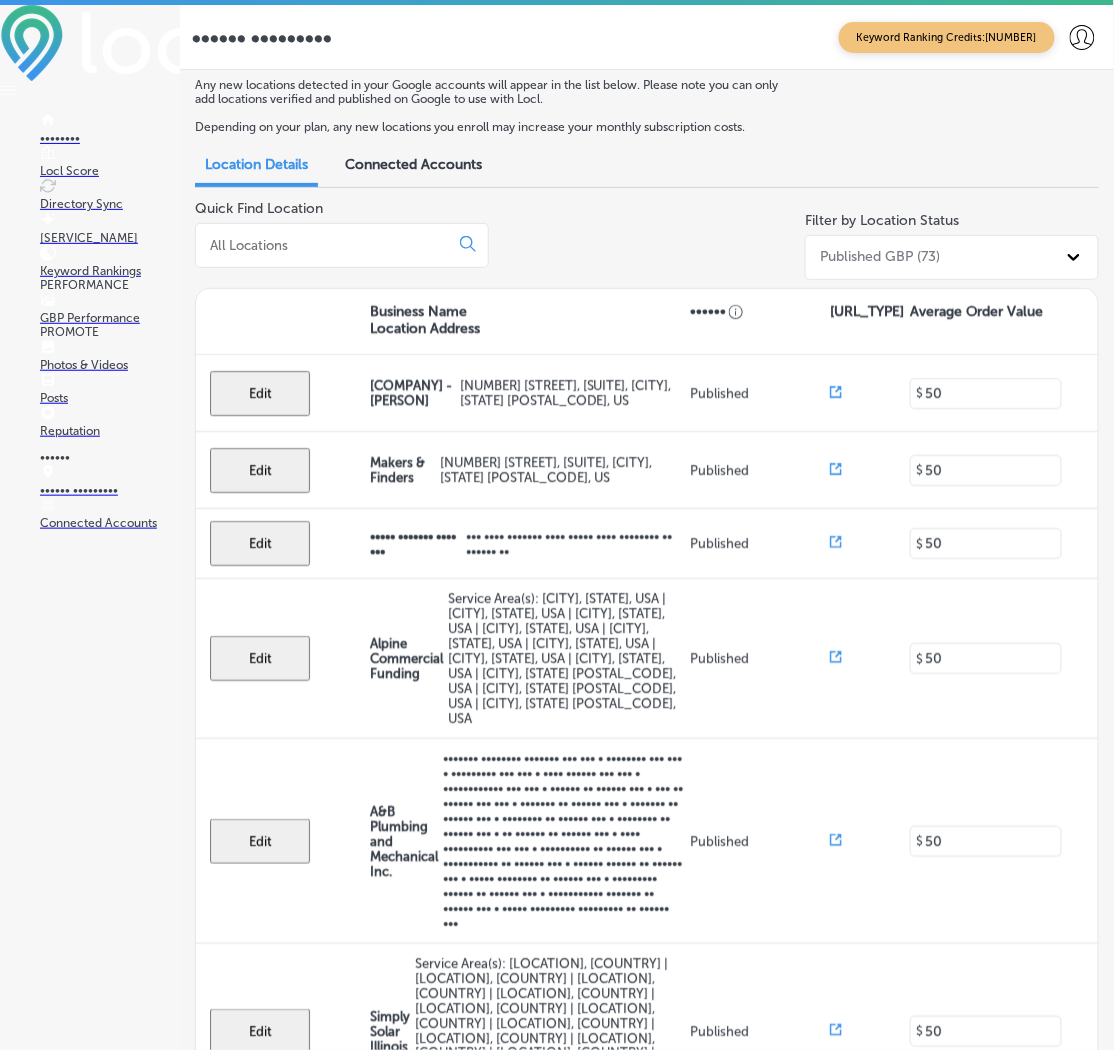 click at bounding box center [326, 245] 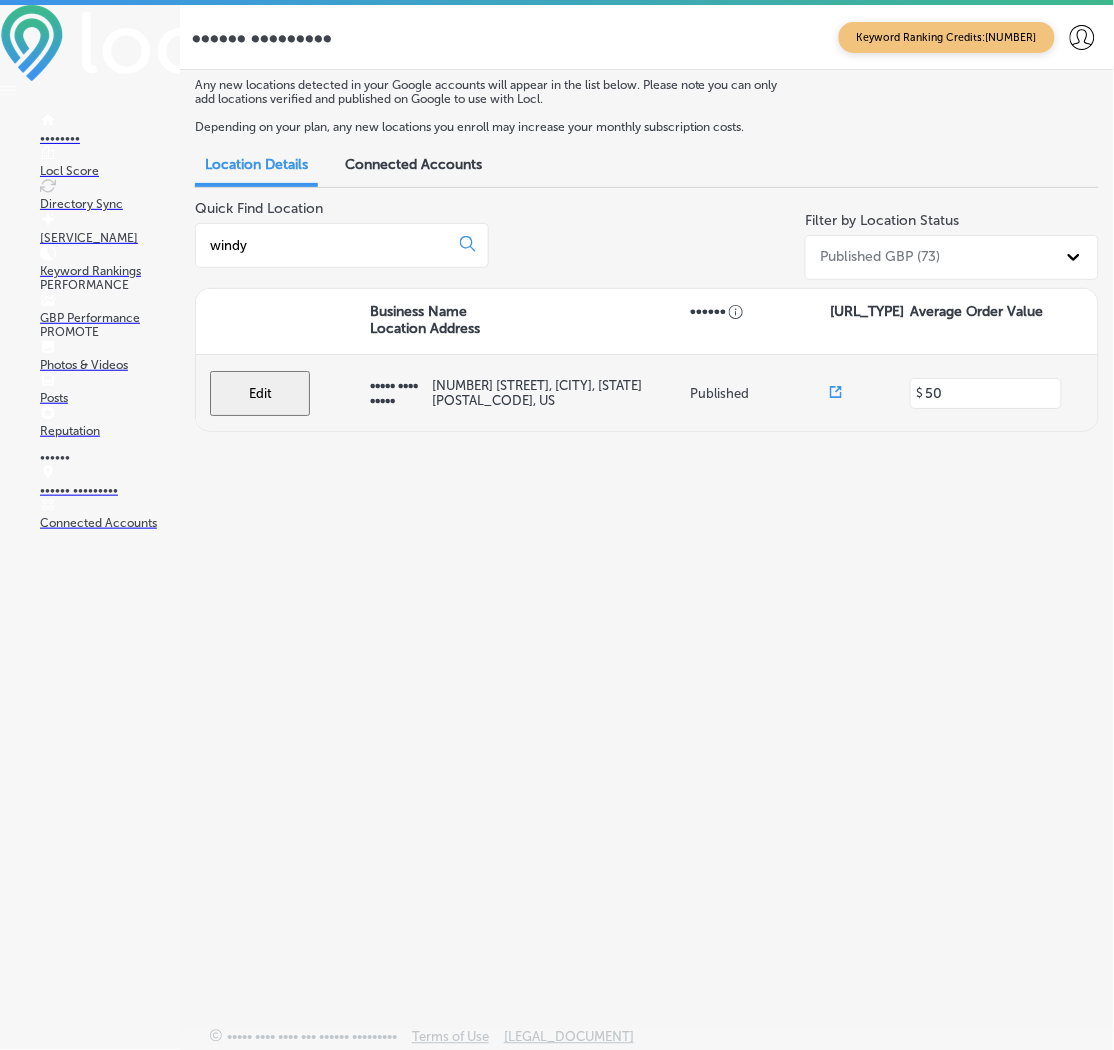 type on "windy" 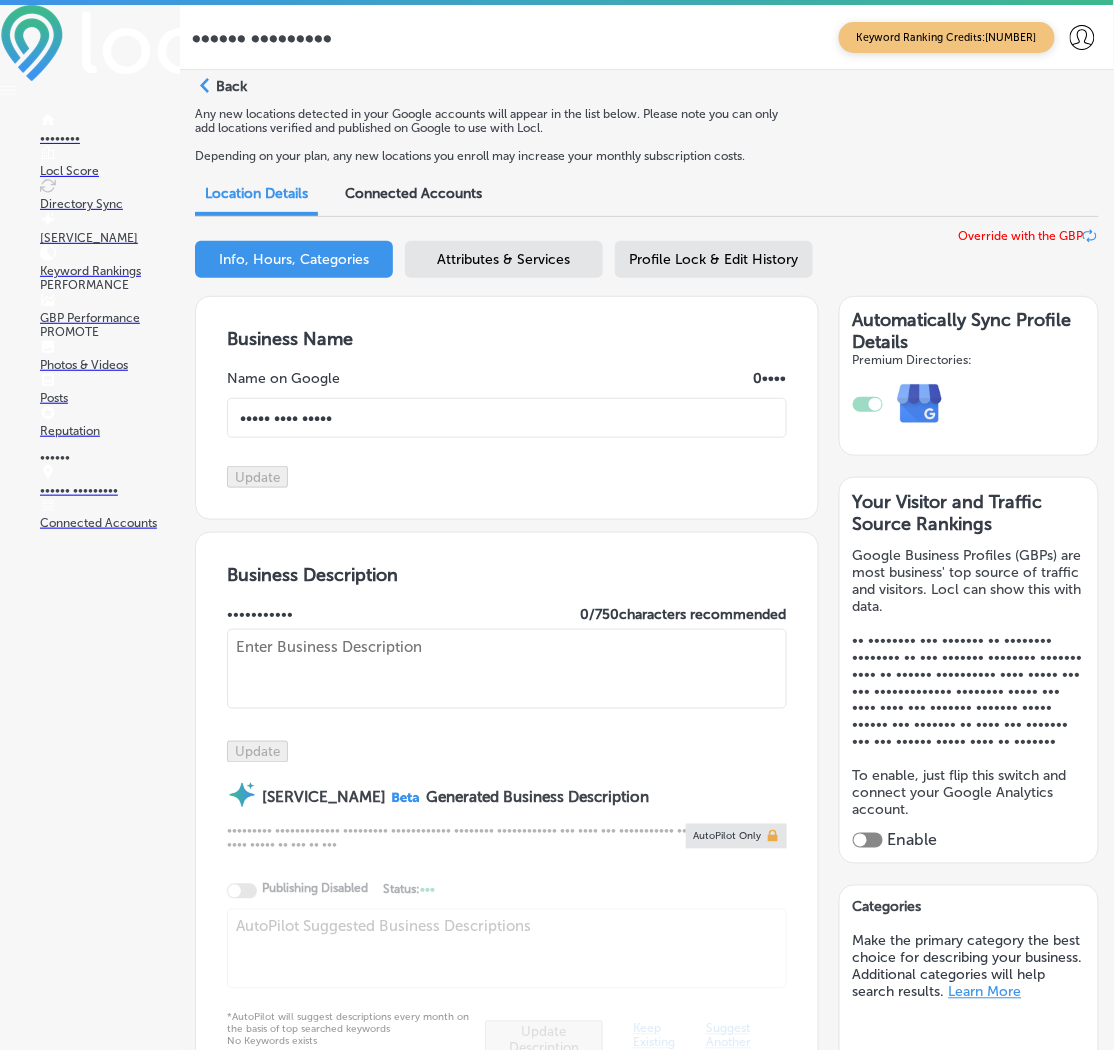 click at bounding box center [507, 669] 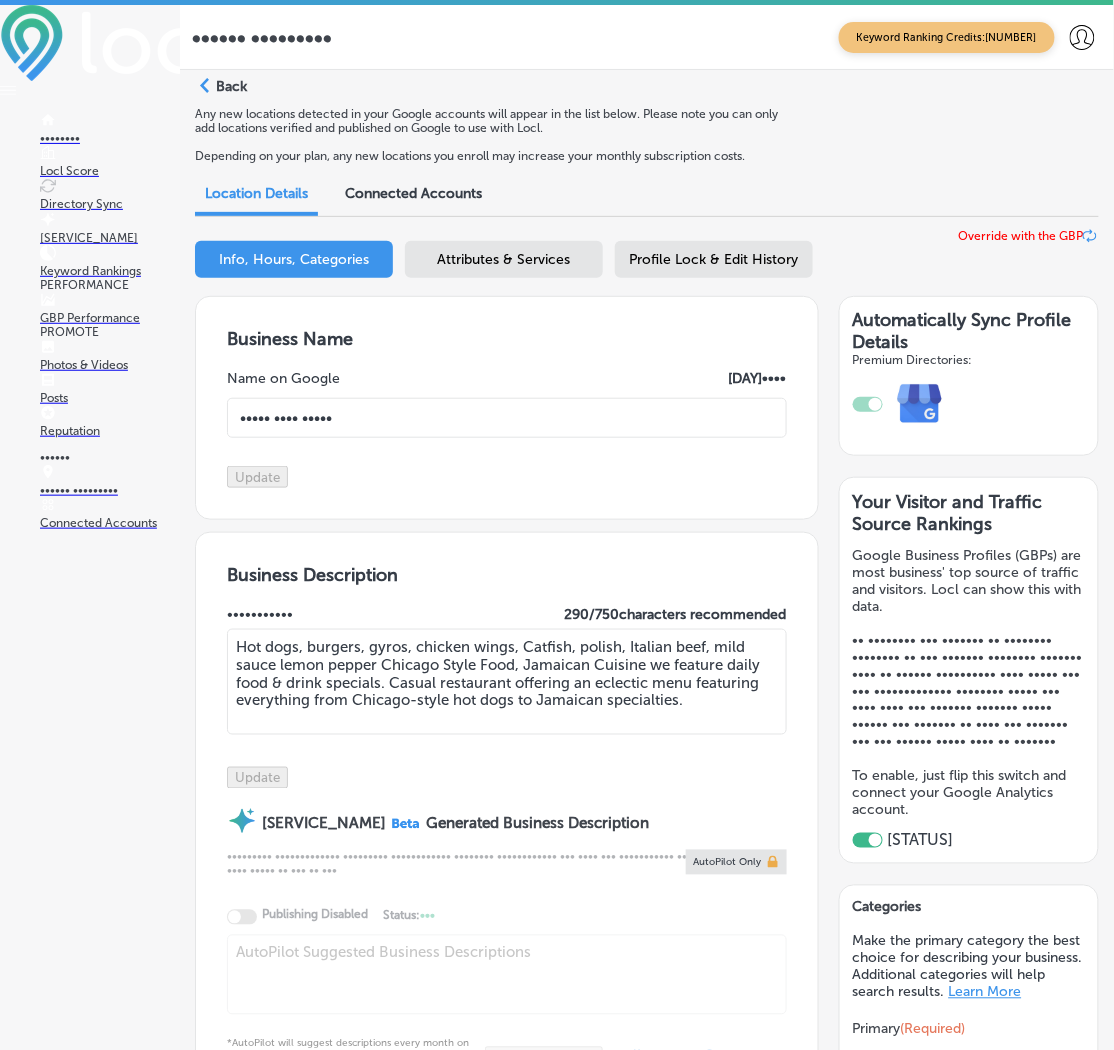 paste on "[BRAND] offers a taste of Chicago right in the heart of Sioux Falls. Specializing in classic Chicago-style favorites like Vienna Beef hot dogs, Italian beef sandwiches, and pizza puffs, this casual dining spot also serves up delicious wings, burgers, and gyros. Known for its welcoming atmosphere, [BRAND] is the go-to destination for comfort food lovers in the [LOCATION], [LOCATION], [LOCATION], and surrounding areas. With weekly specials like Taco Tuesday and Wing Wednesday, there's always something new to try!" 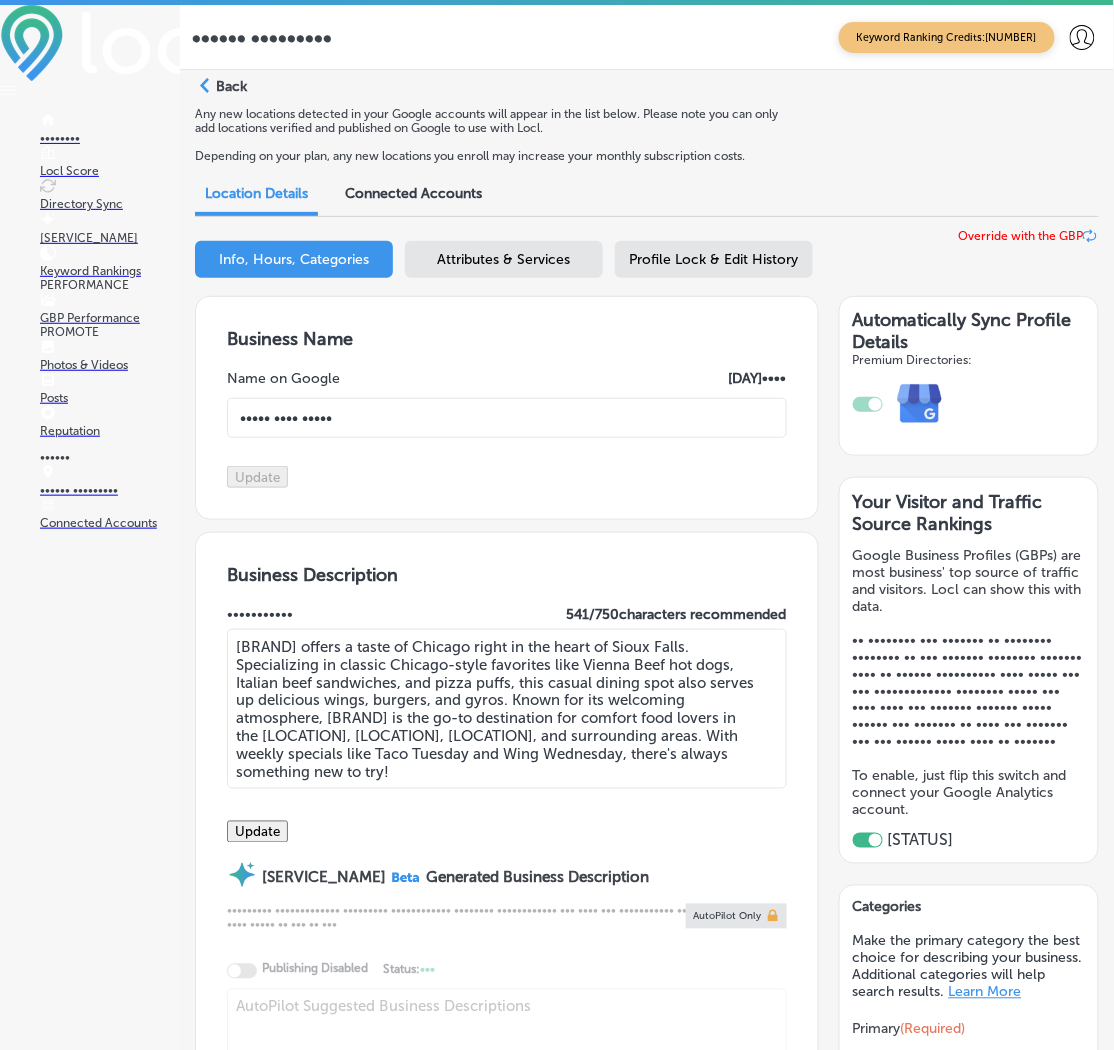 type on "[BRAND] offers a taste of Chicago right in the heart of Sioux Falls. Specializing in classic Chicago-style favorites like Vienna Beef hot dogs, Italian beef sandwiches, and pizza puffs, this casual dining spot also serves up delicious wings, burgers, and gyros. Known for its welcoming atmosphere, [BRAND] is the go-to destination for comfort food lovers in the [LOCATION], [LOCATION], [LOCATION], and surrounding areas. With weekly specials like Taco Tuesday and Wing Wednesday, there's always something new to try!" 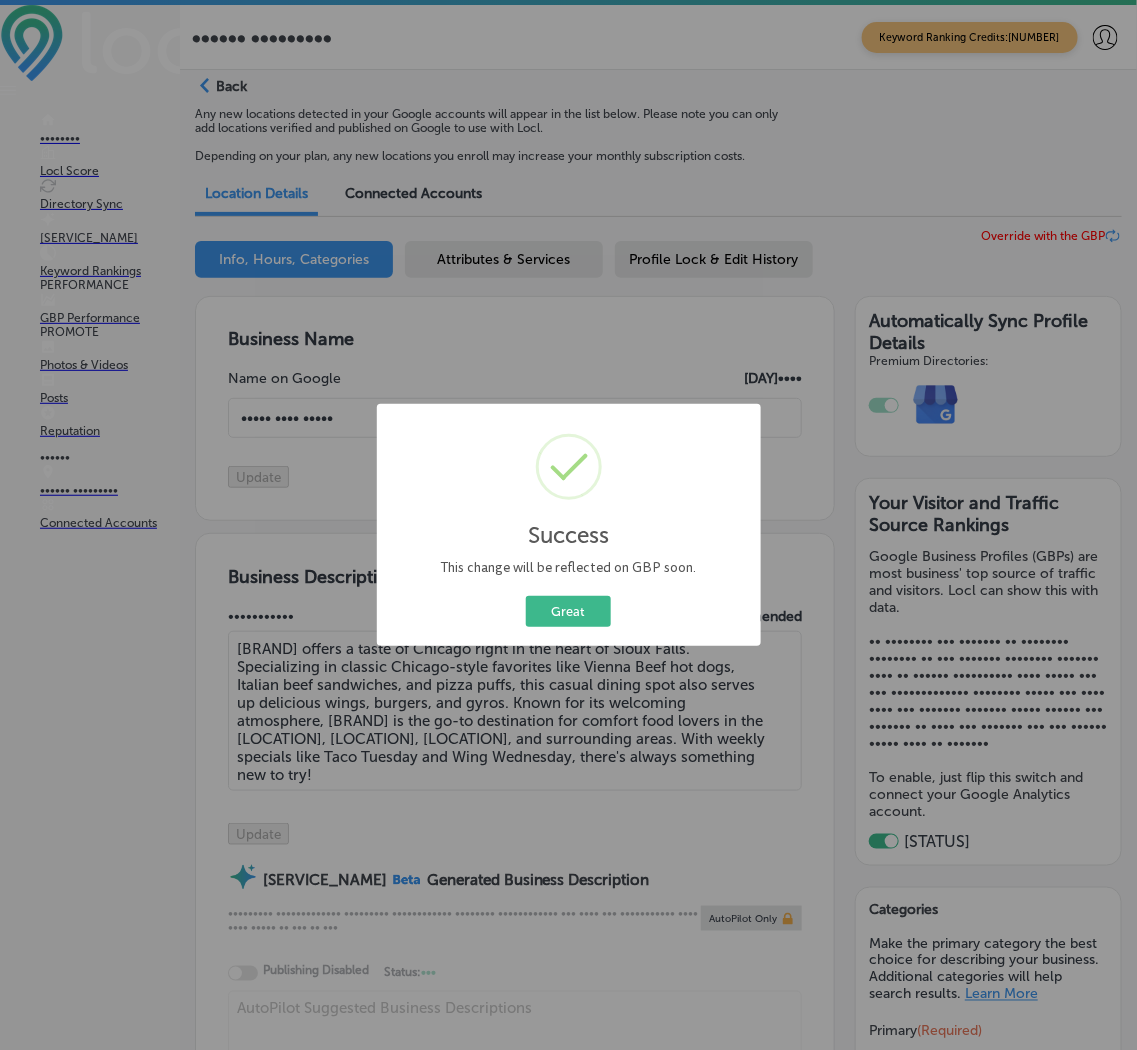click on "Success × This change will be reflected on GBP soon. Great Cancel" at bounding box center [568, 525] 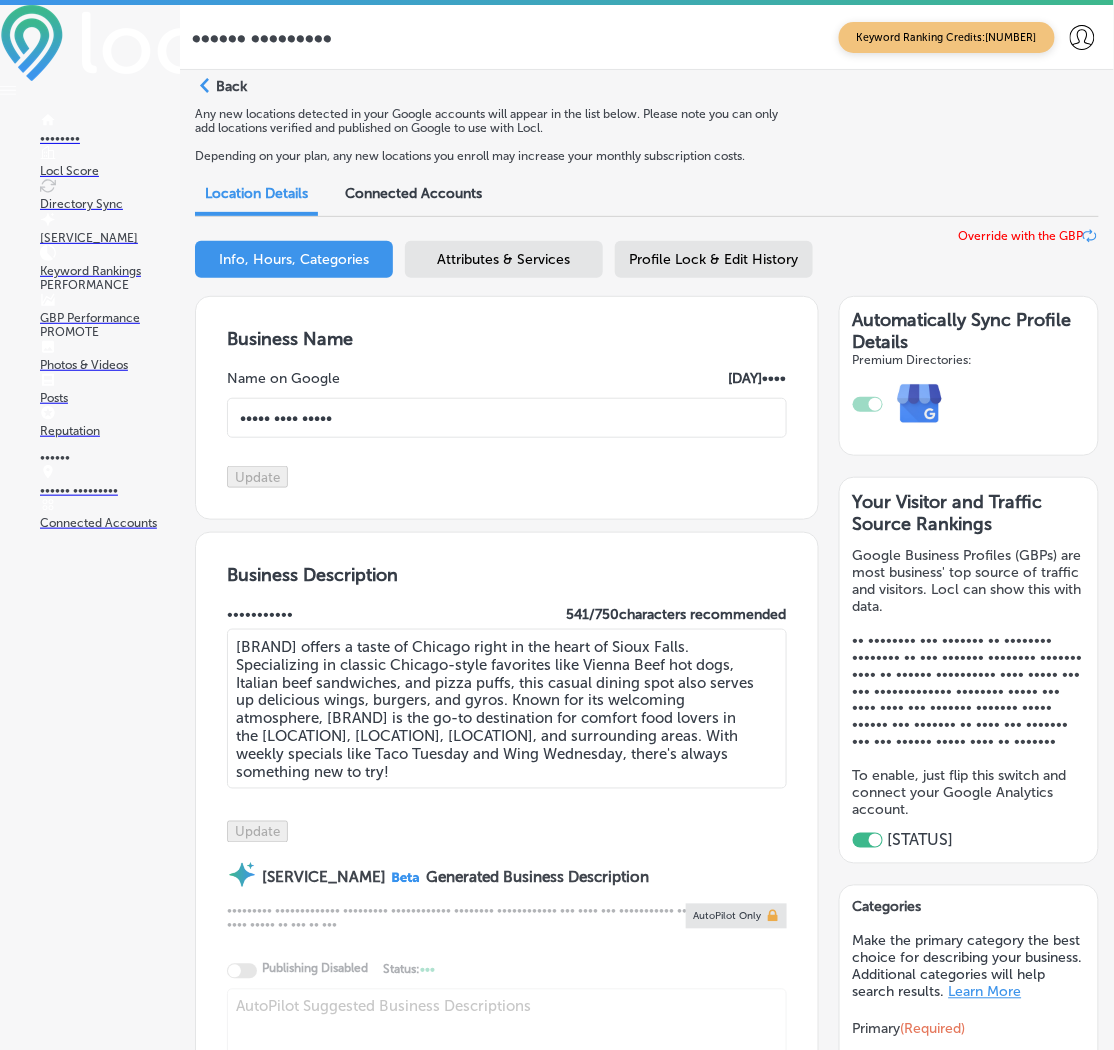click on "Posts" at bounding box center [110, 391] 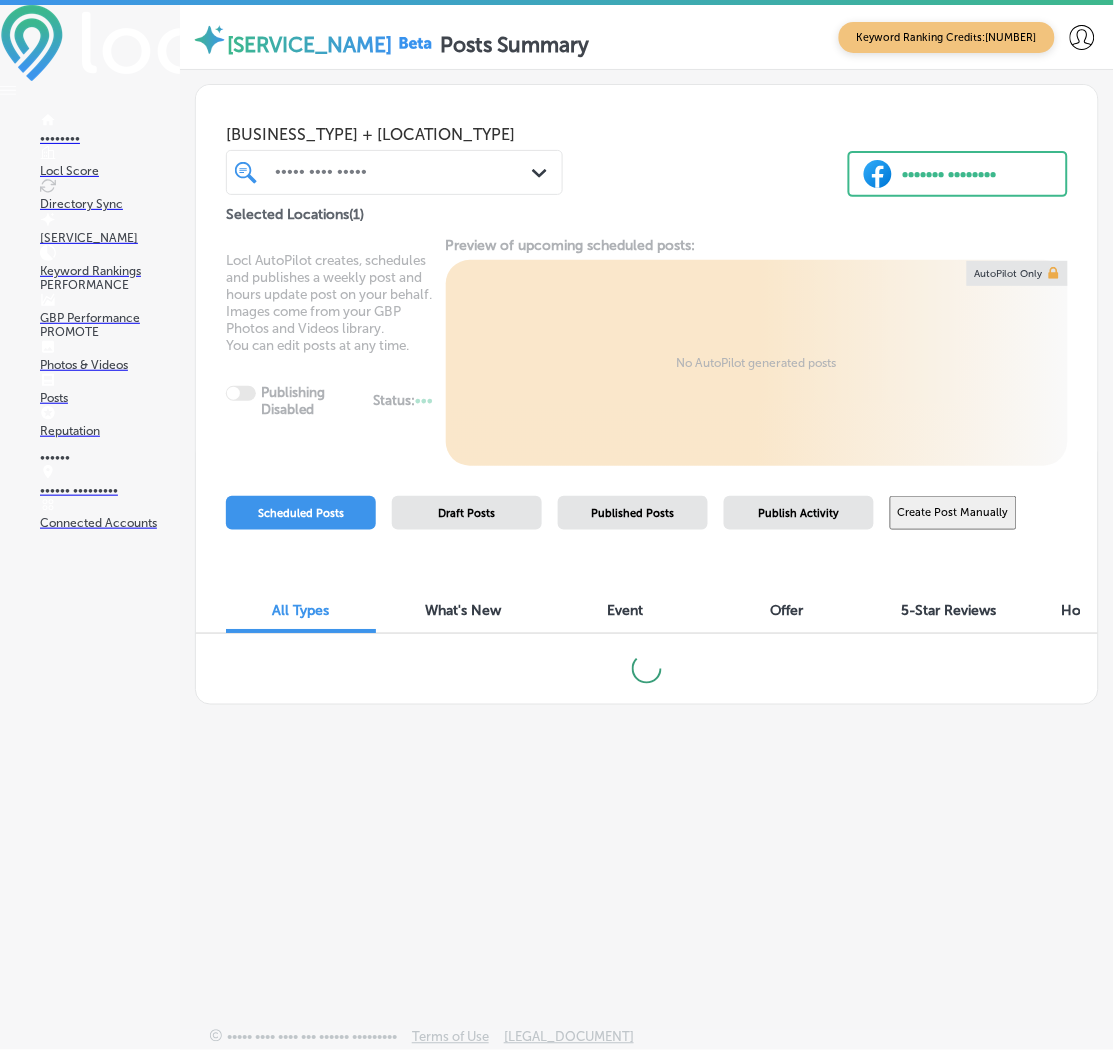 click on "Photos & Videos" at bounding box center [110, 365] 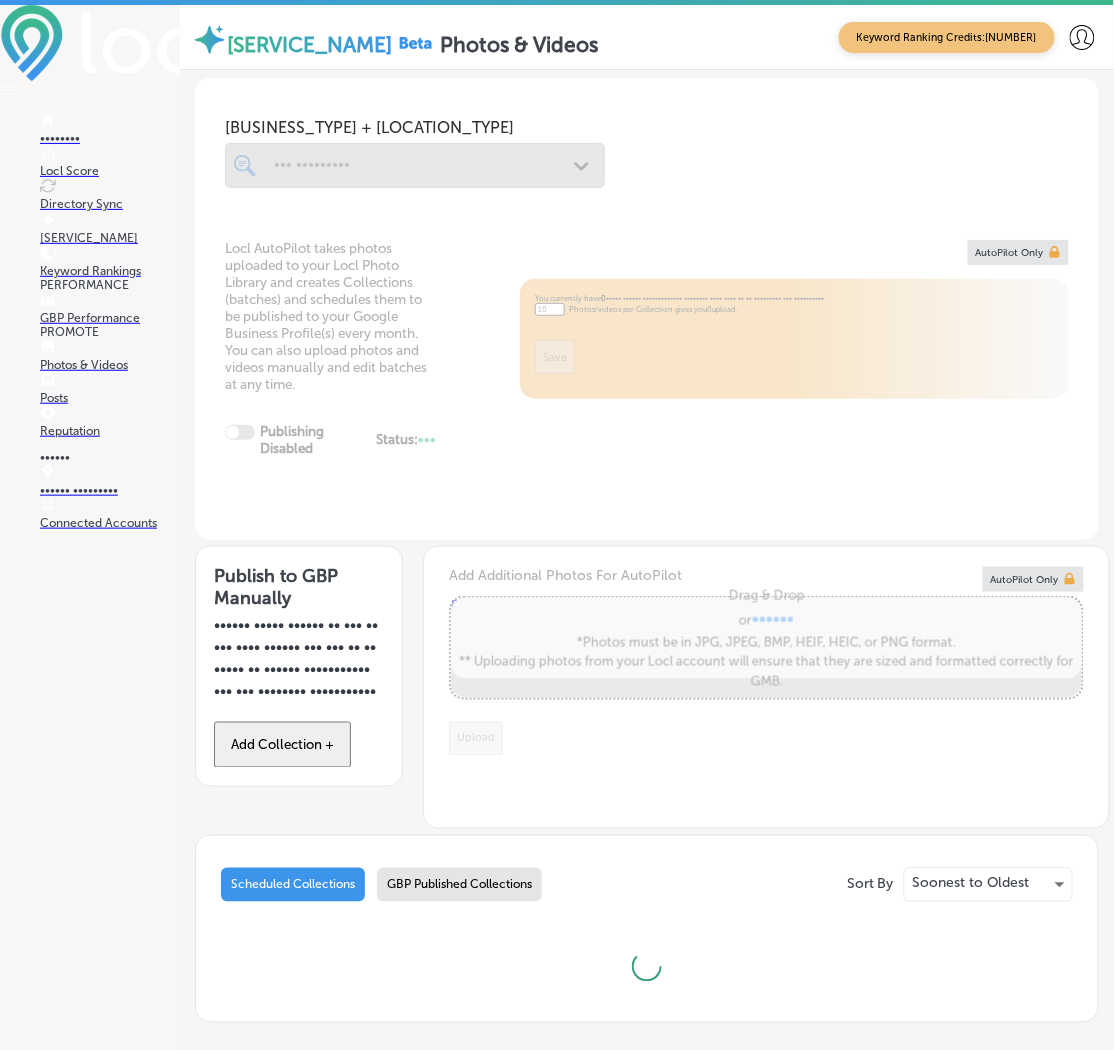 click on "Posts" at bounding box center (110, 391) 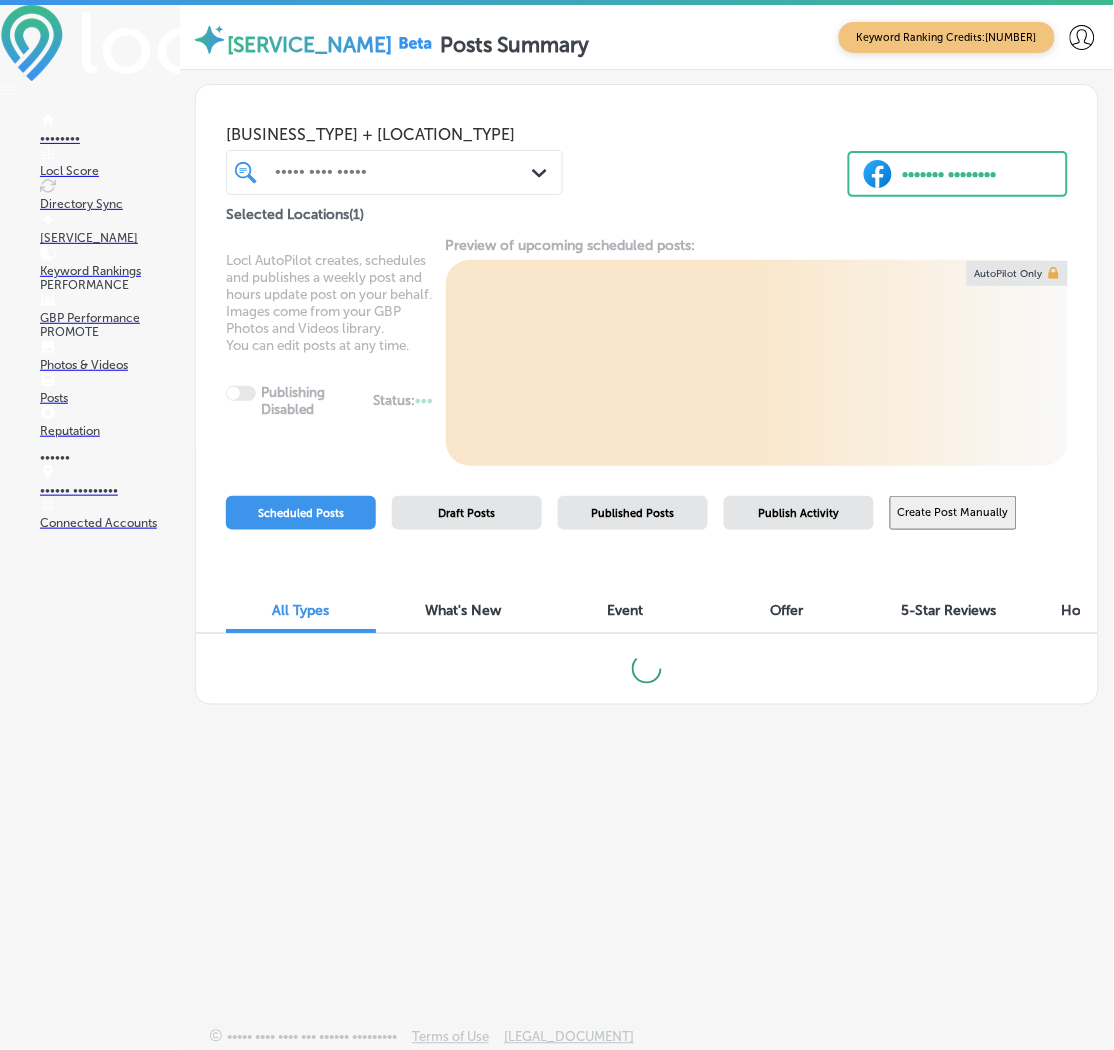 click on "Create Post Manually" at bounding box center [953, 513] 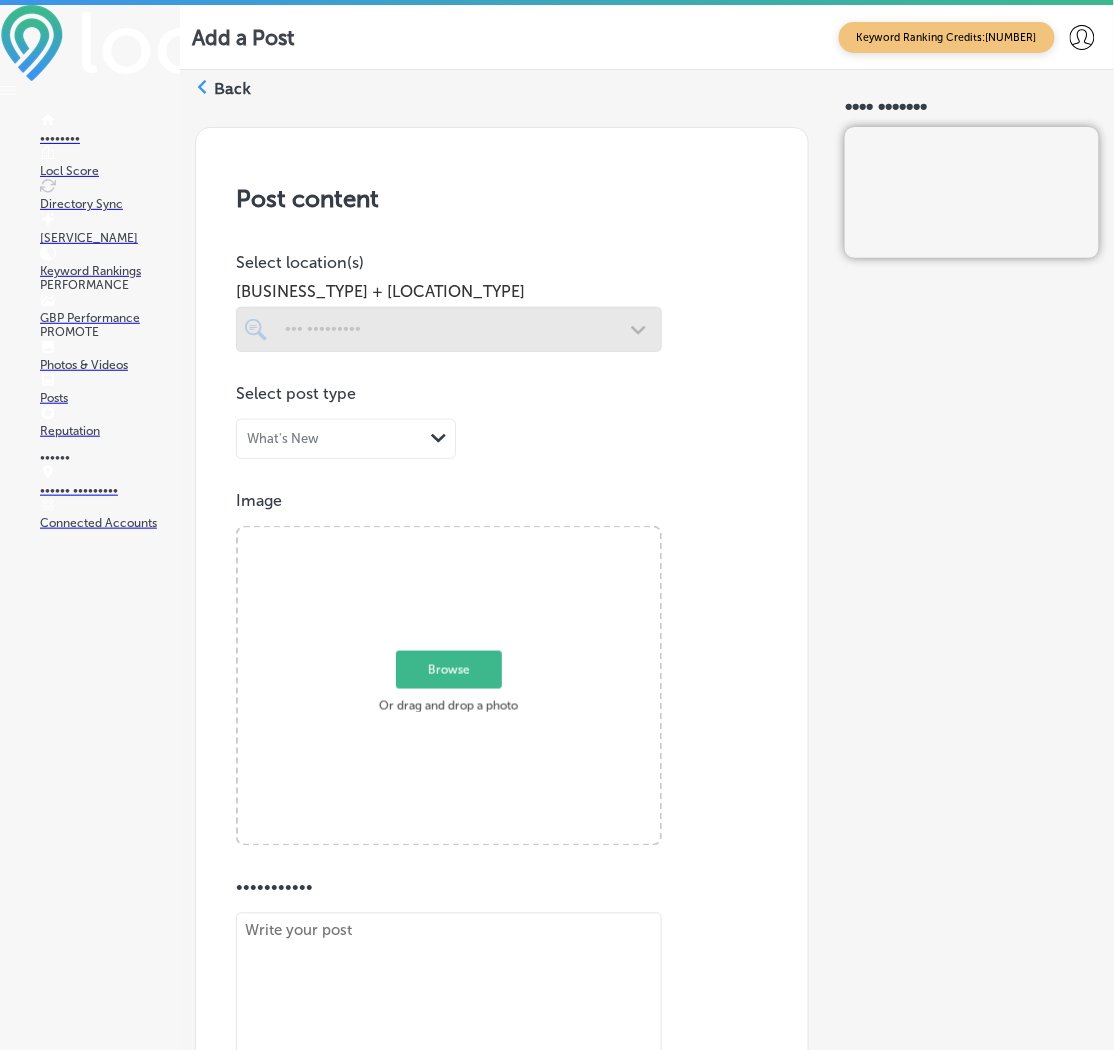 click at bounding box center (449, 329) 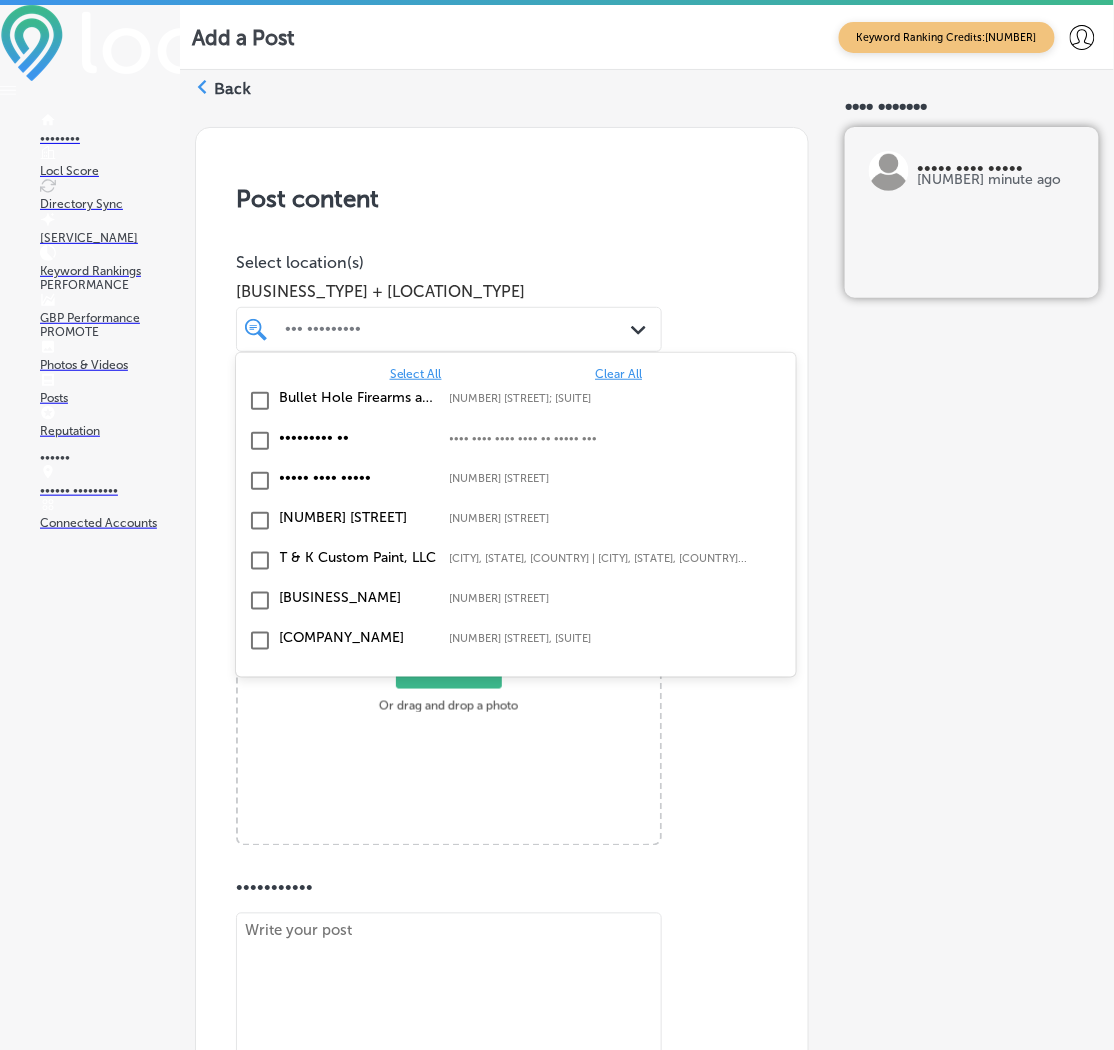 click on "All Locations
Path
Created with Sketch." at bounding box center [449, 329] 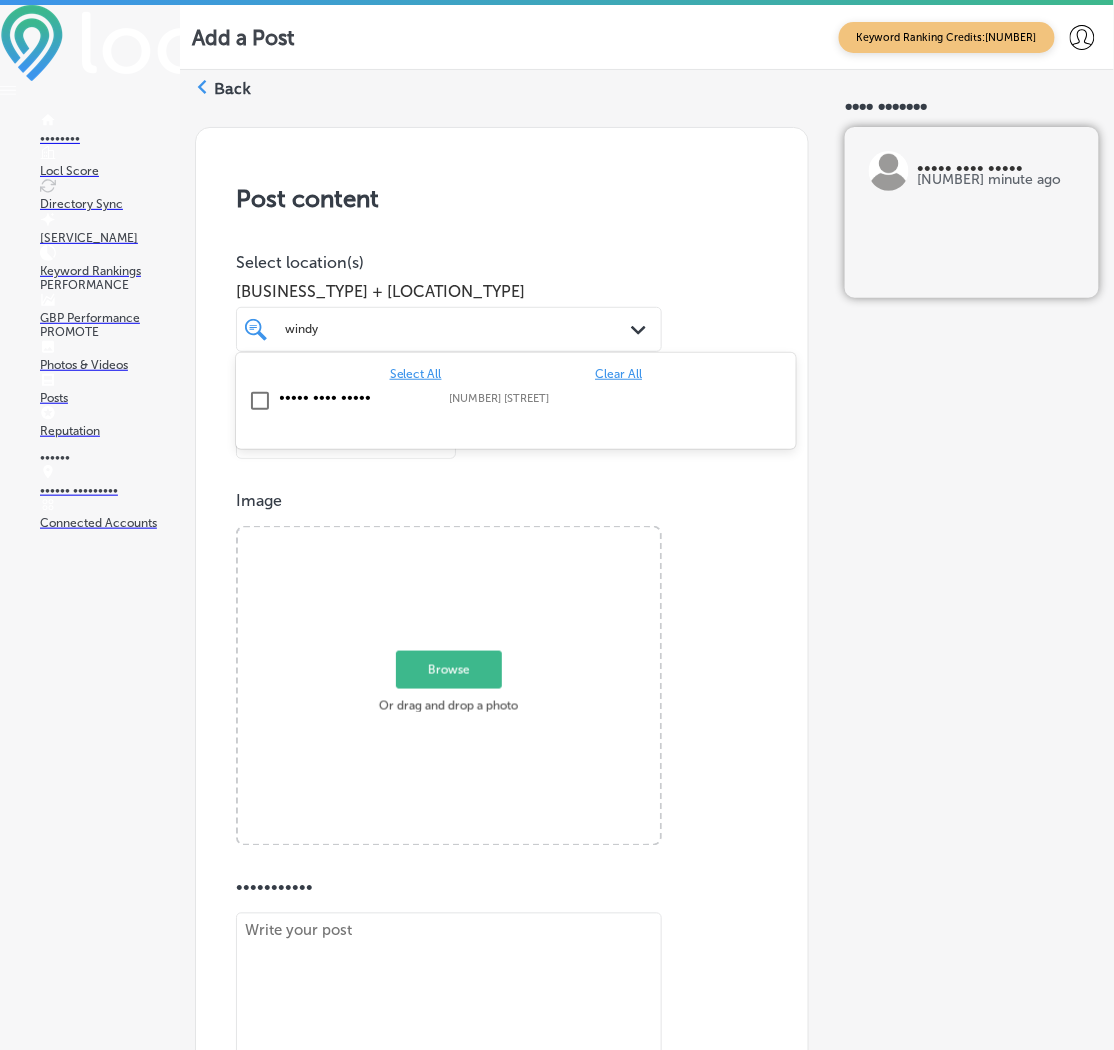click on "[NUMBER] [STREET]" at bounding box center [678, 398] 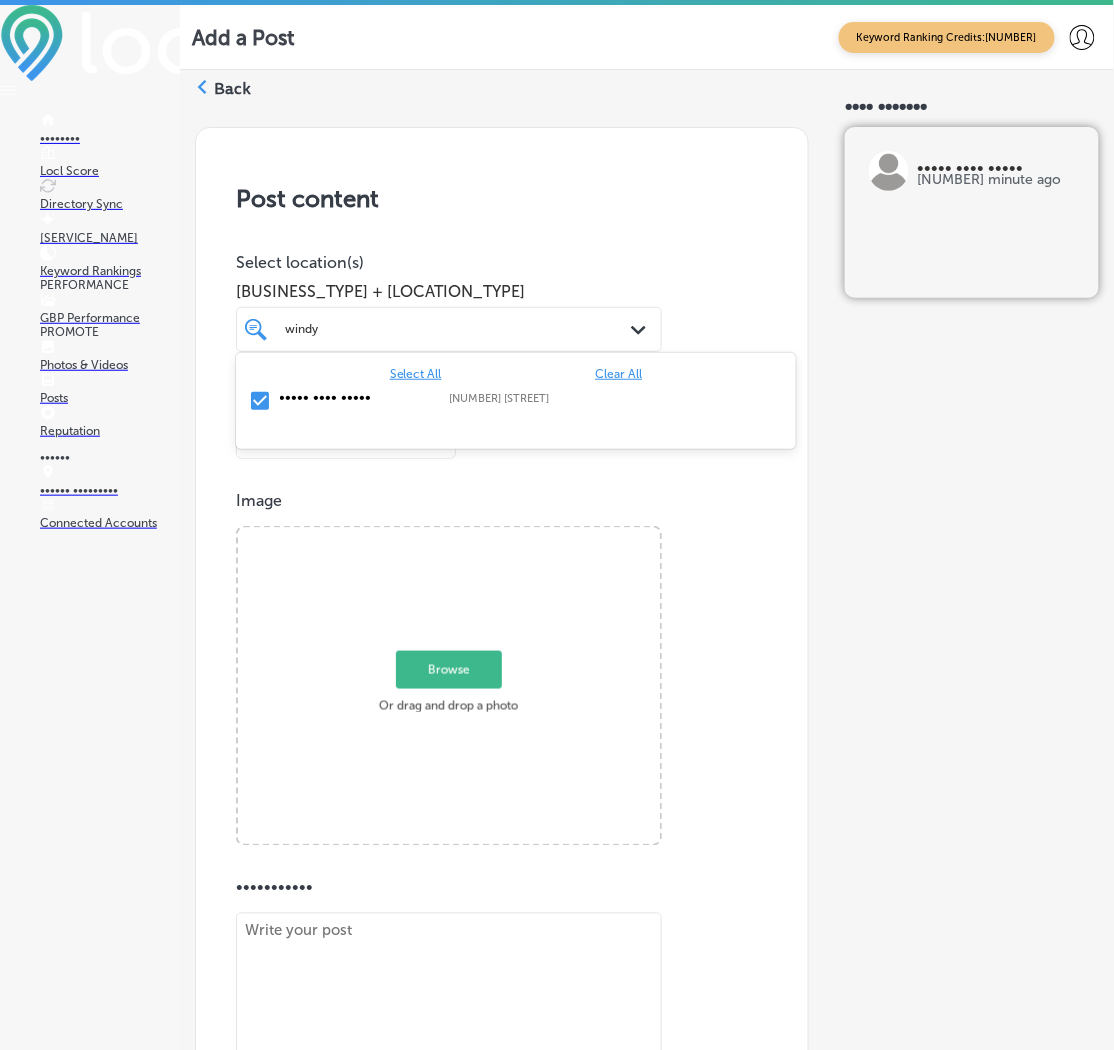 type on "windy" 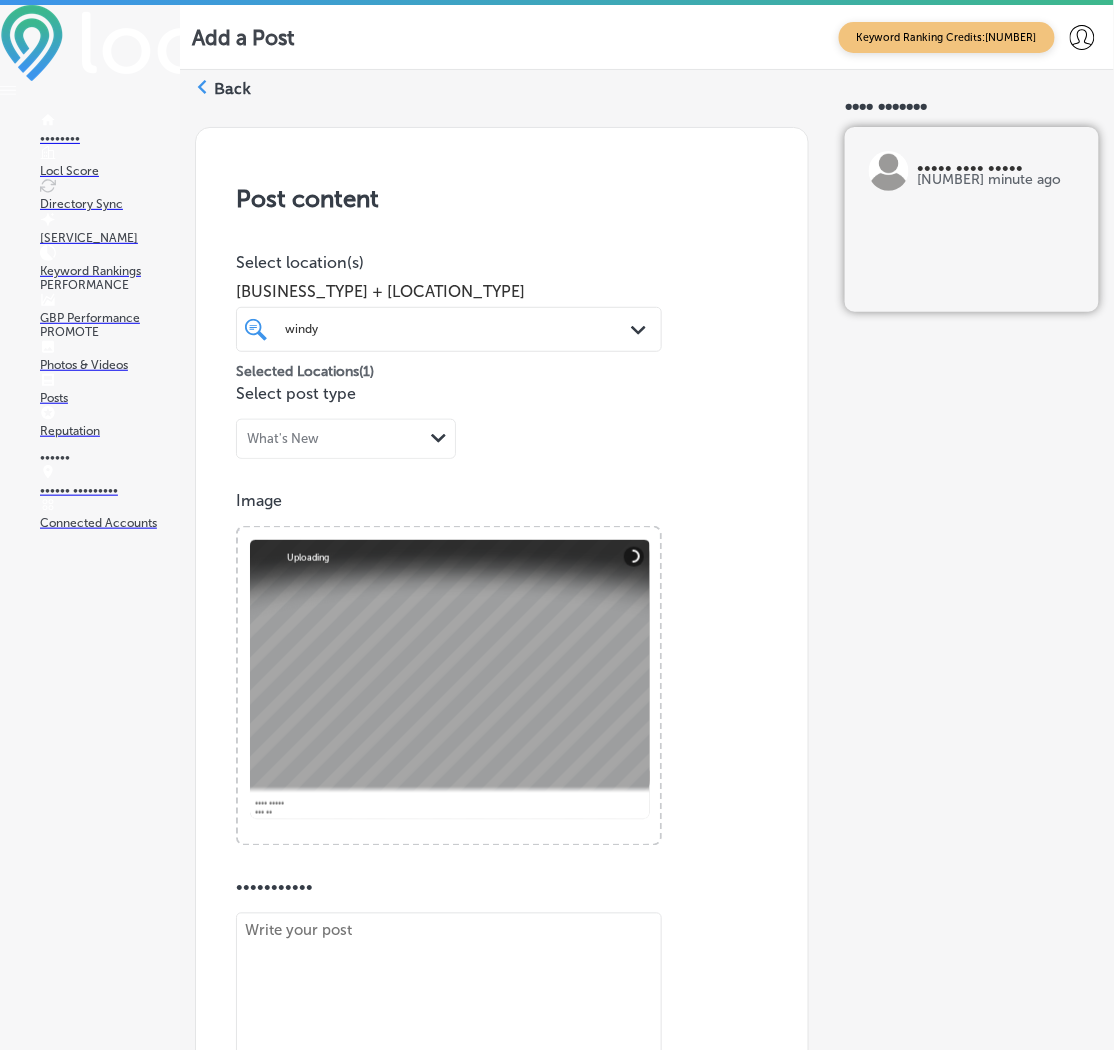 click at bounding box center (449, 1053) 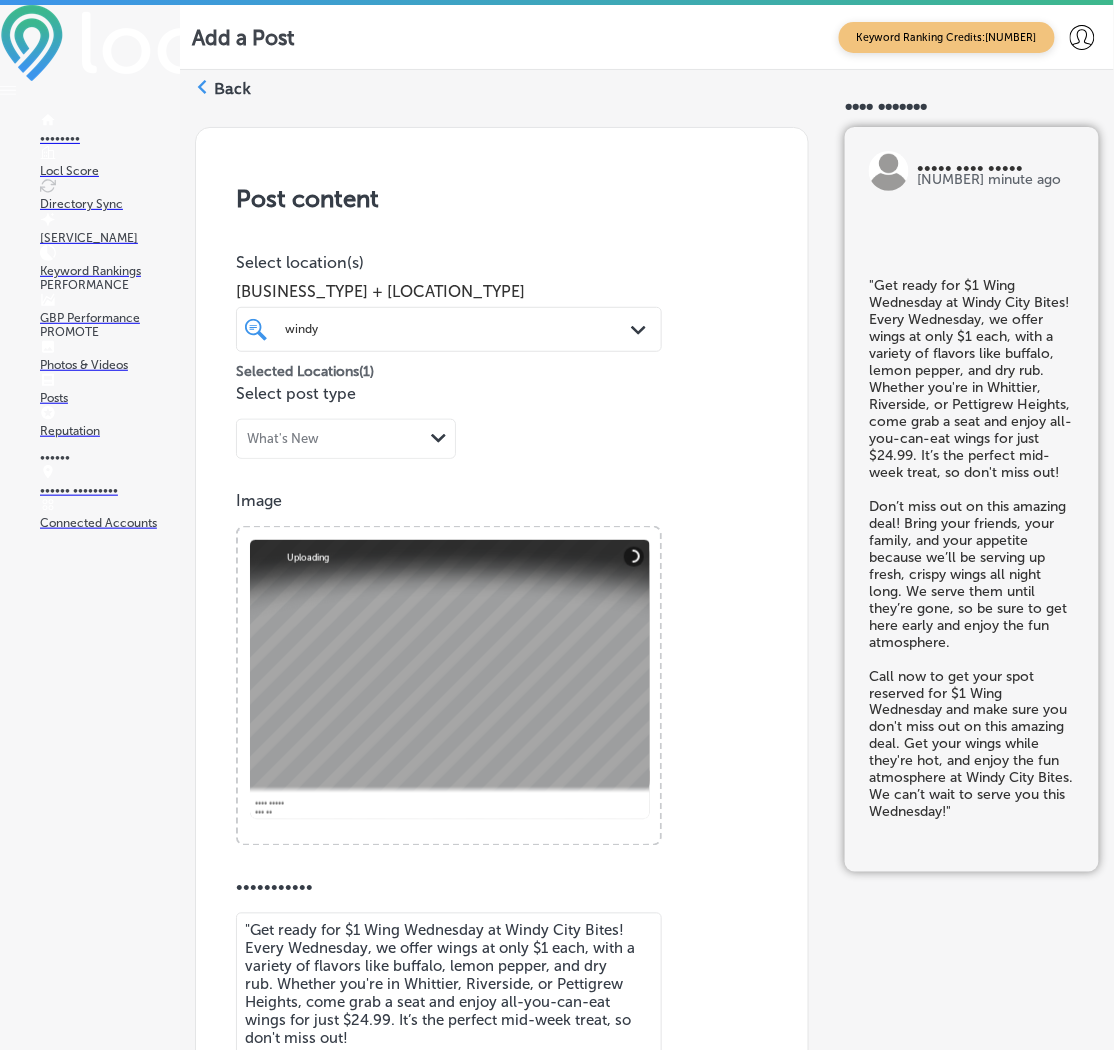 scroll, scrollTop: 211, scrollLeft: 0, axis: vertical 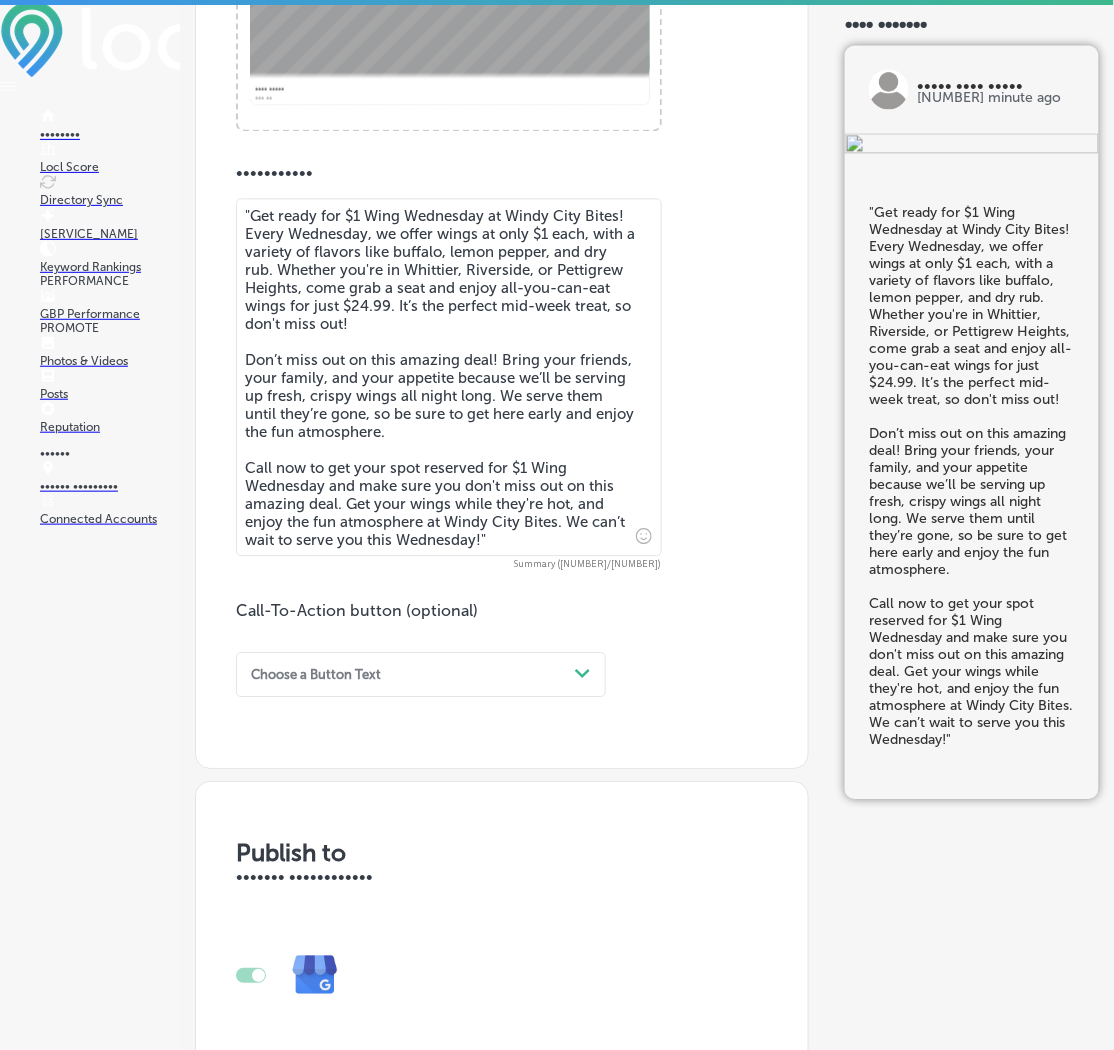 click on "Choose a Button Text
Path
Created with Sketch." at bounding box center [421, 674] 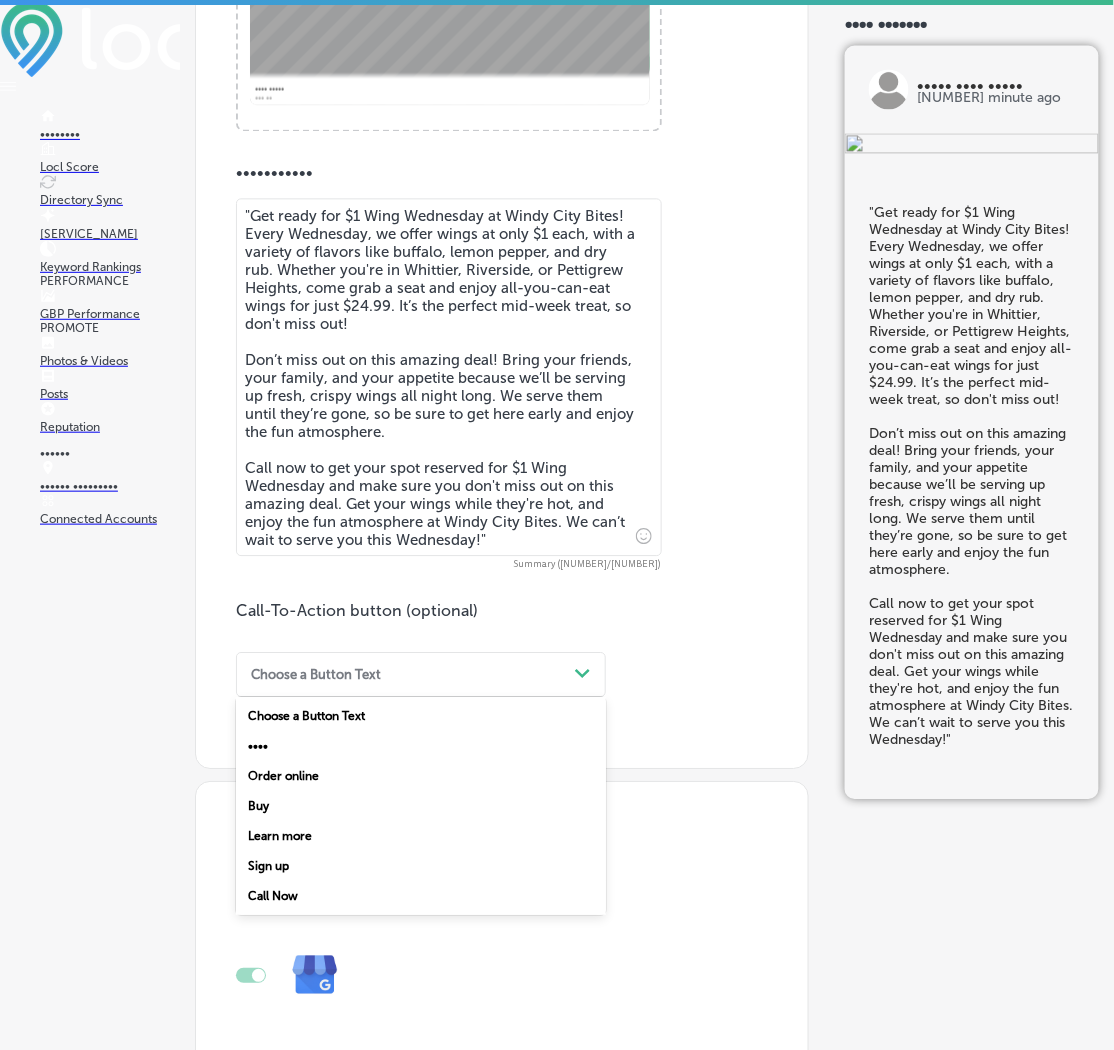 click on "Call Now" at bounding box center (421, 896) 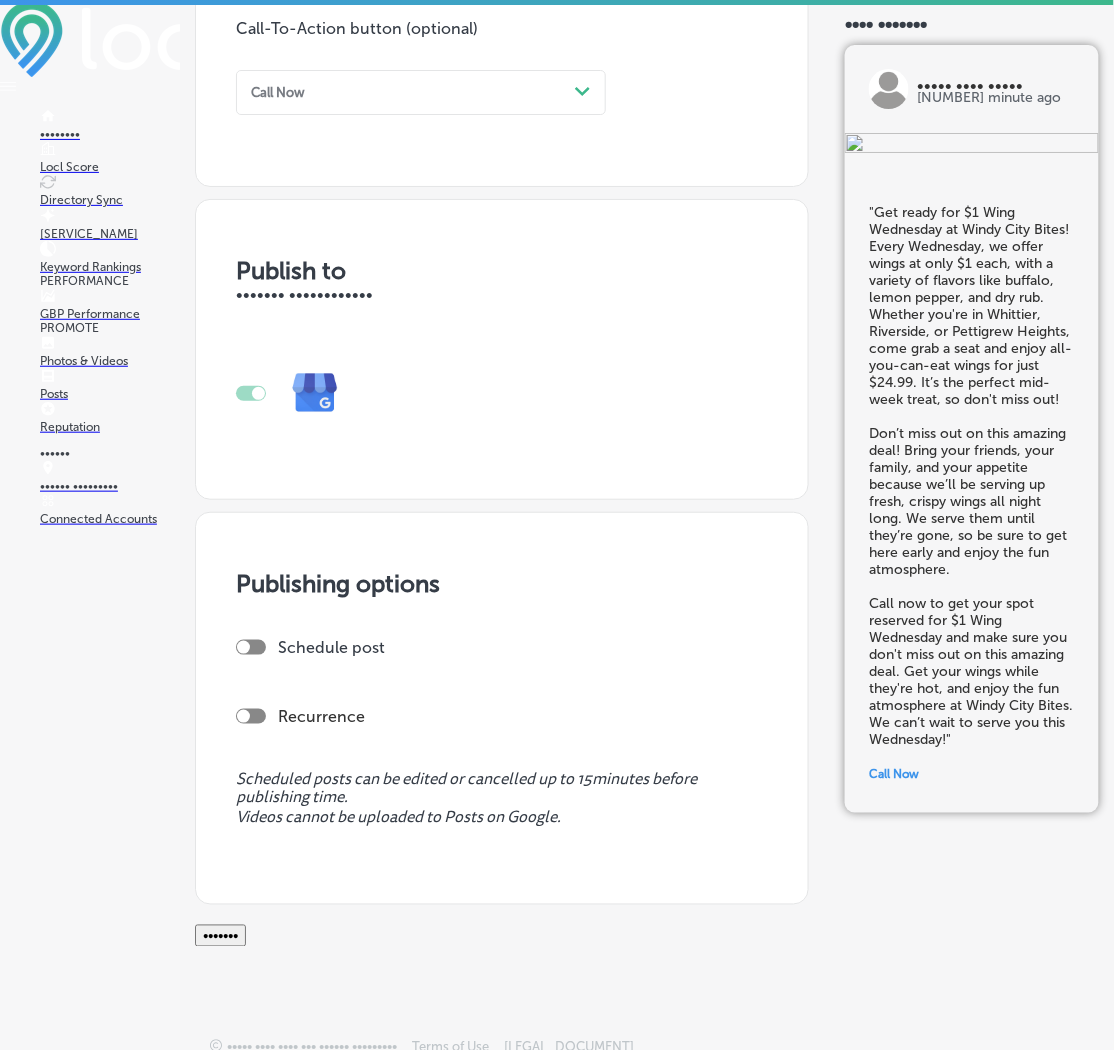 scroll, scrollTop: 1335, scrollLeft: 0, axis: vertical 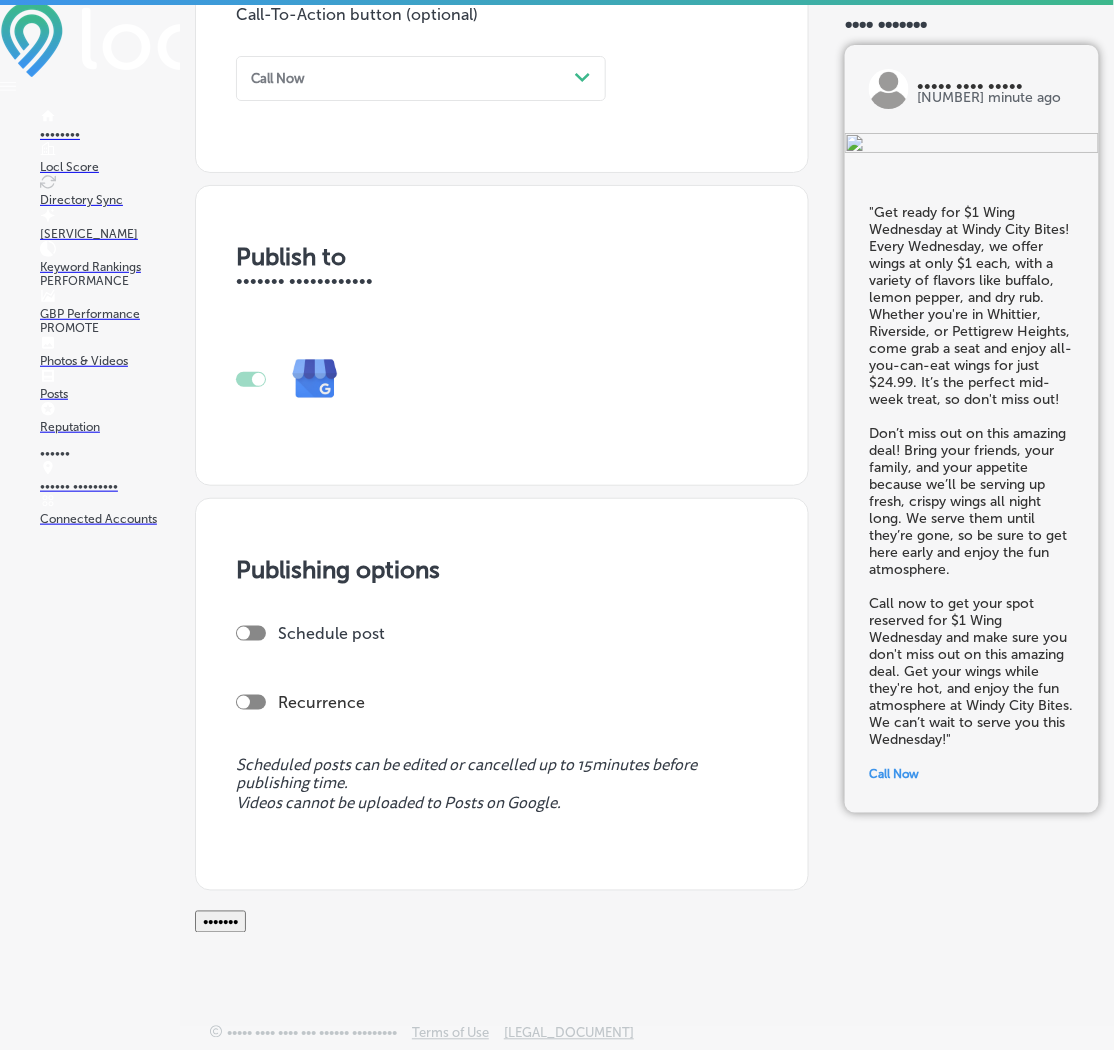 click on "•••••••" at bounding box center (220, 922) 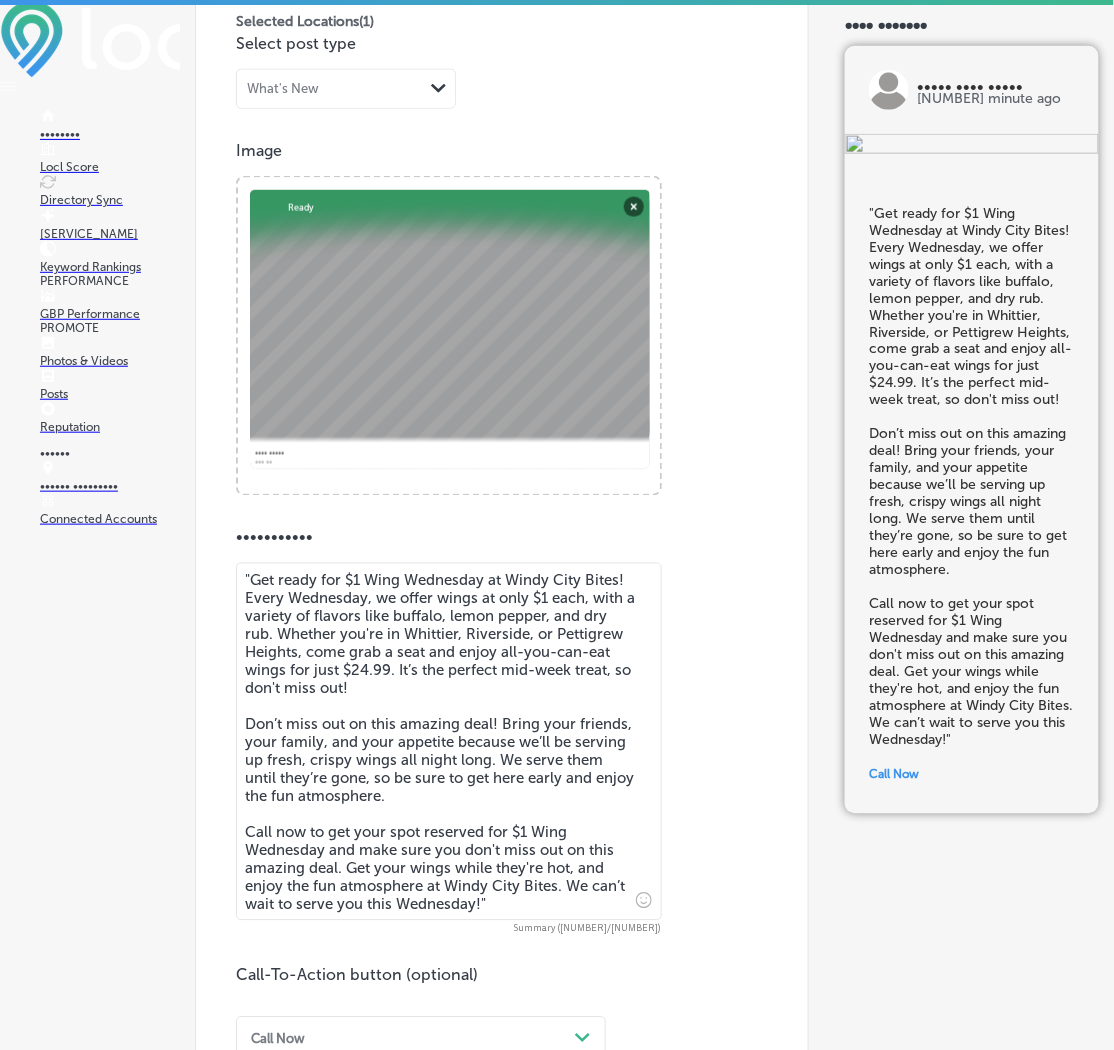 scroll, scrollTop: 85, scrollLeft: 0, axis: vertical 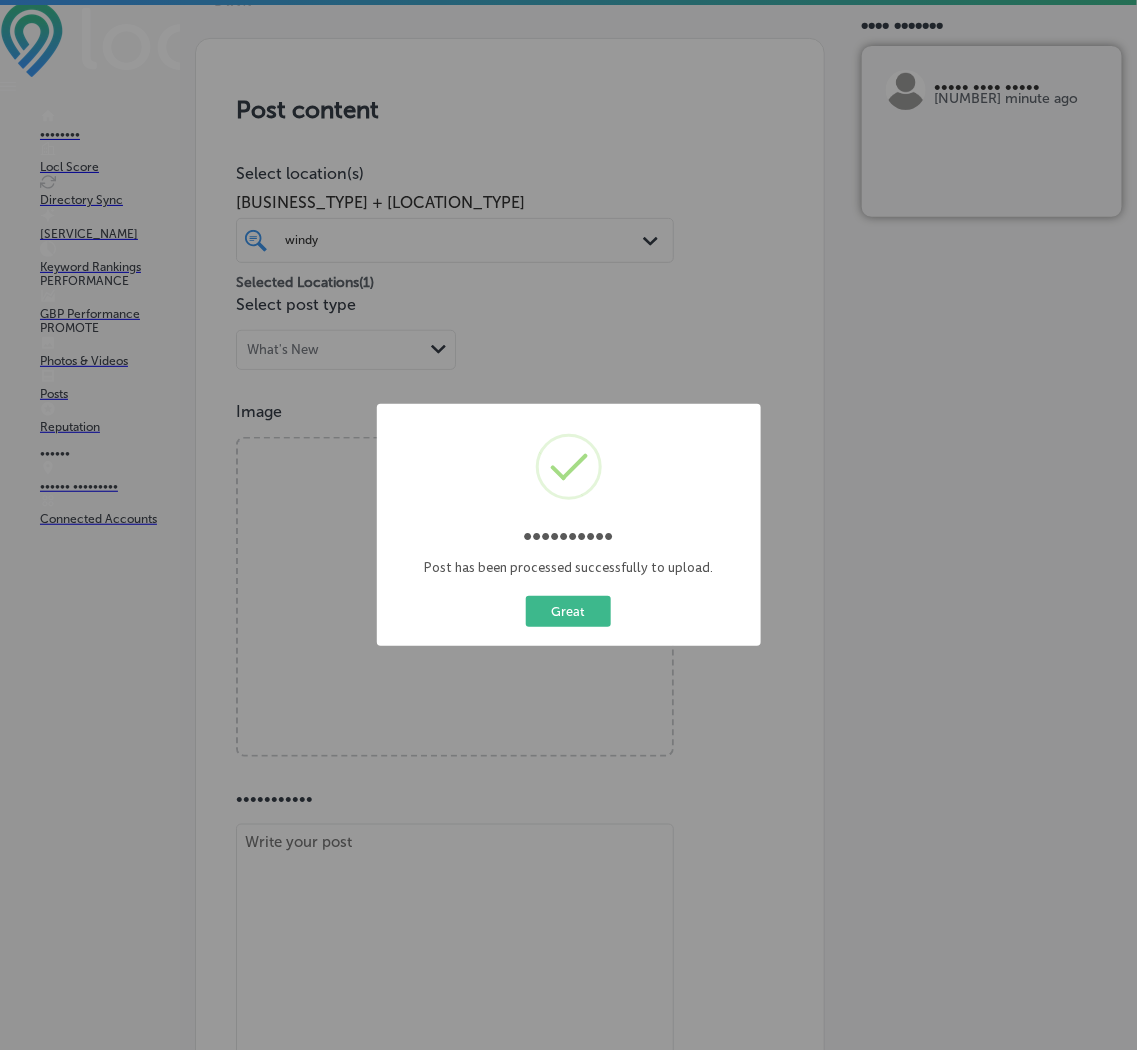 click on "Published! × Post has been processed successfully to upload. Great Cancel" at bounding box center [568, 525] 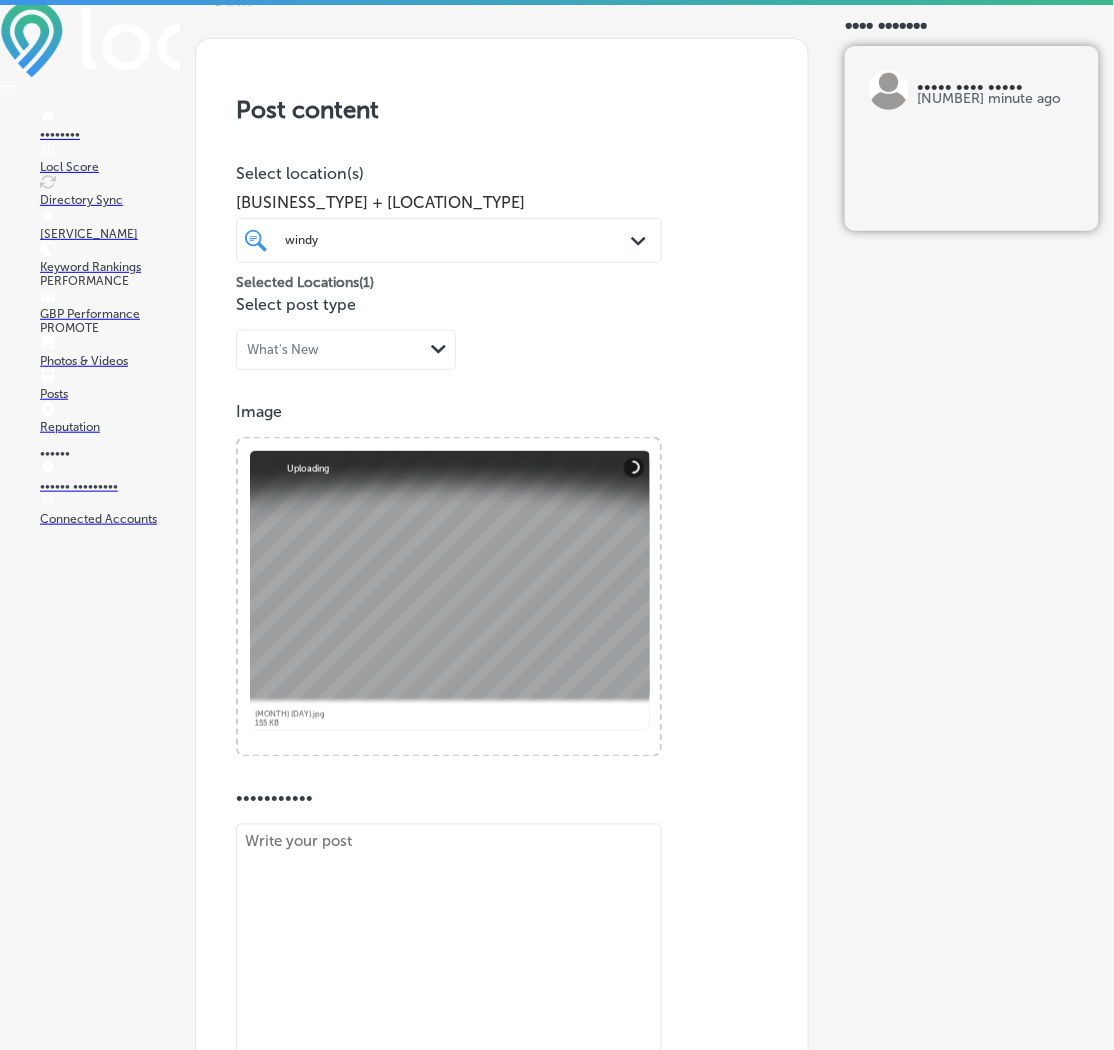 click at bounding box center (449, 1003) 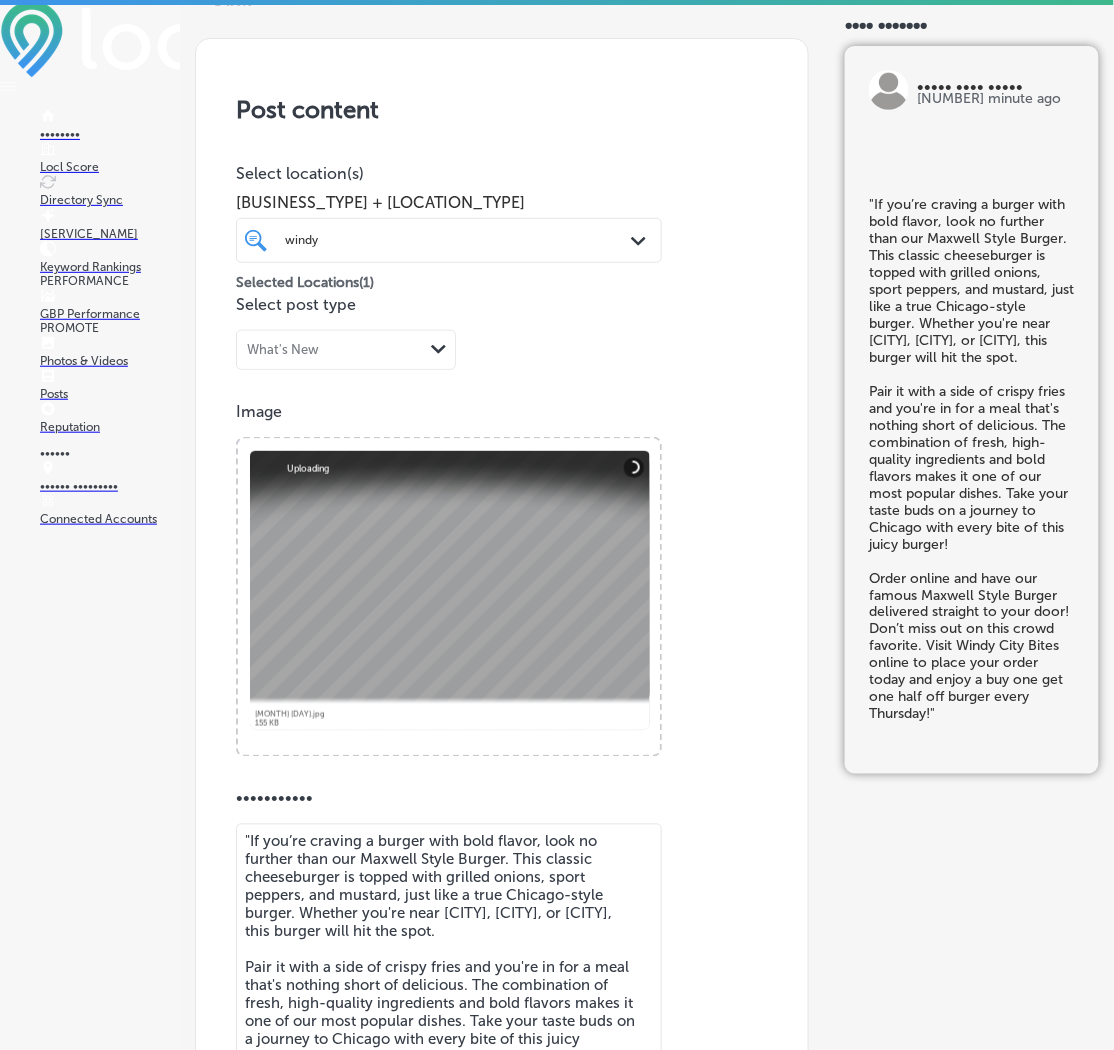 scroll, scrollTop: 229, scrollLeft: 0, axis: vertical 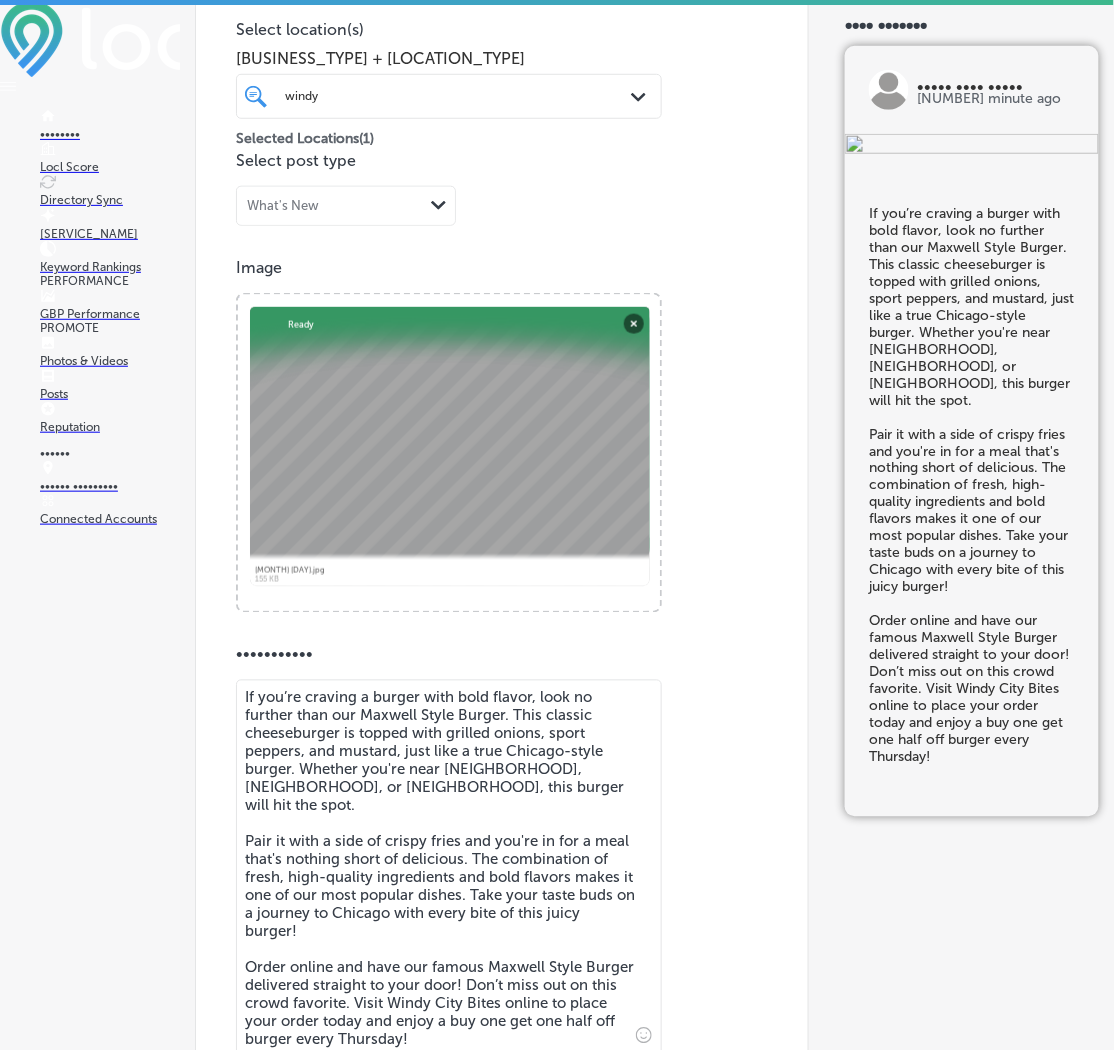 type on "If you’re craving a burger with bold flavor, look no further than our Maxwell Style Burger. This classic cheeseburger is topped with grilled onions, sport peppers, and mustard, just like a true Chicago-style burger. Whether you're near [NEIGHBORHOOD], [NEIGHBORHOOD], or [NEIGHBORHOOD], this burger will hit the spot.
Pair it with a side of crispy fries and you're in for a meal that's nothing short of delicious. The combination of fresh, high-quality ingredients and bold flavors makes it one of our most popular dishes. Take your taste buds on a journey to Chicago with every bite of this juicy burger!
Order online and have our famous Maxwell Style Burger delivered straight to your door! Don’t miss out on this crowd favorite. Visit Windy City Bites online to place your order today and enjoy a buy one get one half off burger every Thursday!" 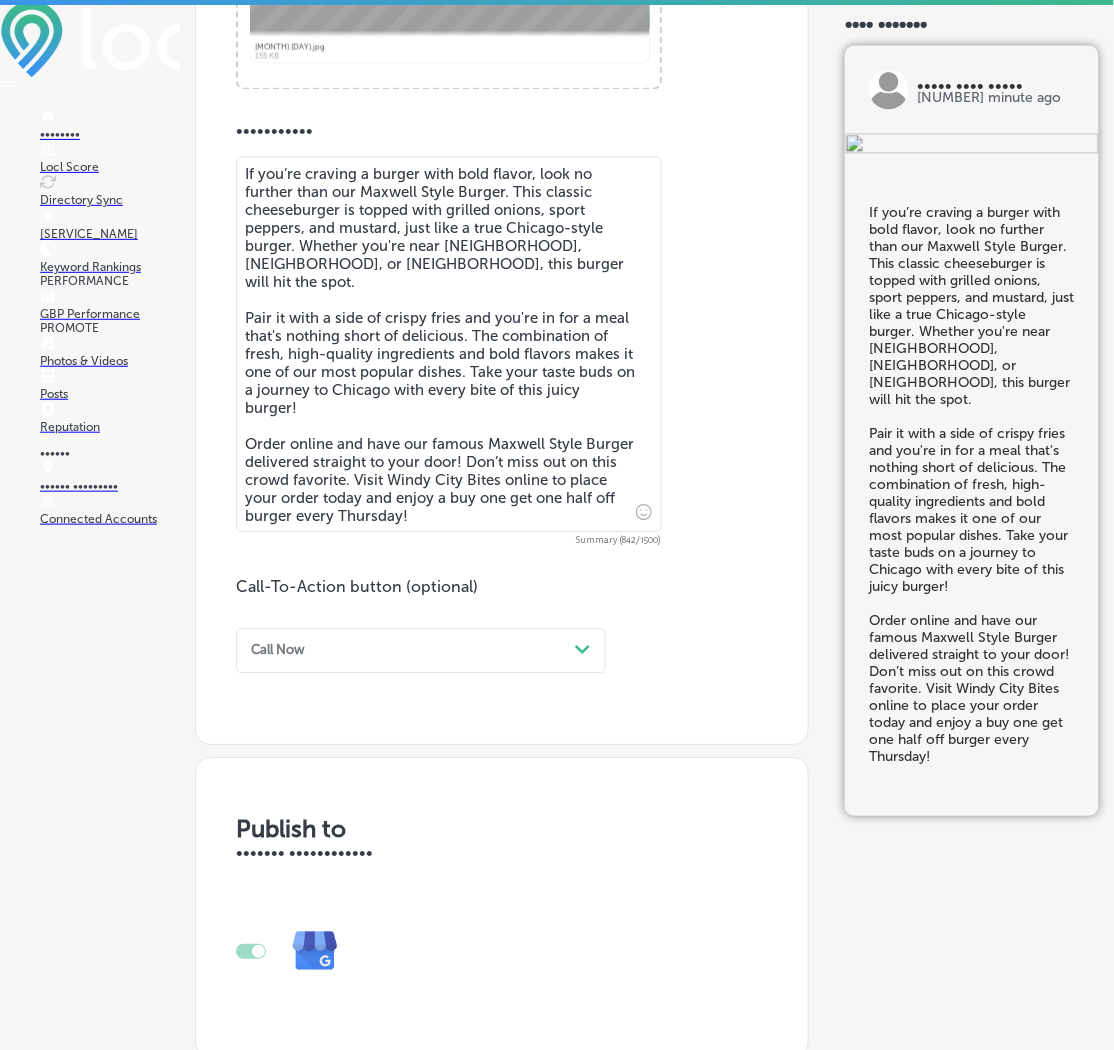 scroll, scrollTop: 729, scrollLeft: 0, axis: vertical 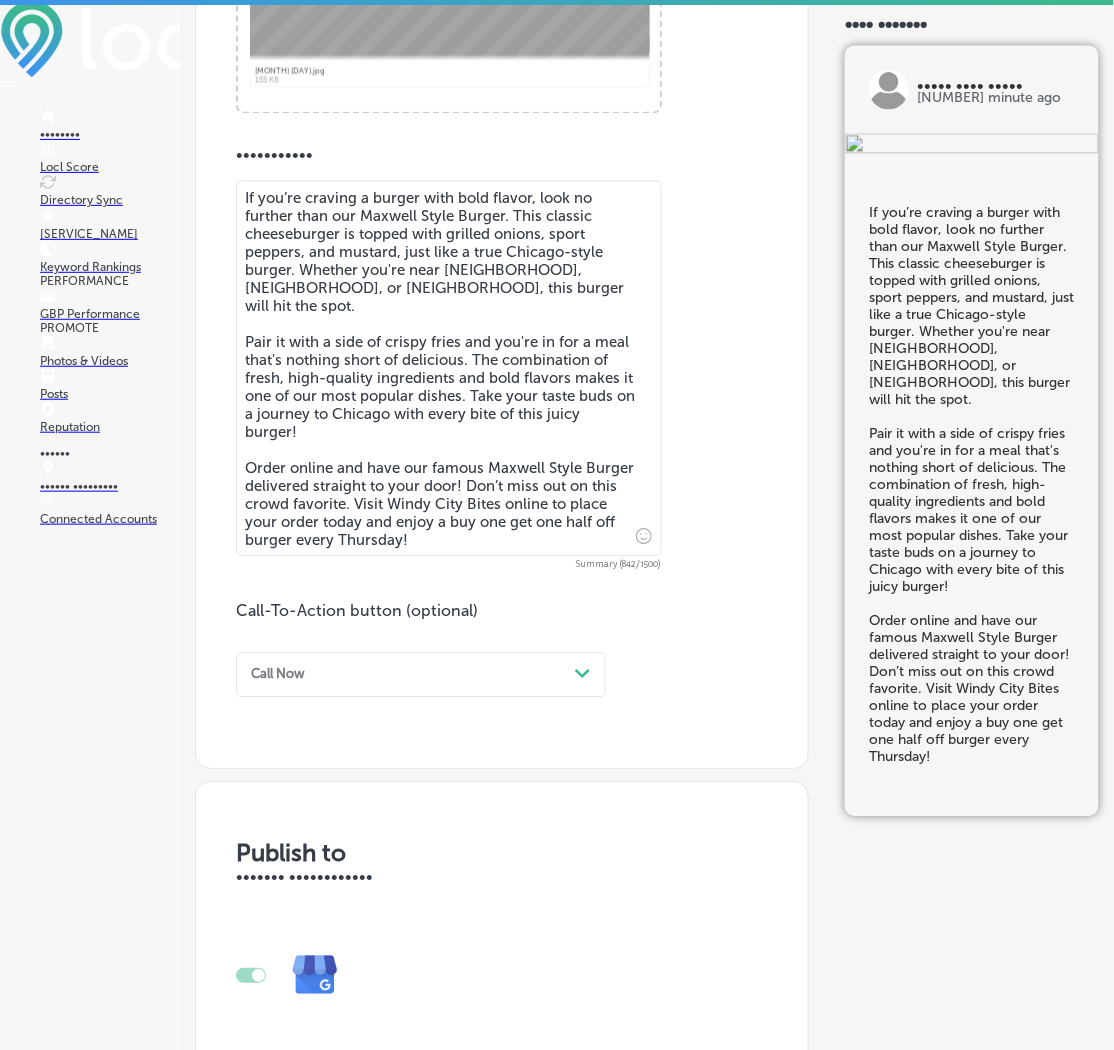 click on "Call Now" at bounding box center [405, 674] 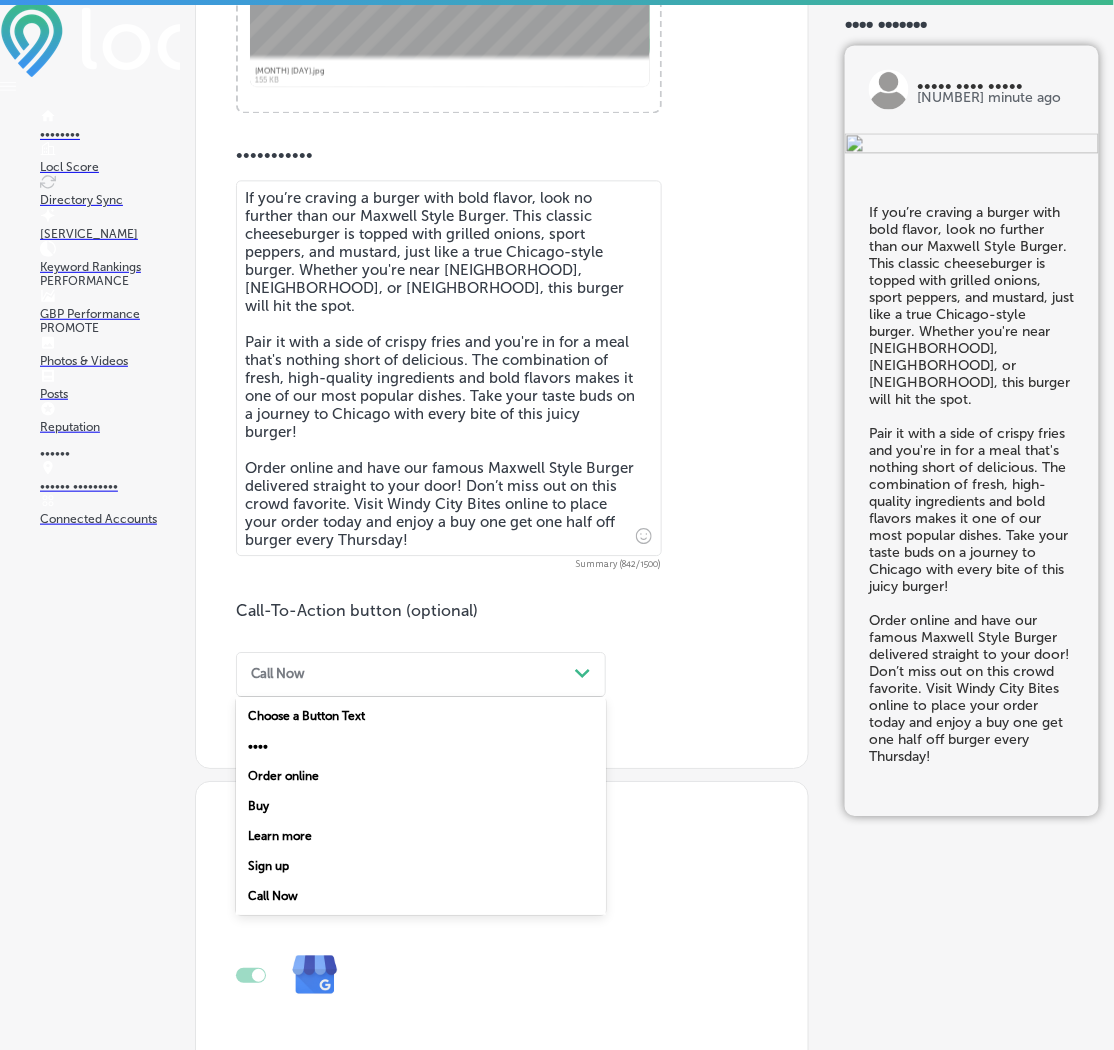 click on "Order online" at bounding box center [421, 776] 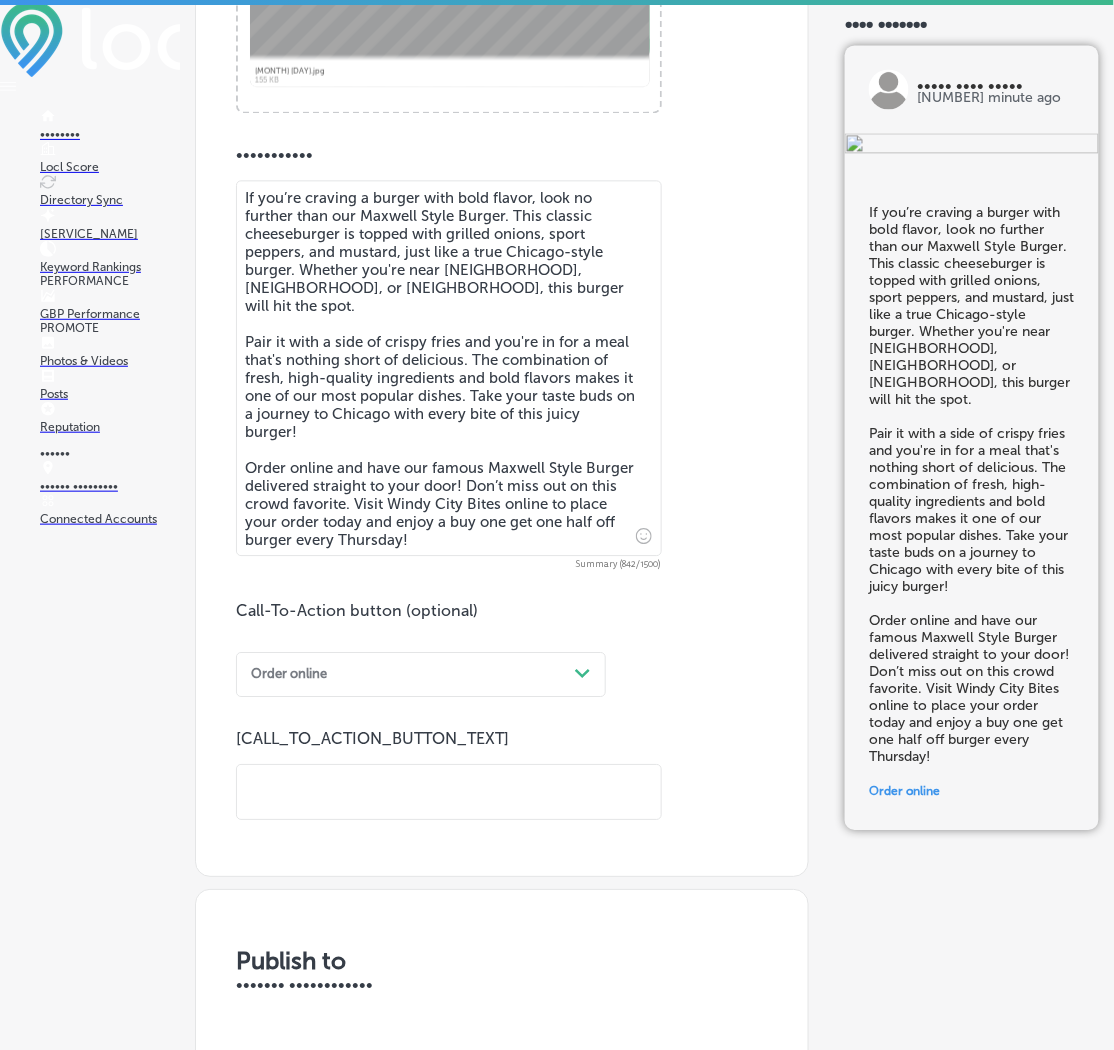 click on "[CALL_TO_ACTION_BUTTON_TEXT]" at bounding box center [449, 775] 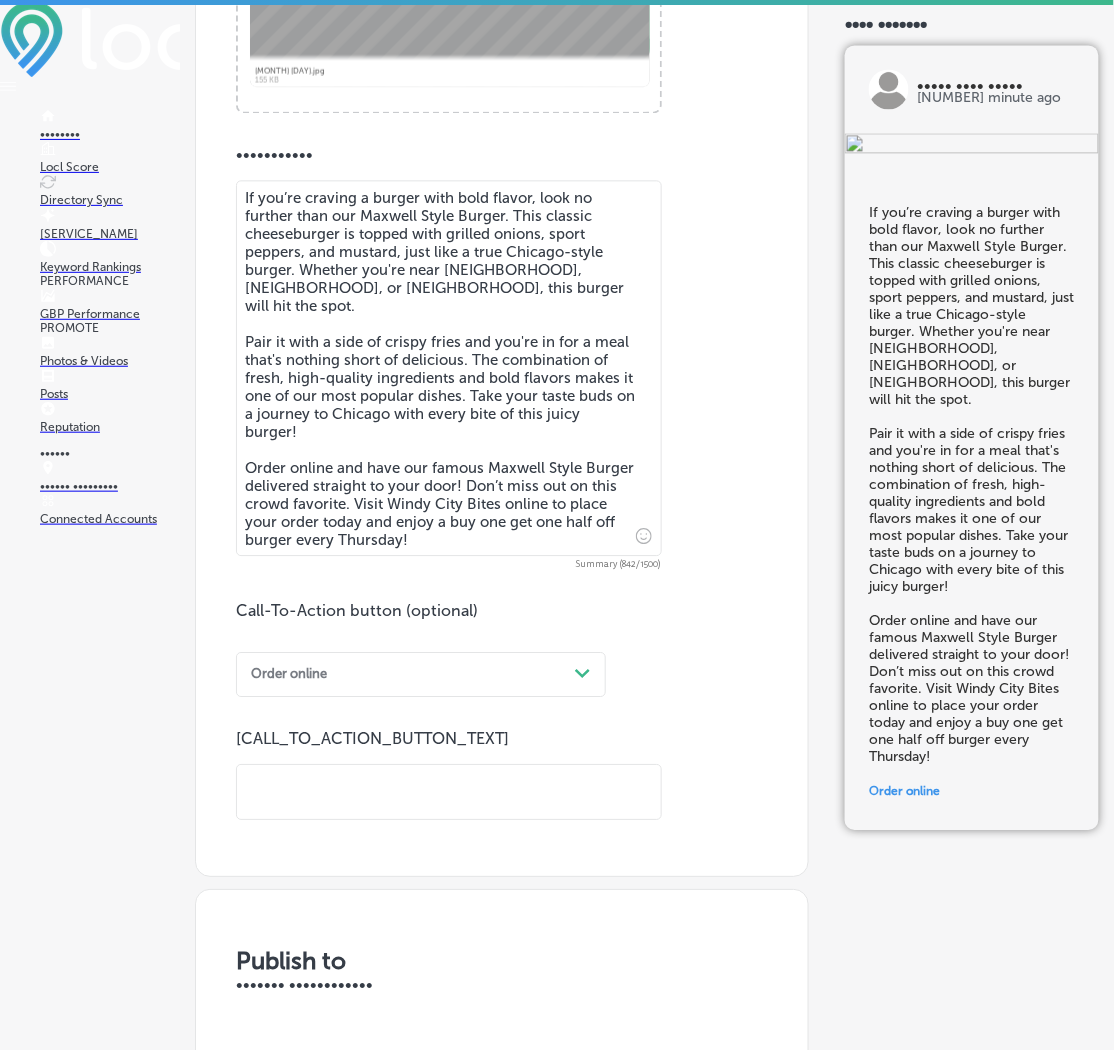 click at bounding box center [449, 792] 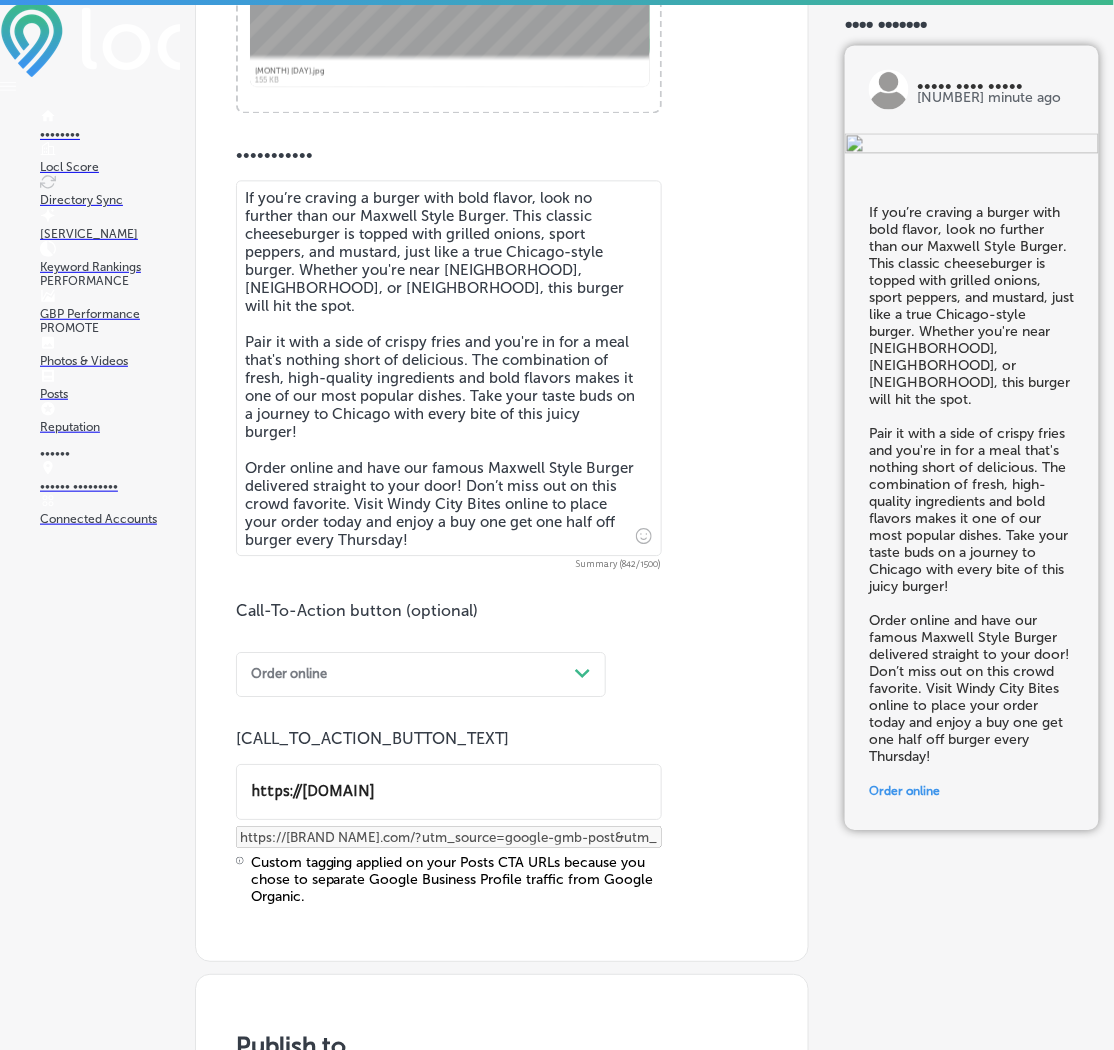 scroll, scrollTop: 1, scrollLeft: 0, axis: vertical 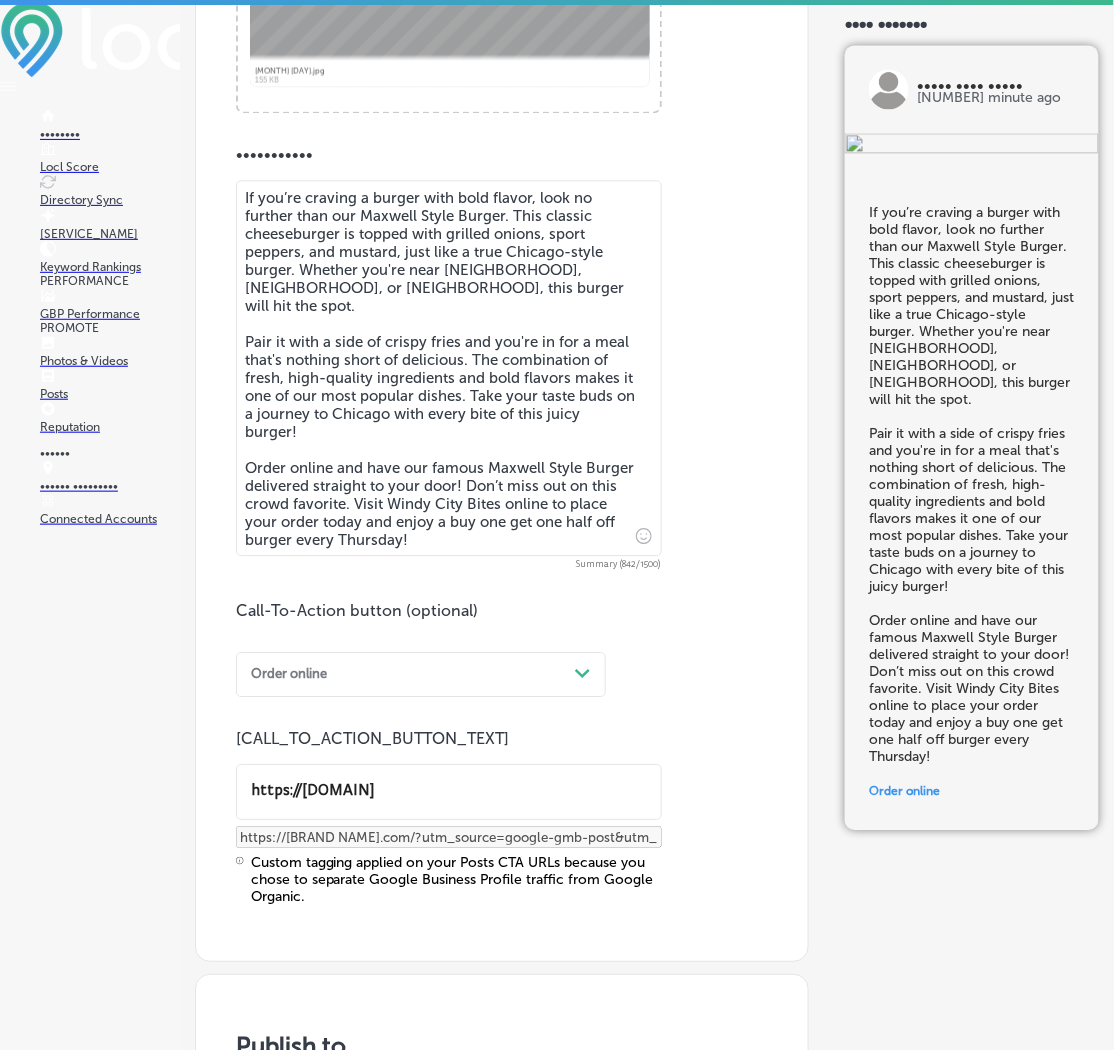 type on "https://[DOMAIN]" 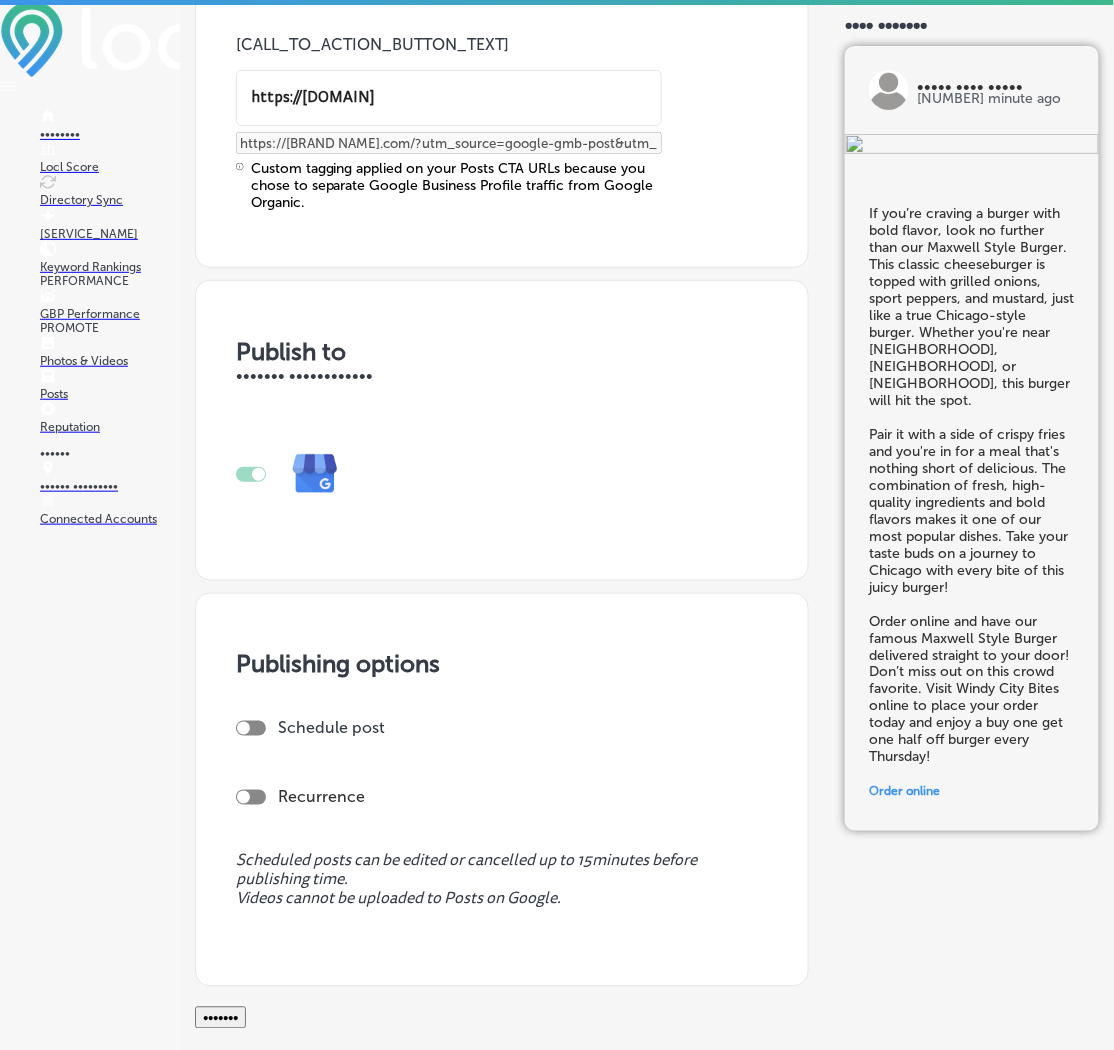 scroll, scrollTop: 1561, scrollLeft: 0, axis: vertical 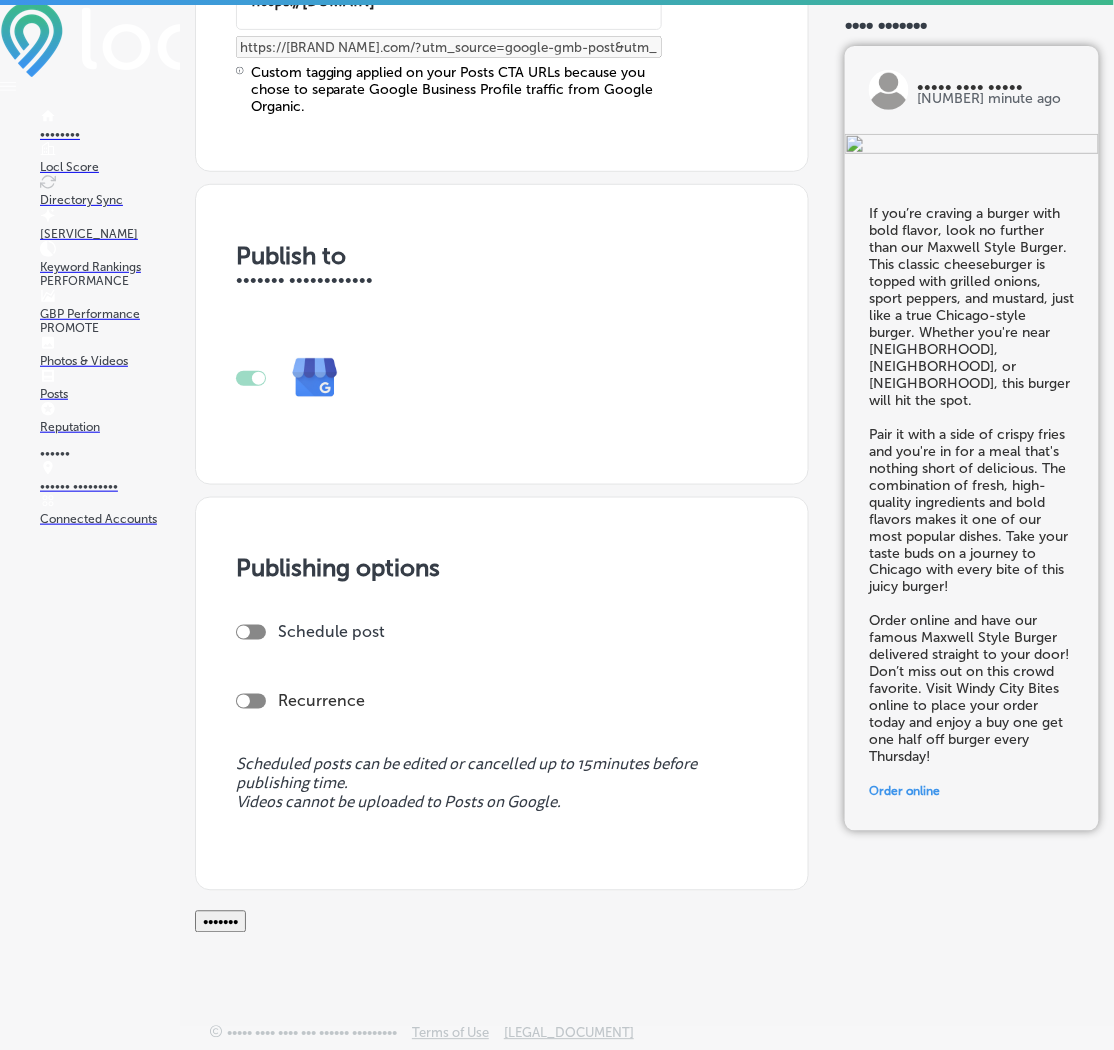 click on "Publishing options Schedule post Recurrence Scheduled posts can be edited or cancelled up to [NUMBER] minutes before publishing time. Videos cannot be uploaded to Posts on Google." at bounding box center [502, 693] 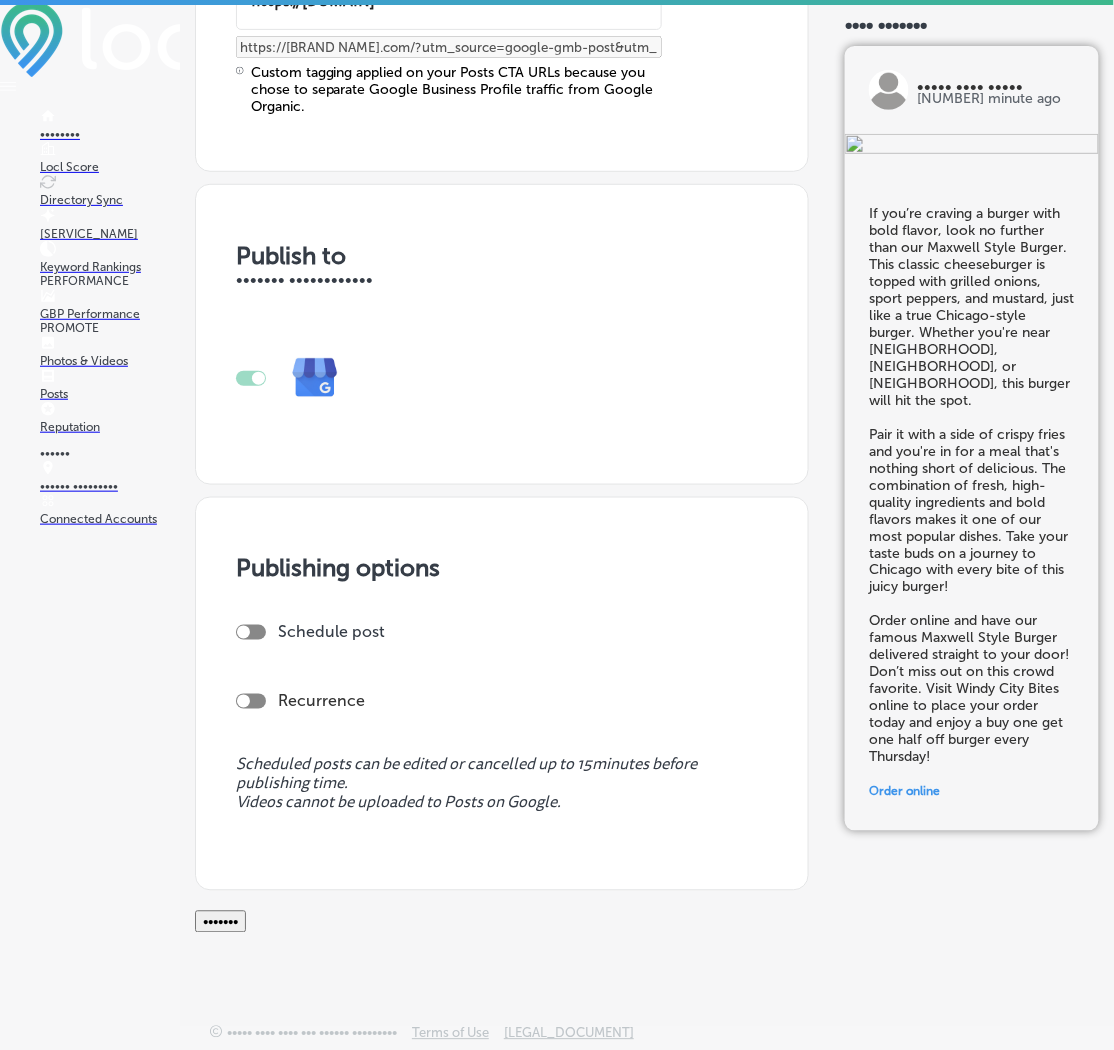 click on "Schedule post" at bounding box center [496, 640] 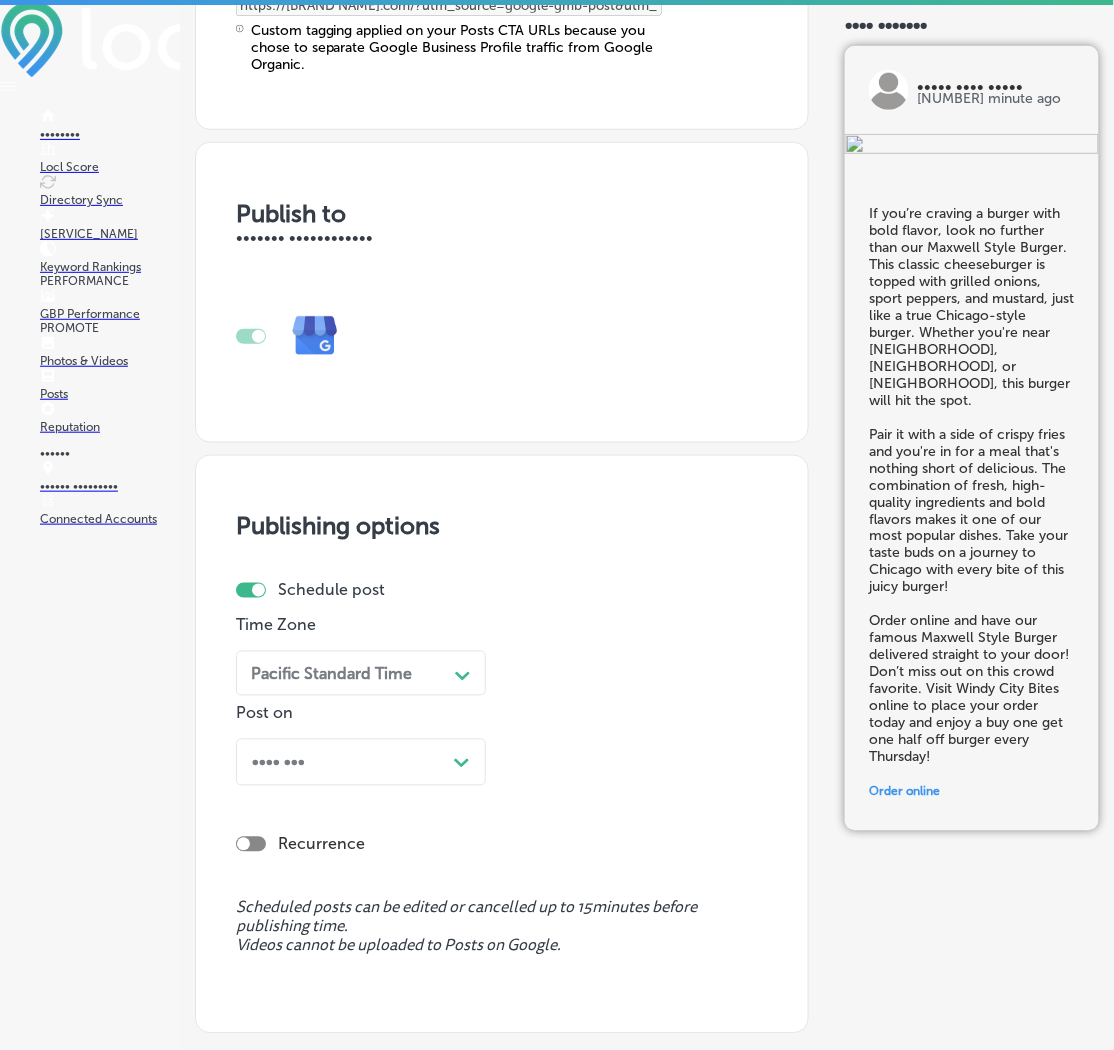 click on "Pacific Standard Time" at bounding box center (345, 673) 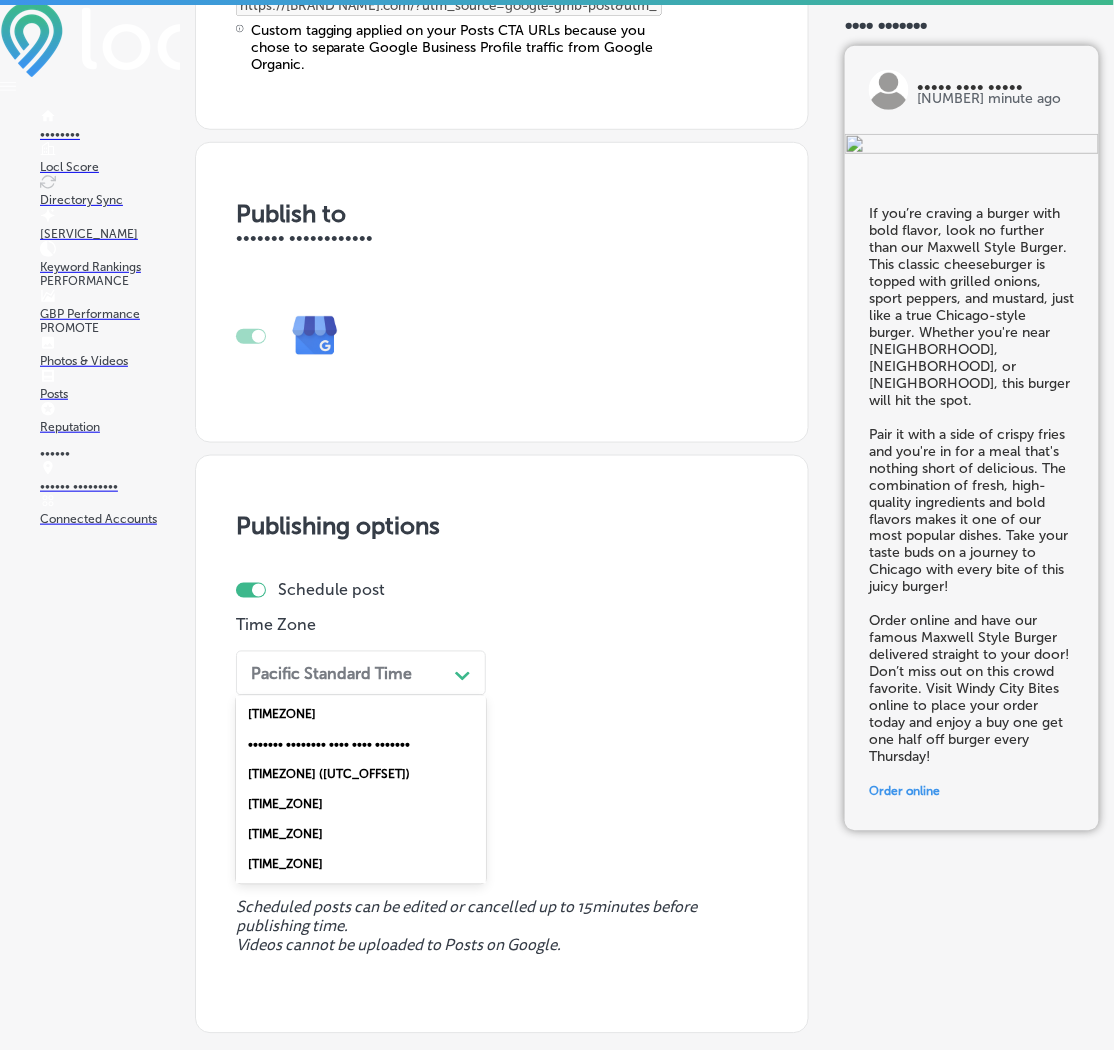 drag, startPoint x: 343, startPoint y: 788, endPoint x: 367, endPoint y: 781, distance: 25 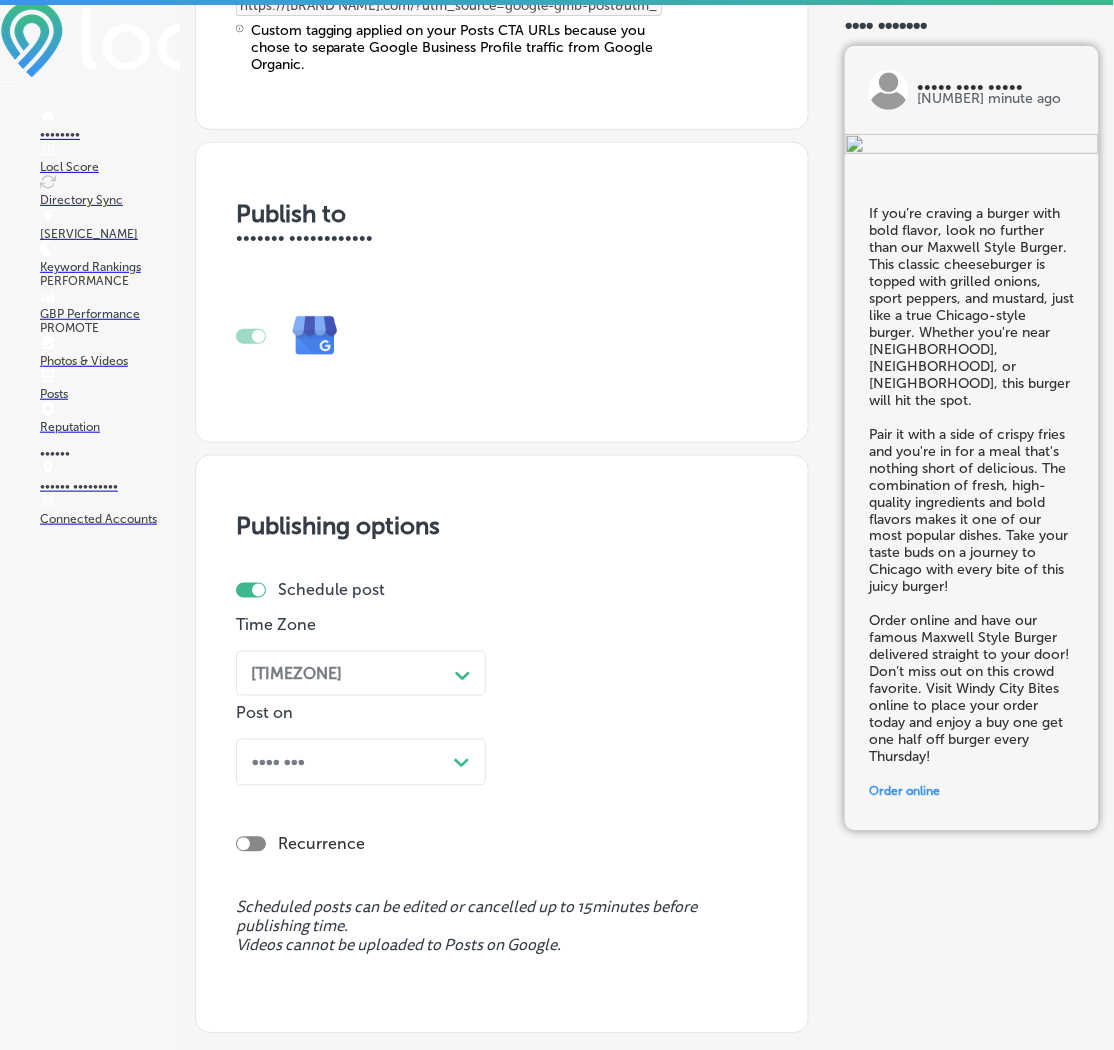 click on "Post Now
Path
Created with Sketch." at bounding box center (361, 762) 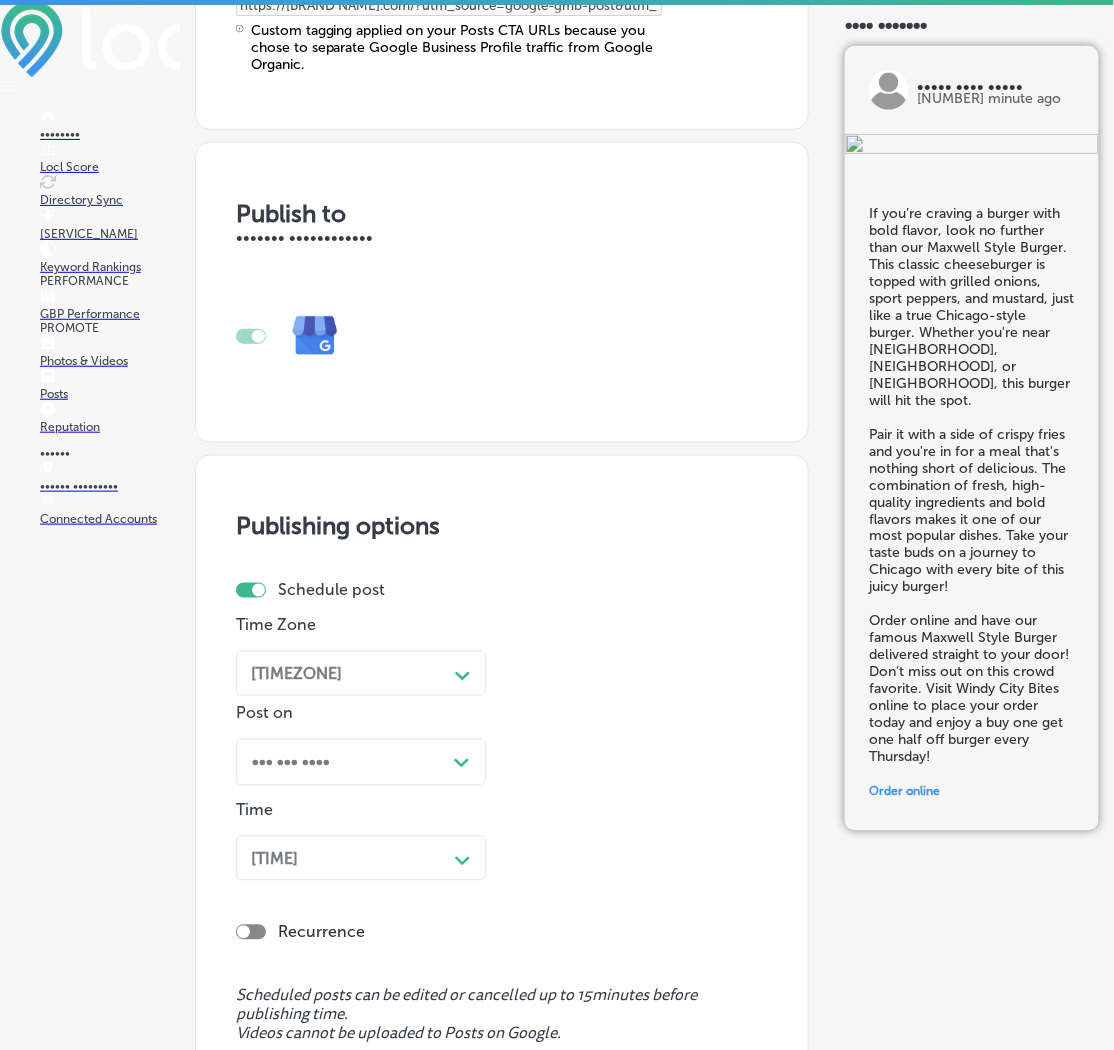 click on "Time [TIME]
Path
Created with Sketch." at bounding box center (361, 845) 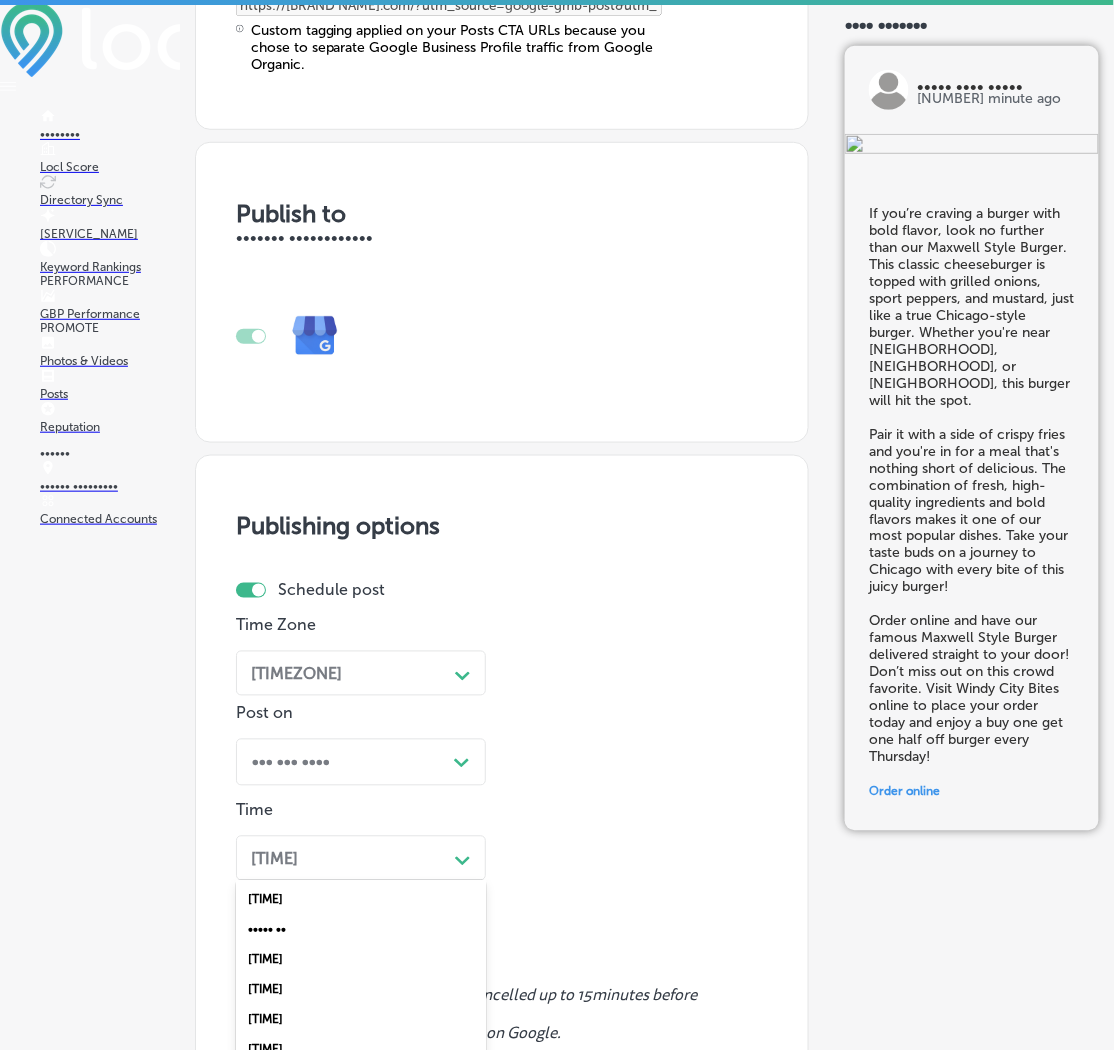 click on "•••••• •••• •• •••••••• • •• ••• •• ••••••• •••••••••• ••• •• ••• •••• •• •••••• •••••••• ••••• ••••• •• •••••• ••• ••••••••• ••••••• ••••••• ••••• •••••• •• •••• ••• ••••• ••••• ••• •• •••••• ••• •••••• ••• •••• ••• ••••• ••••• ••
••••
••••••• •••• •••••••
••••• •• ••••• •• ••••• •• ••••• •• •••• •• •••• •• •••• •• •••• •• •••• •• •••• •• •••• •• •••• •• •••• •• •••• •• •••• •• •••• •• •••• •• •••• •• •••• •• •••• •• •••• •• •••• •• •••• •• •••• •• •••• •• •••• •• •••• •• •••• •• •••• •• •••• •• •••• •• •••• •• •••• •• •••• •• •••• •• •••• •• •••• •• •••• •• •••• •• •••• •• ••••• •• ••••• •• ••••• •• ••••• •• ••••• •• ••••• •• ••••• •• ••••• •• ••••• •• ••••• •• ••••• •• ••••• •• •••• •• •••• •• •••• •• •••• •• •••• •• •••• •• •••• •• •••• •• •••• •• •••• •• •••• •• •••• •• •••• •• •••• •• •••• •• •••• •• •••• •• •••• •• •••• •• •••• •• •••• •• •••• •• •••• •• •••• •• •••• •• •••• •• •••• •• •••• ••" at bounding box center (361, 673) 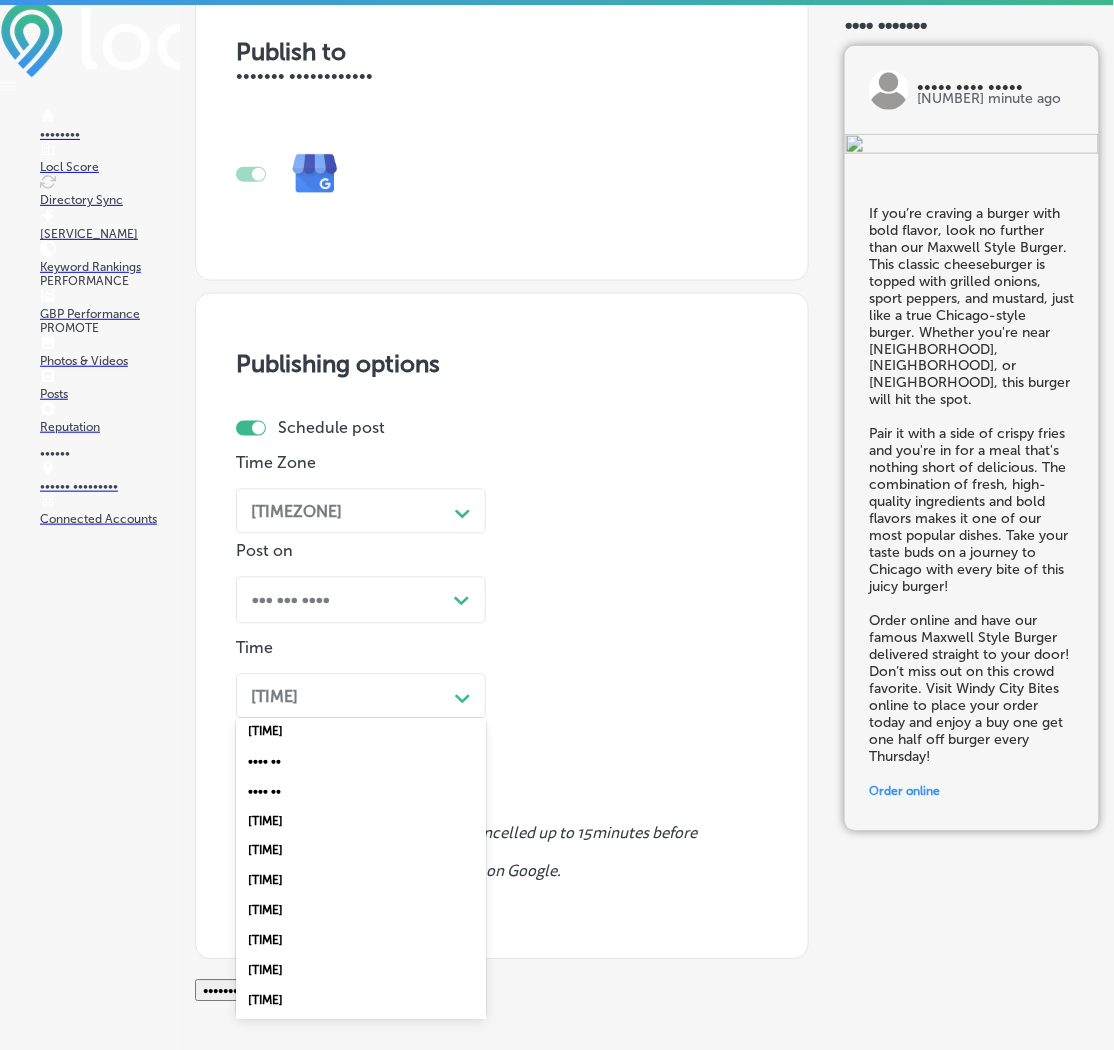 scroll, scrollTop: 749, scrollLeft: 0, axis: vertical 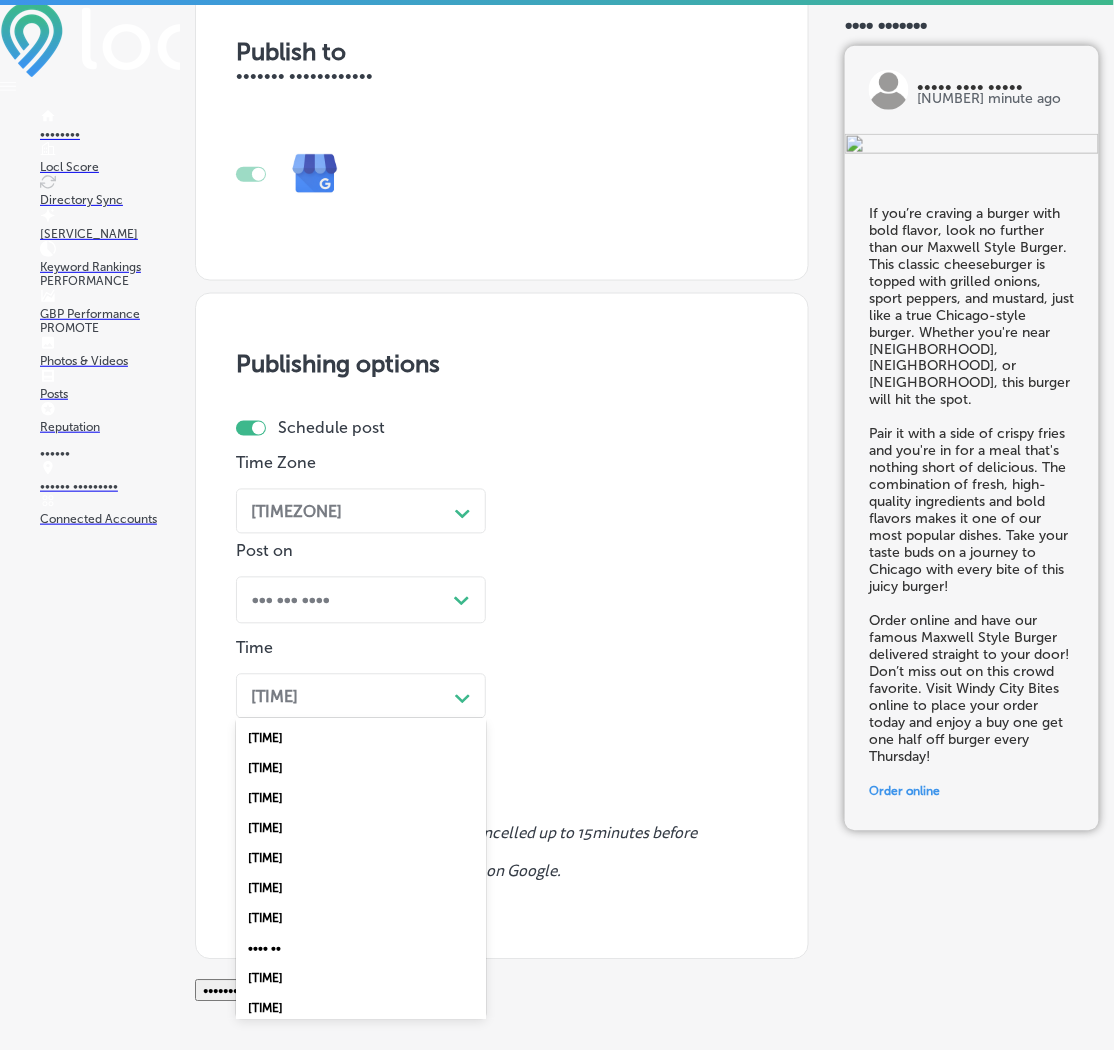 click on "[TIME]" at bounding box center (361, 829) 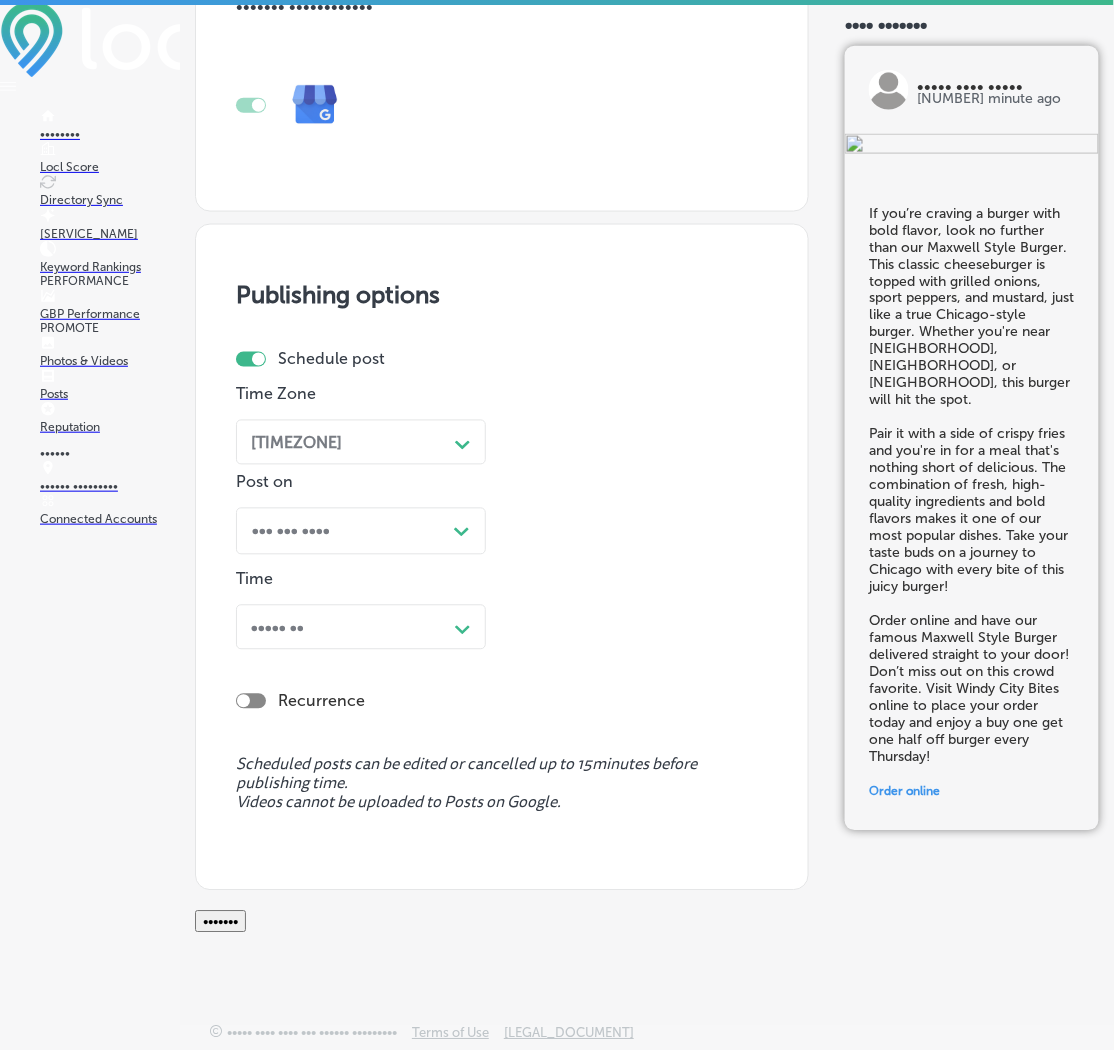 scroll, scrollTop: 1835, scrollLeft: 0, axis: vertical 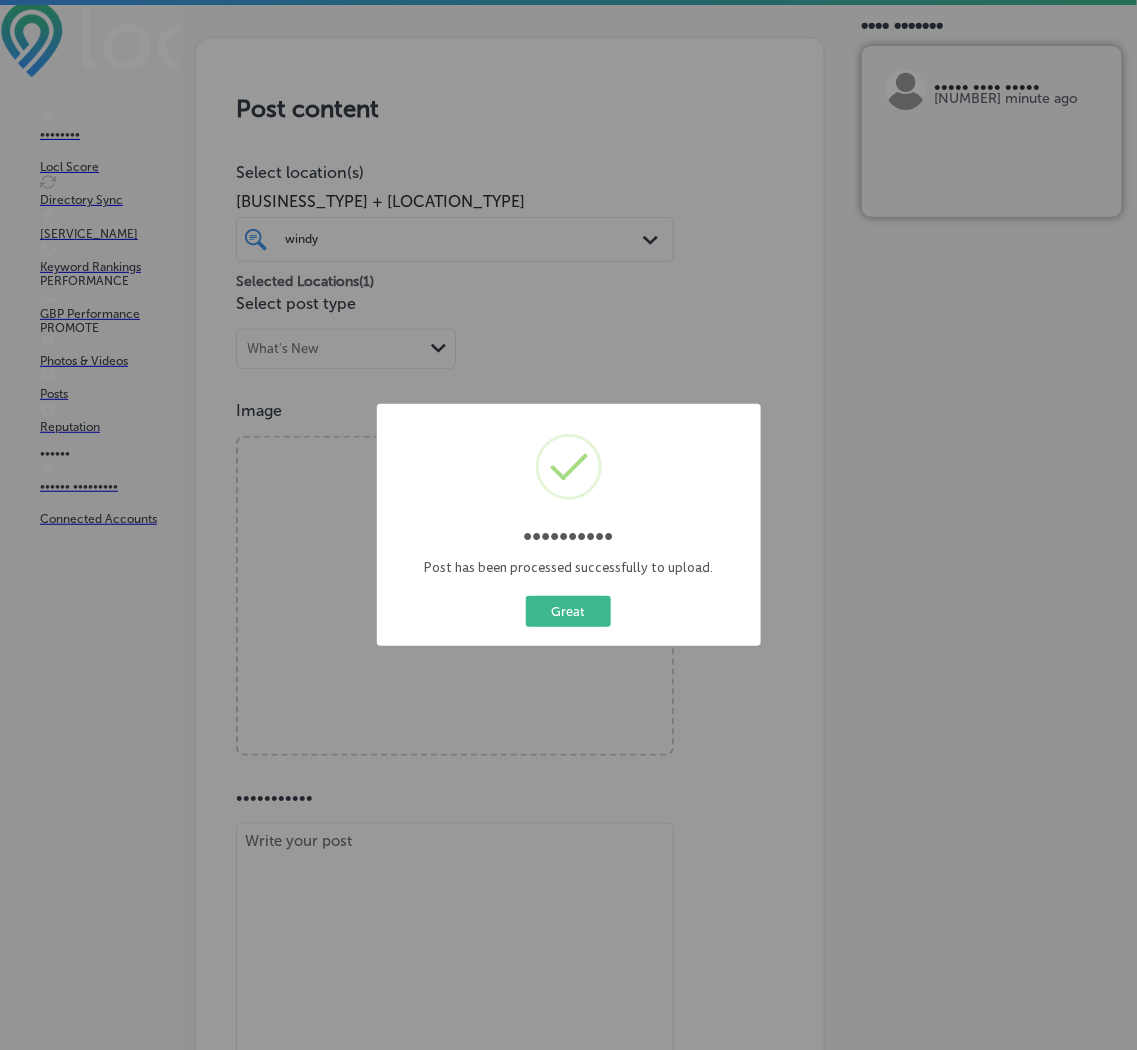click on "Published! × Post has been processed successfully to upload. Great Cancel" at bounding box center [568, 525] 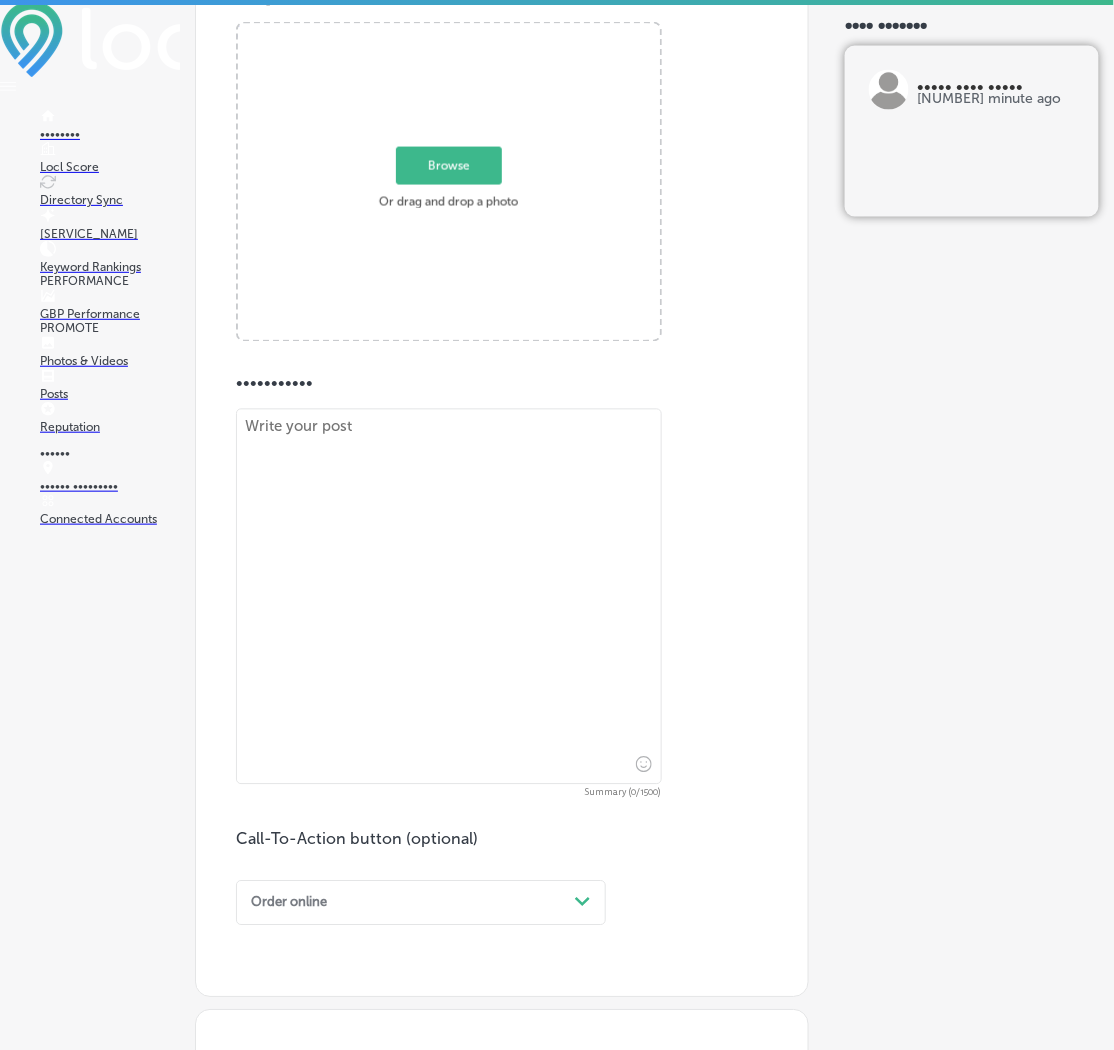 scroll, scrollTop: 585, scrollLeft: 0, axis: vertical 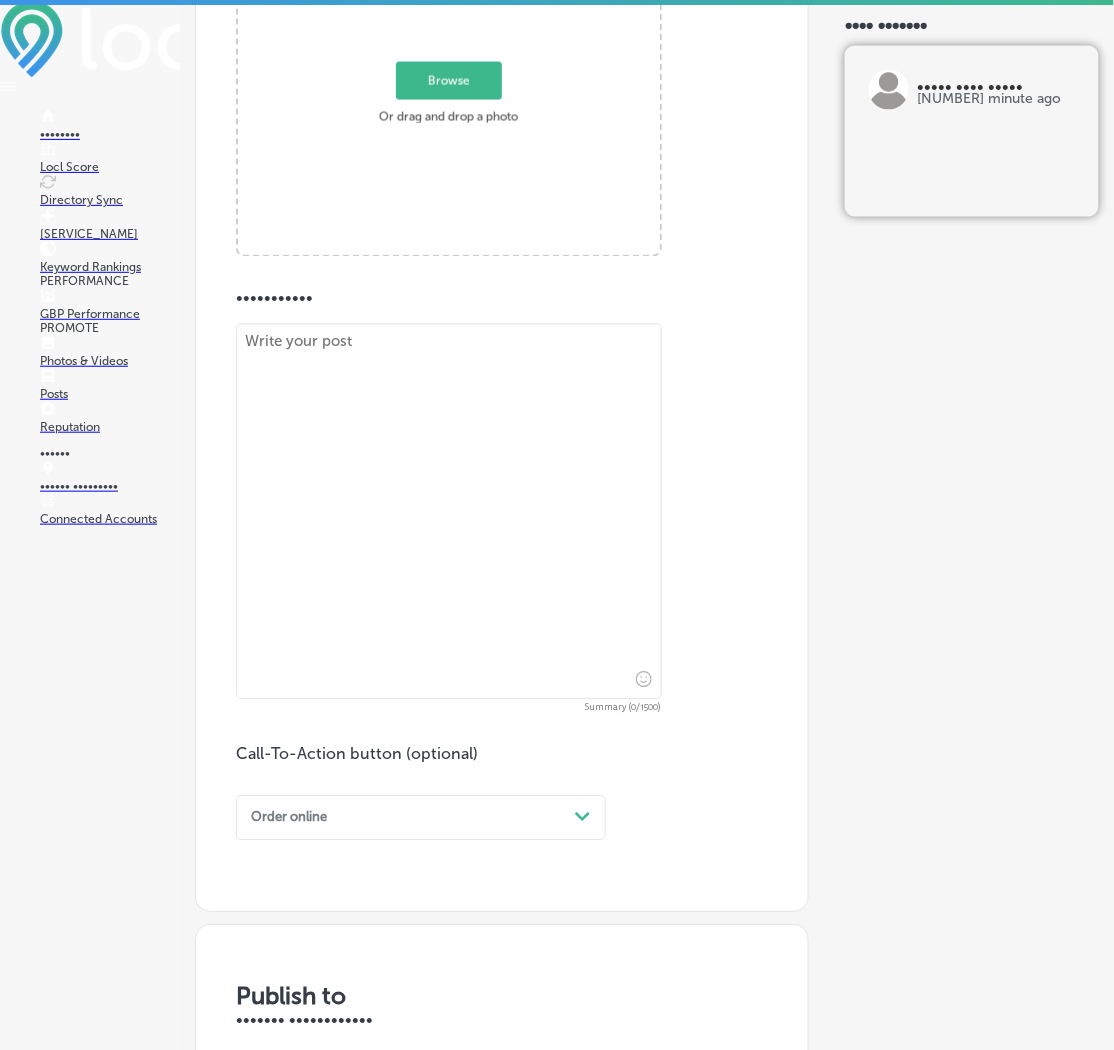 click at bounding box center (449, 512) 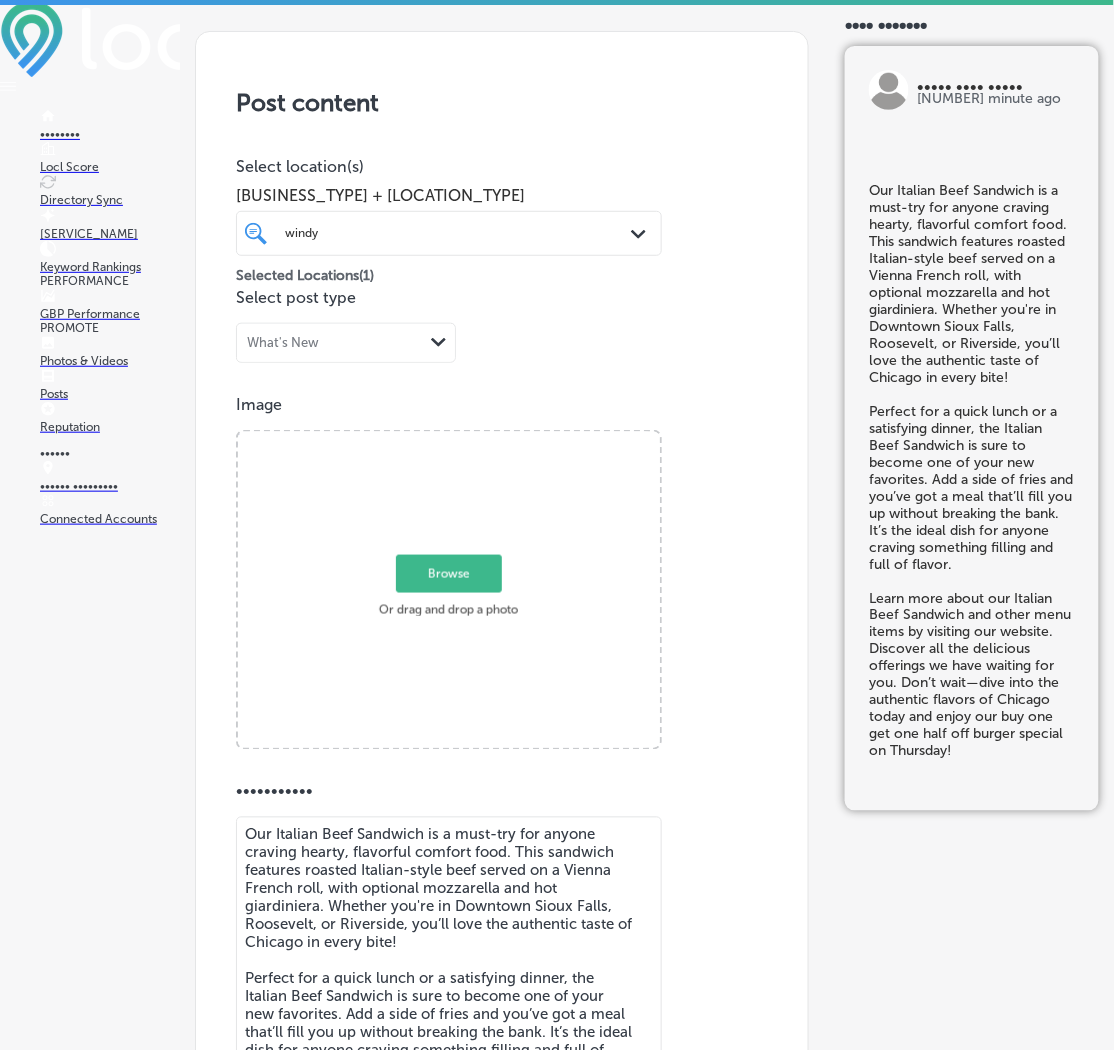 scroll, scrollTop: 86, scrollLeft: 0, axis: vertical 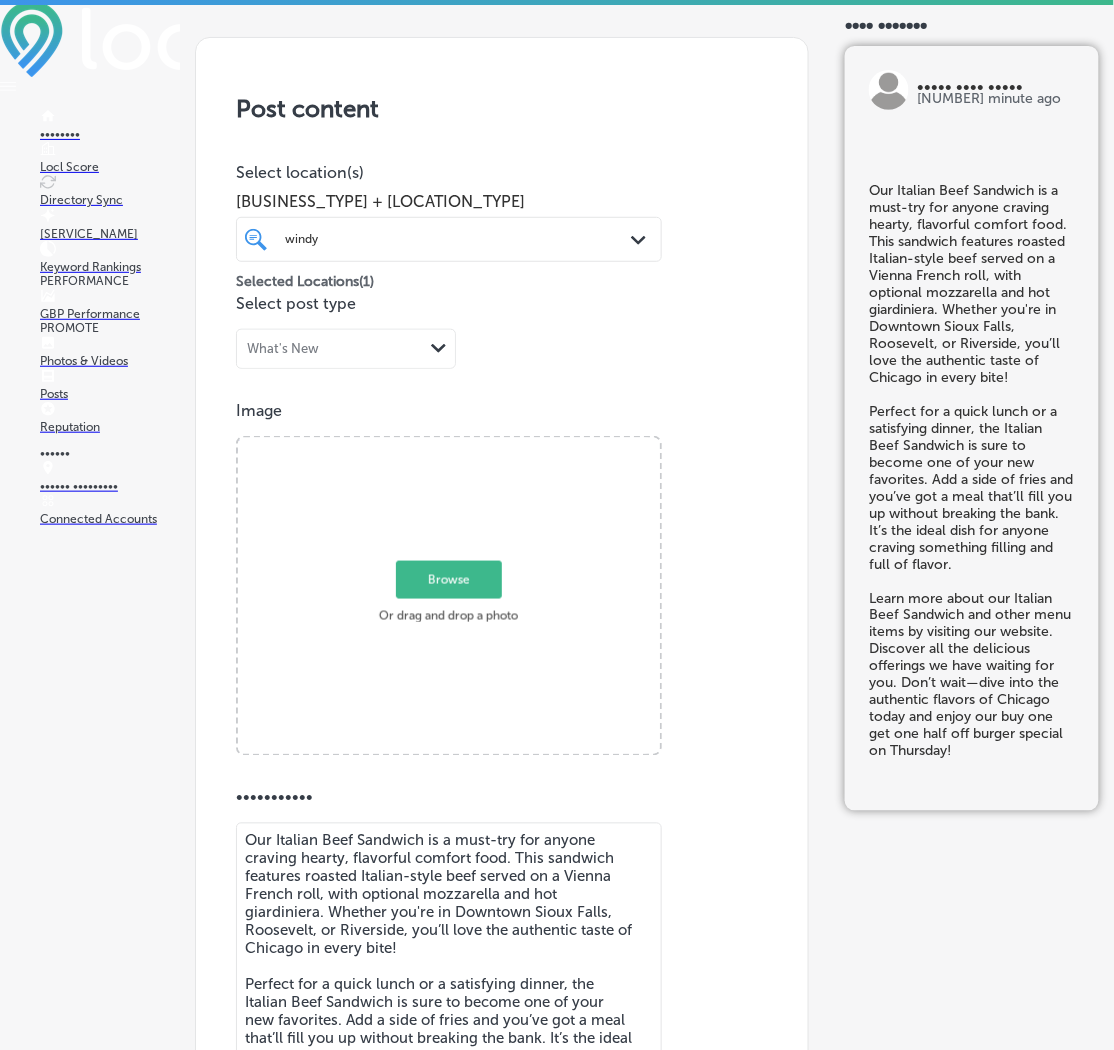 type on "Our Italian Beef Sandwich is a must-try for anyone craving hearty, flavorful comfort food. This sandwich features roasted Italian-style beef served on a Vienna French roll, with optional mozzarella and hot giardiniera. Whether you're in Downtown Sioux Falls, Roosevelt, or Riverside, you’ll love the authentic taste of Chicago in every bite!
Perfect for a quick lunch or a satisfying dinner, the Italian Beef Sandwich is sure to become one of your new favorites. Add a side of fries and you’ve got a meal that’ll fill you up without breaking the bank. It’s the ideal dish for anyone craving something filling and full of flavor.
Learn more about our Italian Beef Sandwich and other menu items by visiting our website. Discover all the delicious offerings we have waiting for you. Don’t wait—dive into the authentic flavors of Chicago today and enjoy our buy one get one half off burger special on Thursday!" 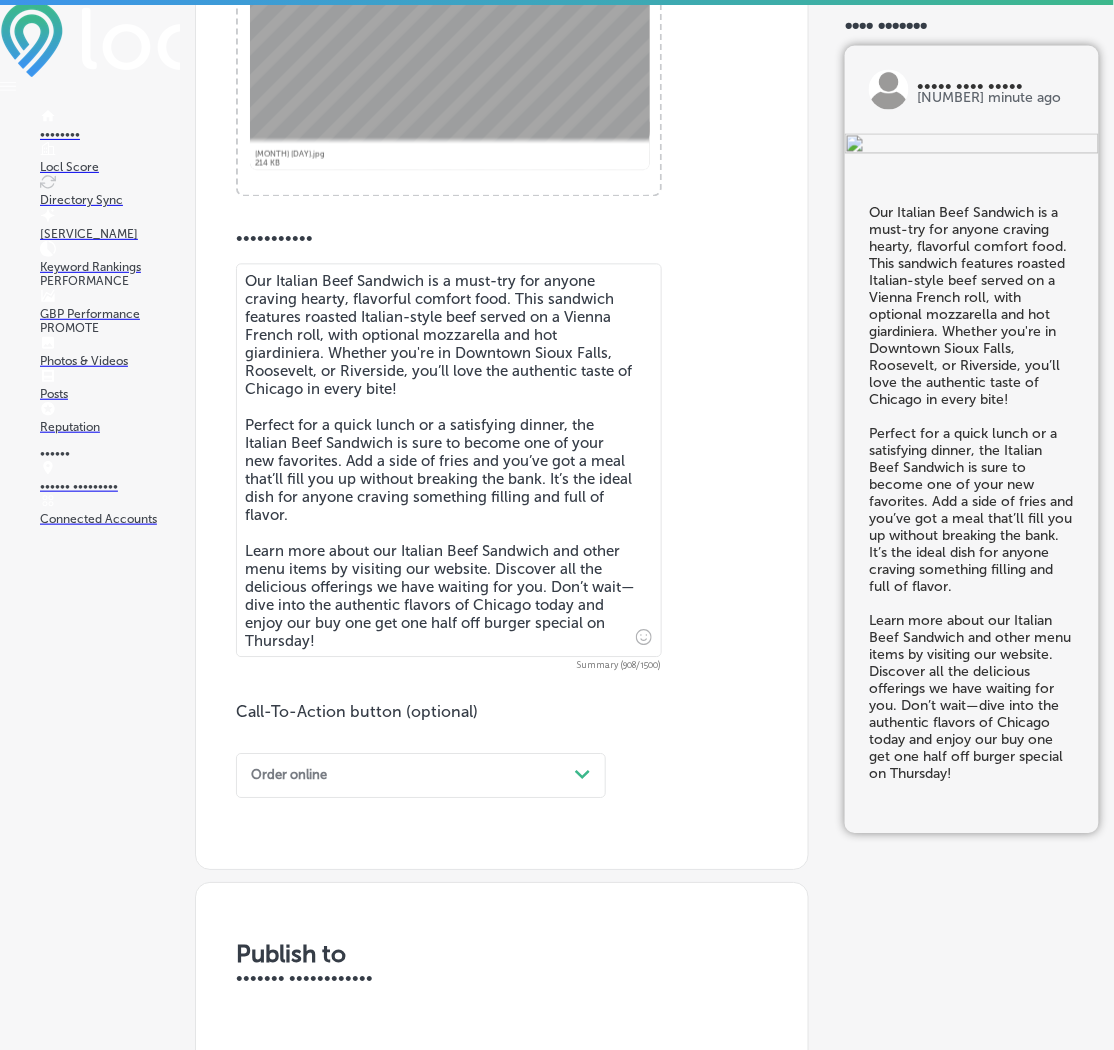 scroll, scrollTop: 836, scrollLeft: 0, axis: vertical 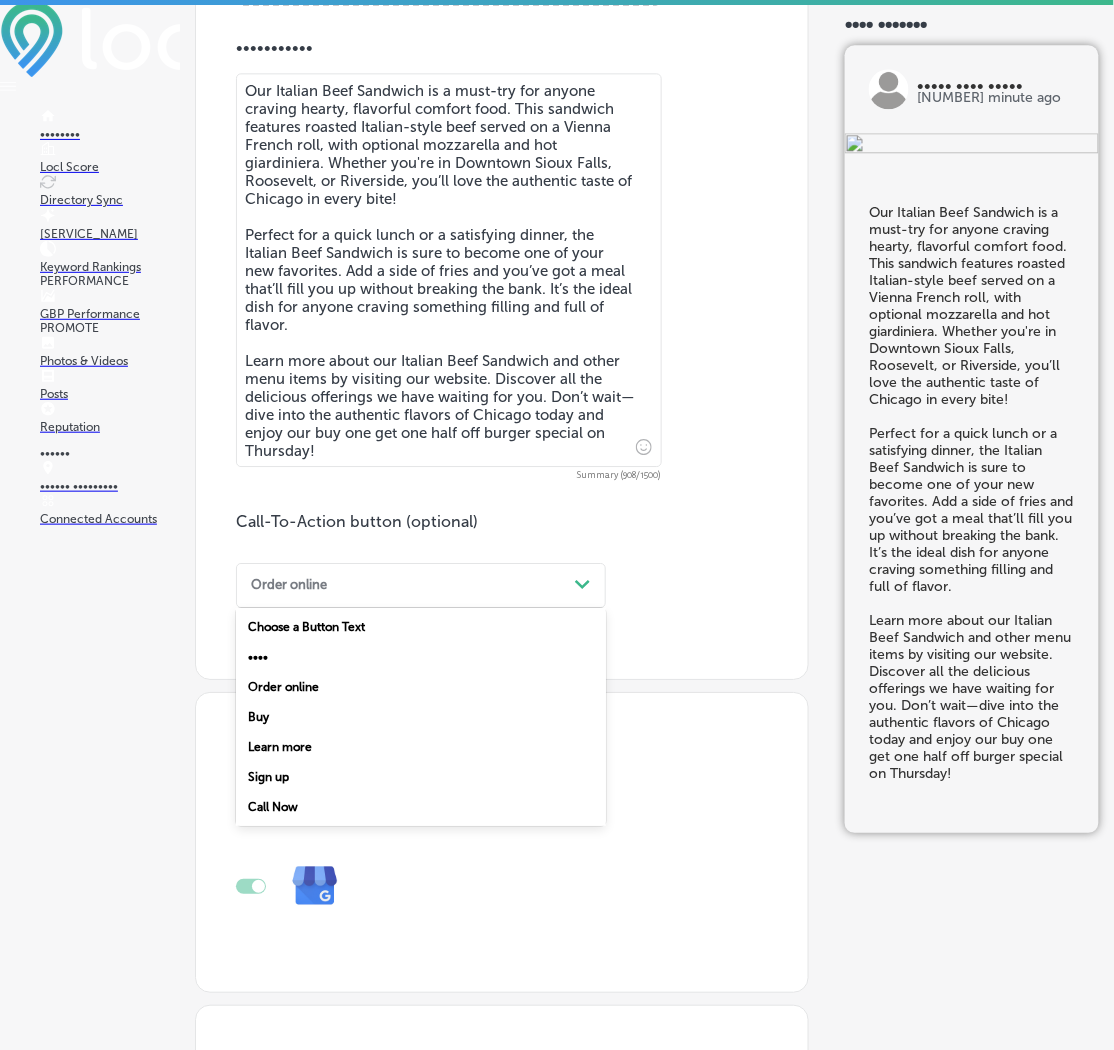 click on "••••• ••••••
••••
••••••• •••• •••••••" at bounding box center [421, 585] 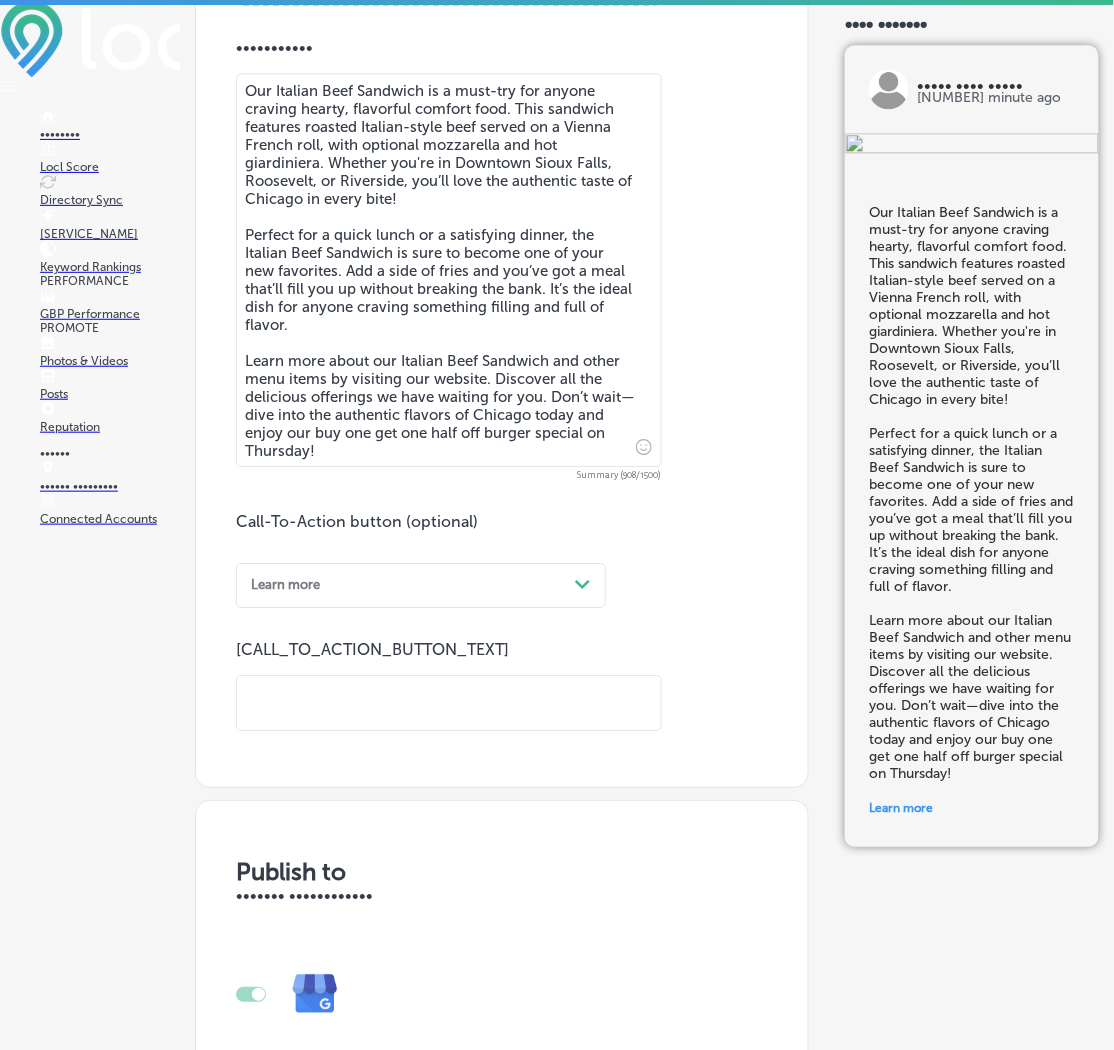 click at bounding box center [449, 703] 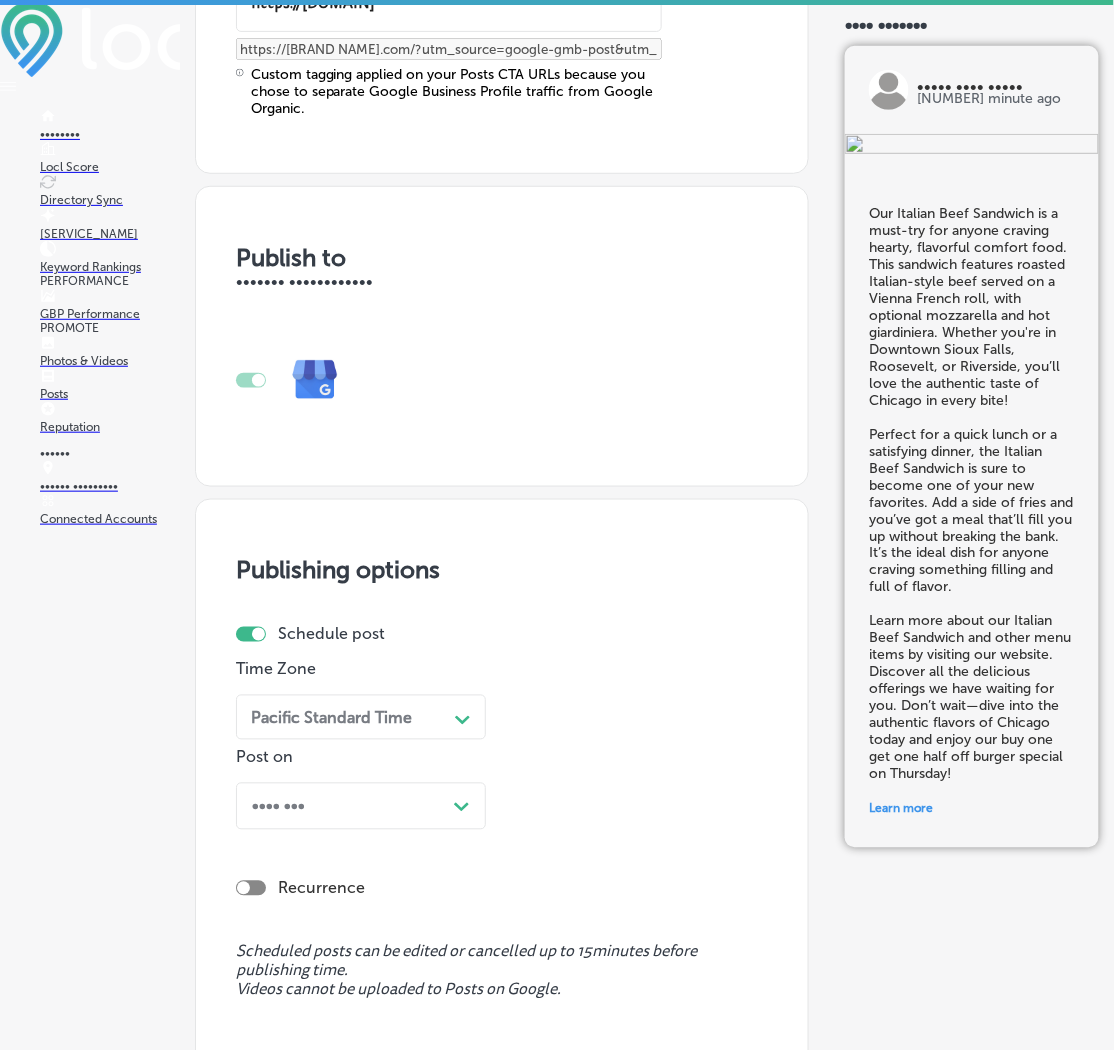 scroll, scrollTop: 1586, scrollLeft: 0, axis: vertical 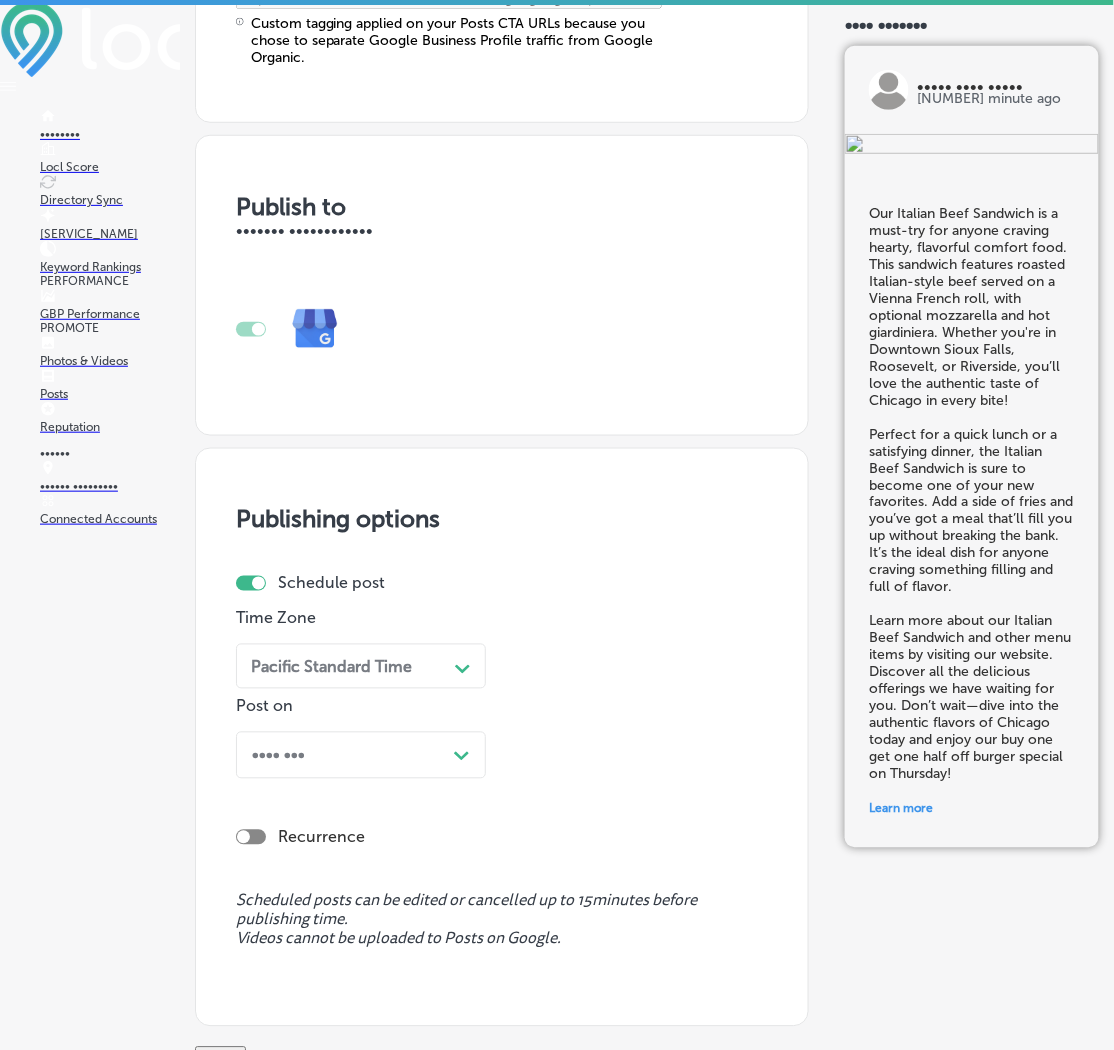 type on "https://[DOMAIN]" 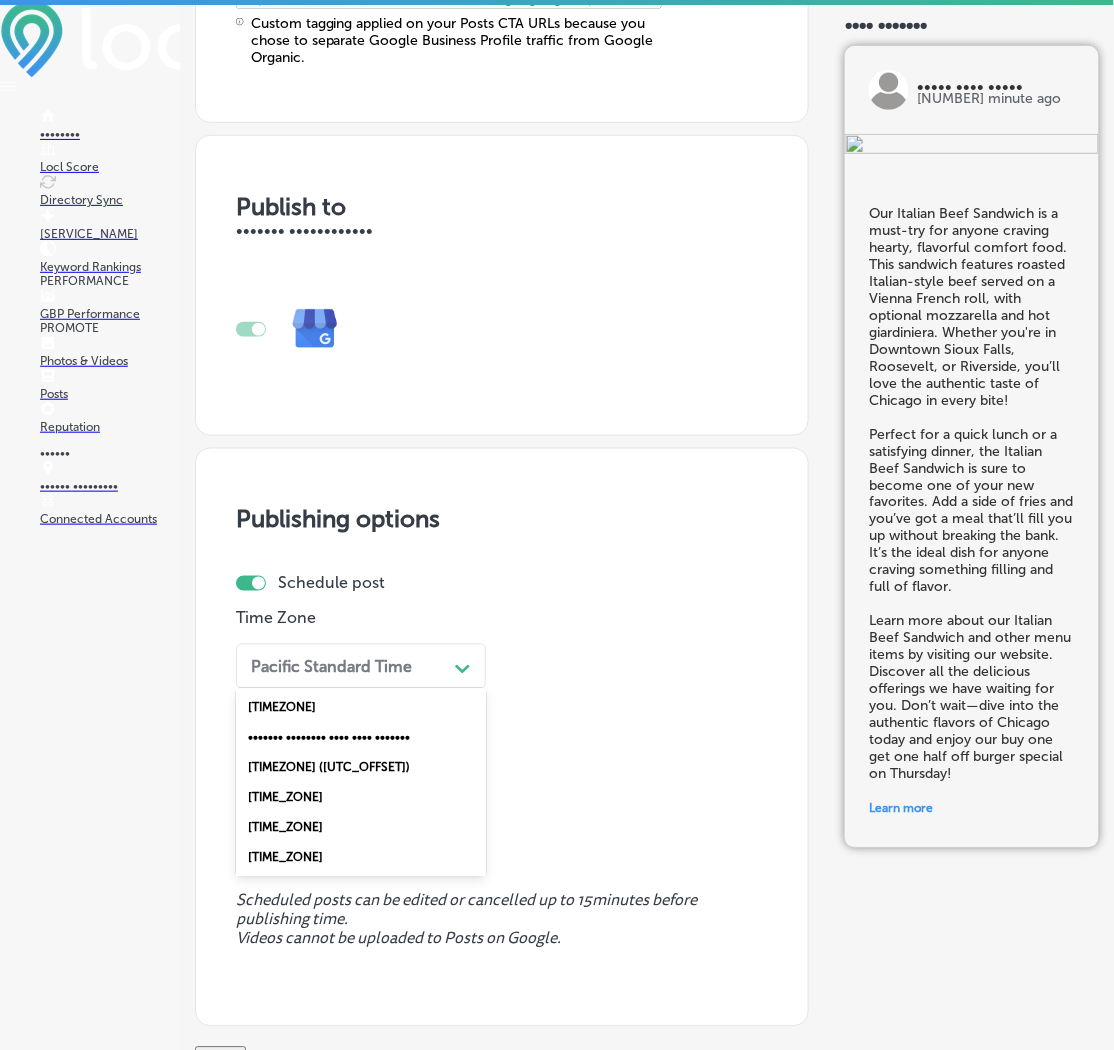 click on "[TIMEZONE] ([UTC_OFFSET])" at bounding box center (361, 768) 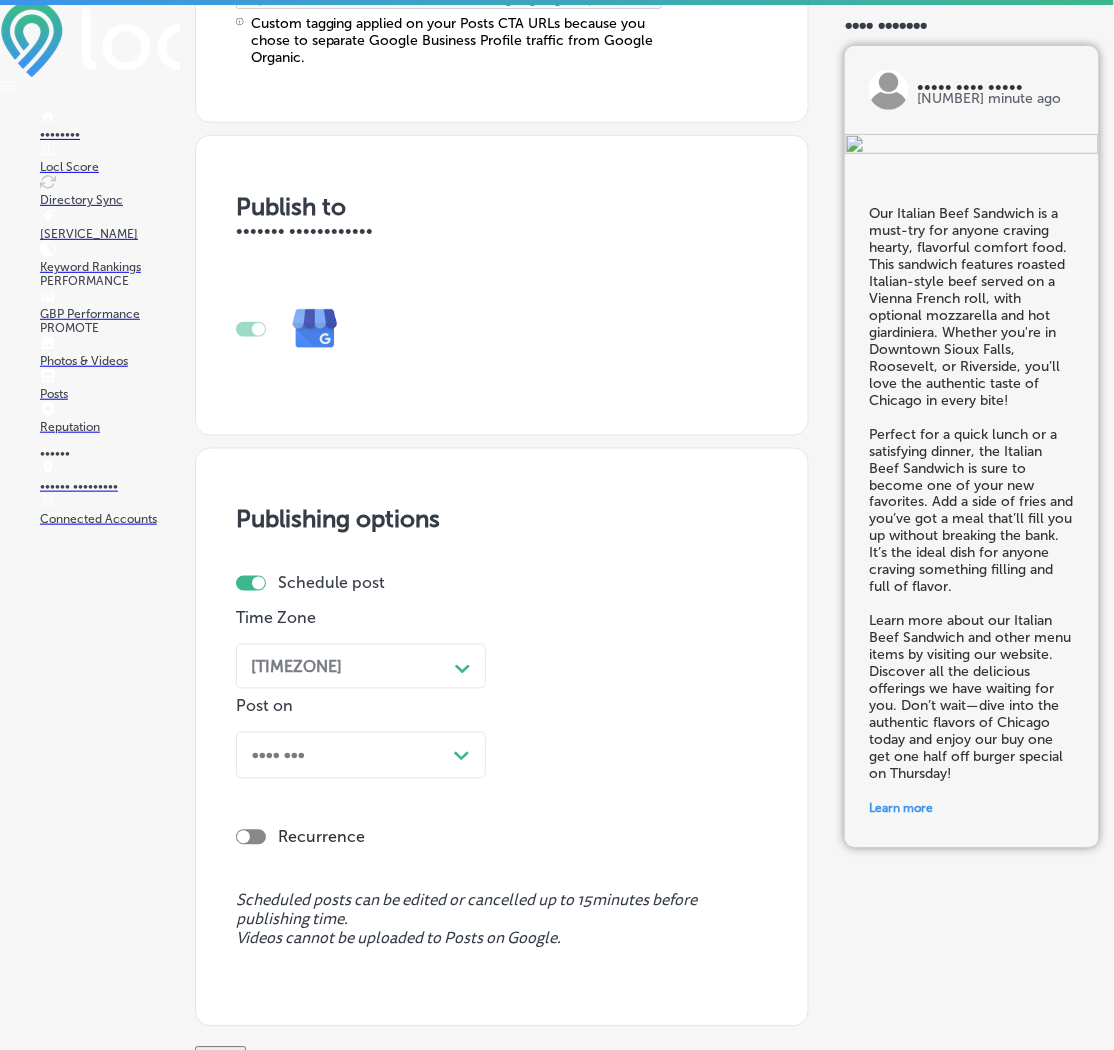 click on "Post Now
Path
Created with Sketch." at bounding box center [361, 755] 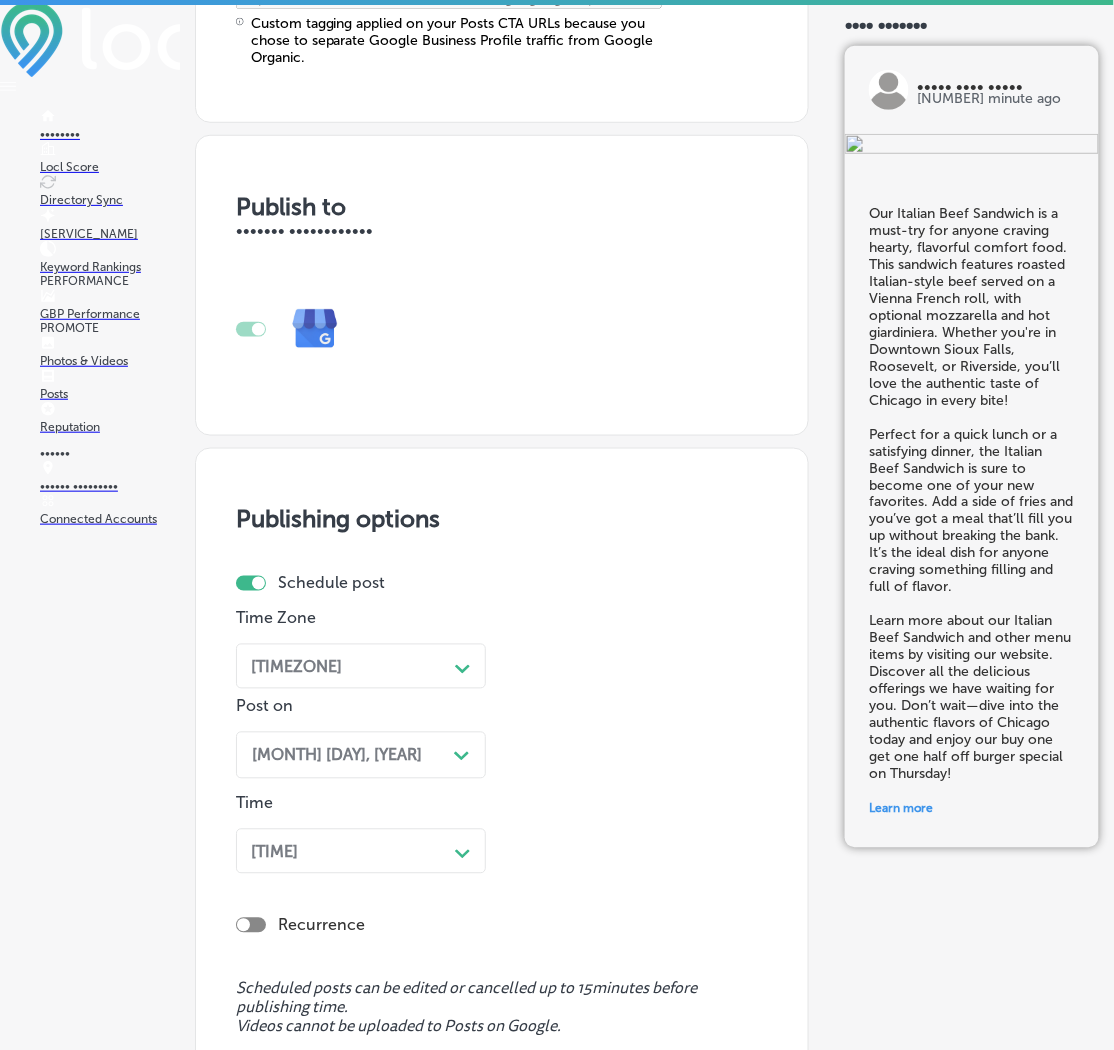 drag, startPoint x: 335, startPoint y: 783, endPoint x: 297, endPoint y: 585, distance: 201.6135 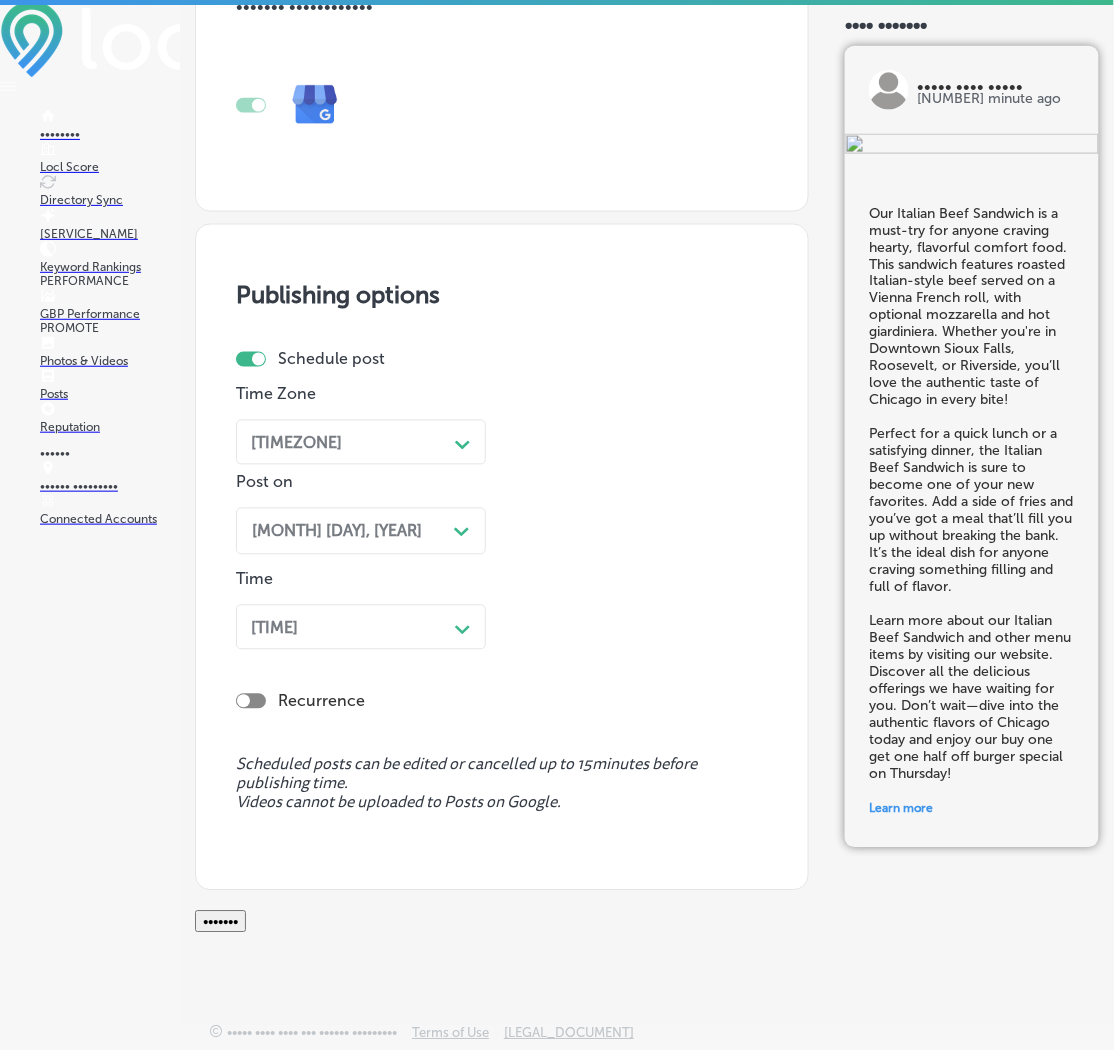 scroll, scrollTop: 1853, scrollLeft: 0, axis: vertical 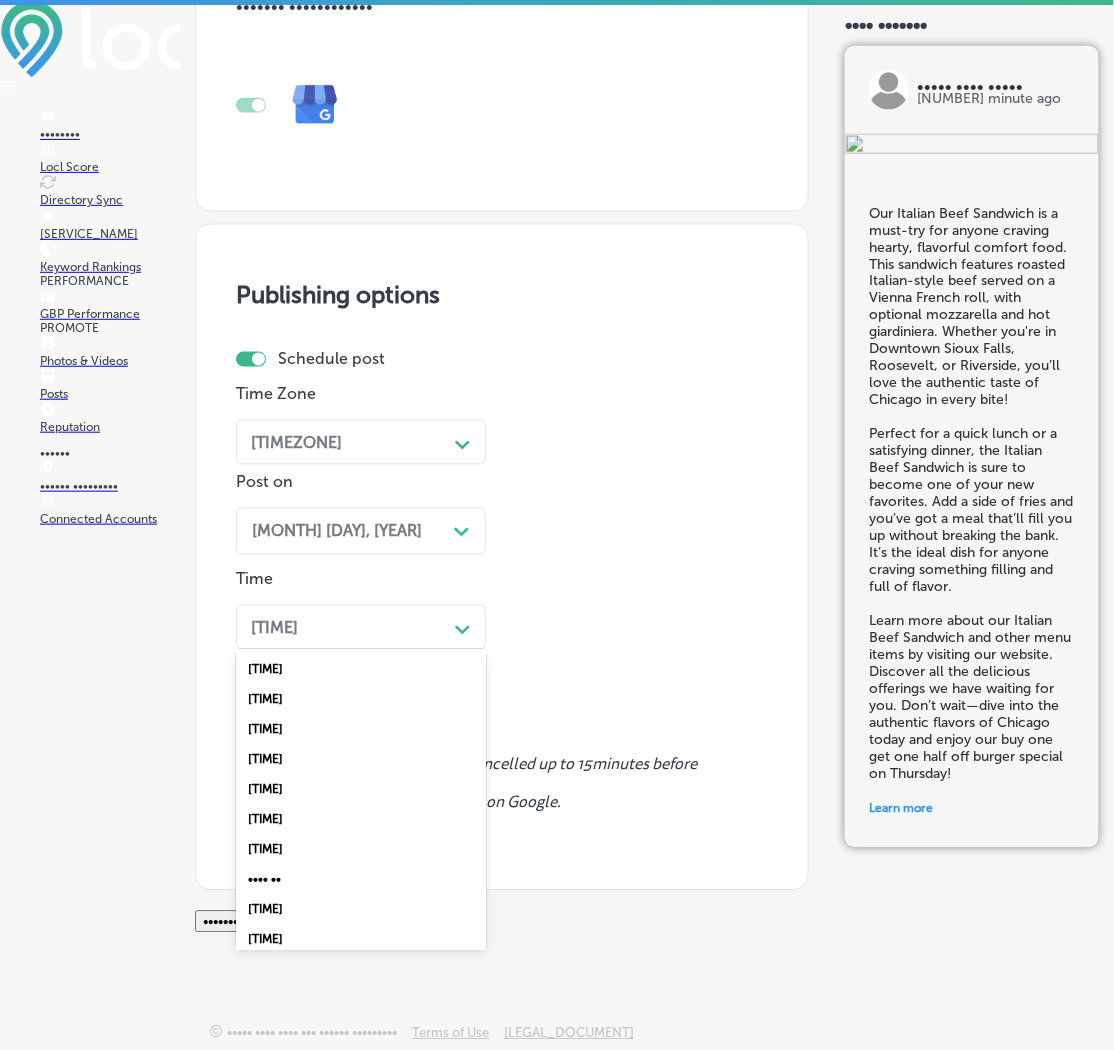 click on "[TIME]" at bounding box center [361, 760] 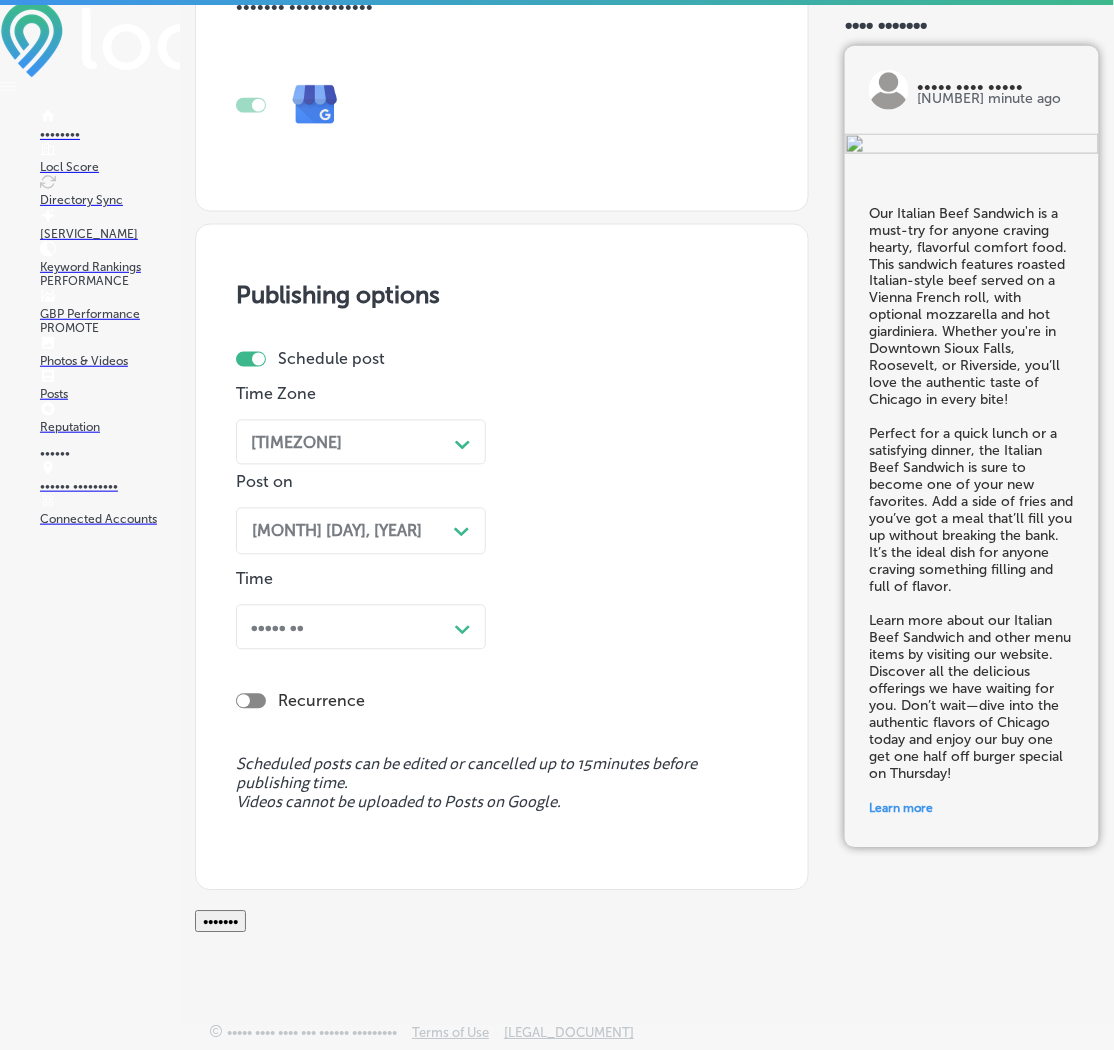 click on "•••••••" at bounding box center (220, 922) 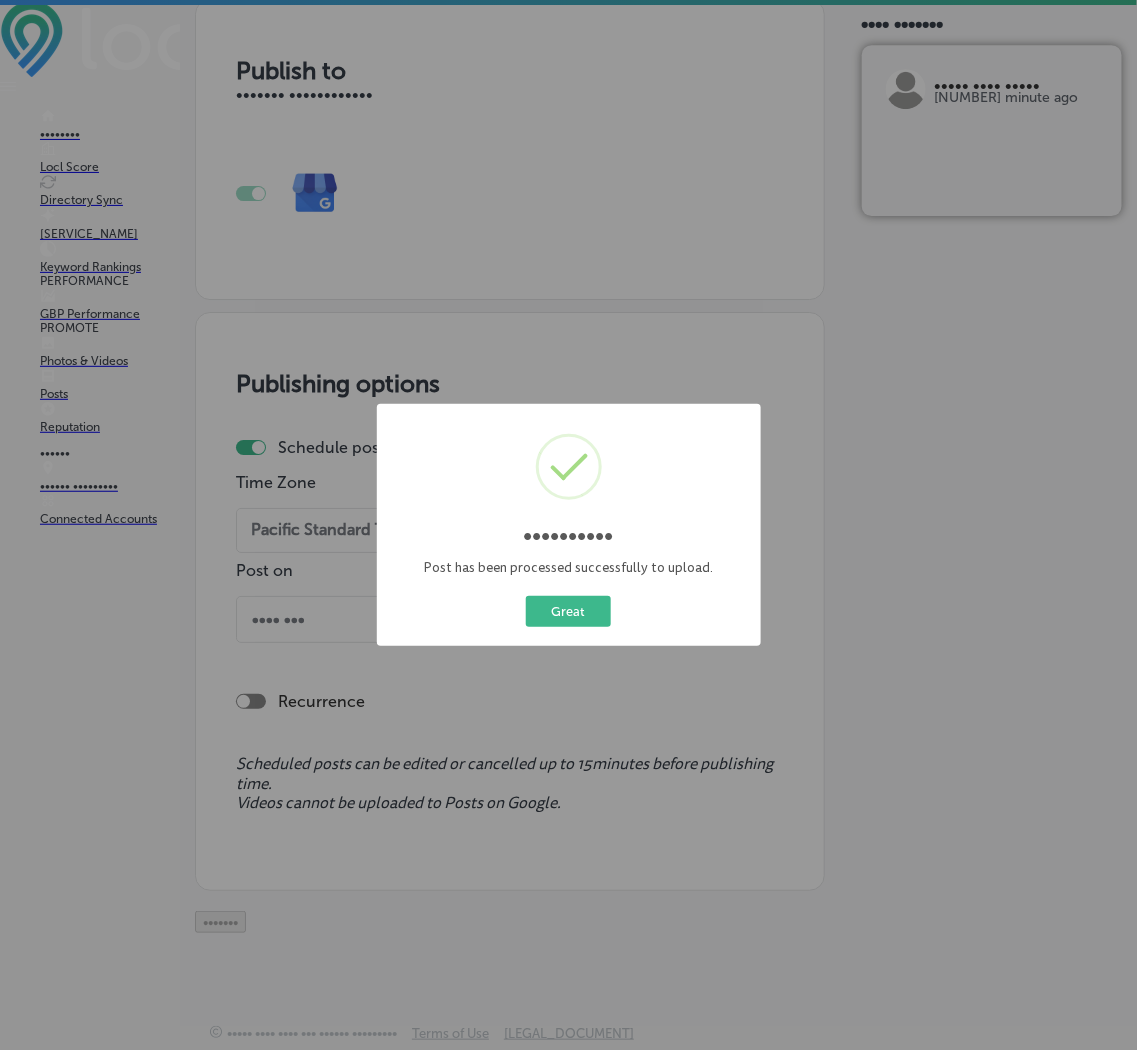 click on "Published! × Post has been processed successfully to upload. Great Cancel" at bounding box center (568, 525) 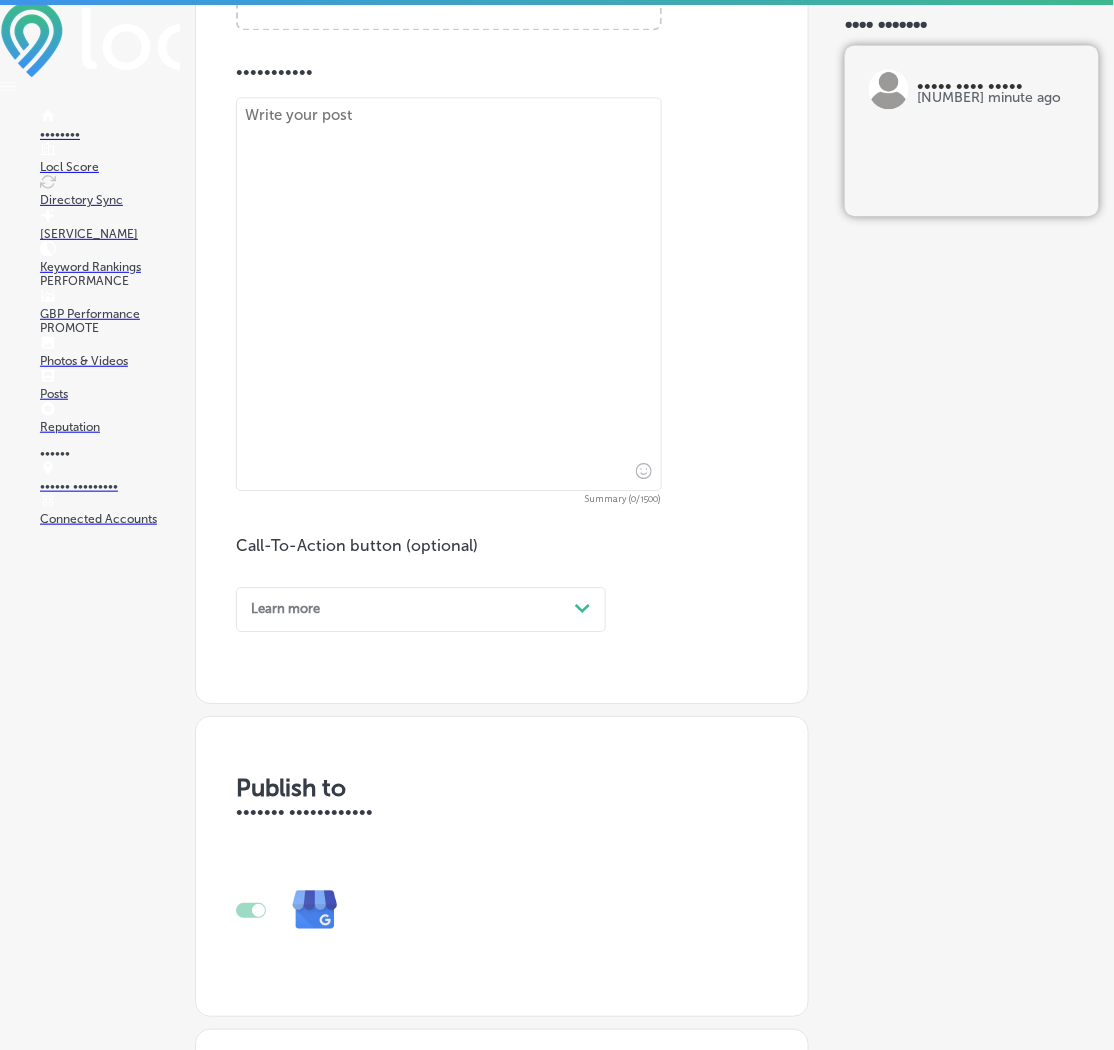 scroll, scrollTop: 807, scrollLeft: 0, axis: vertical 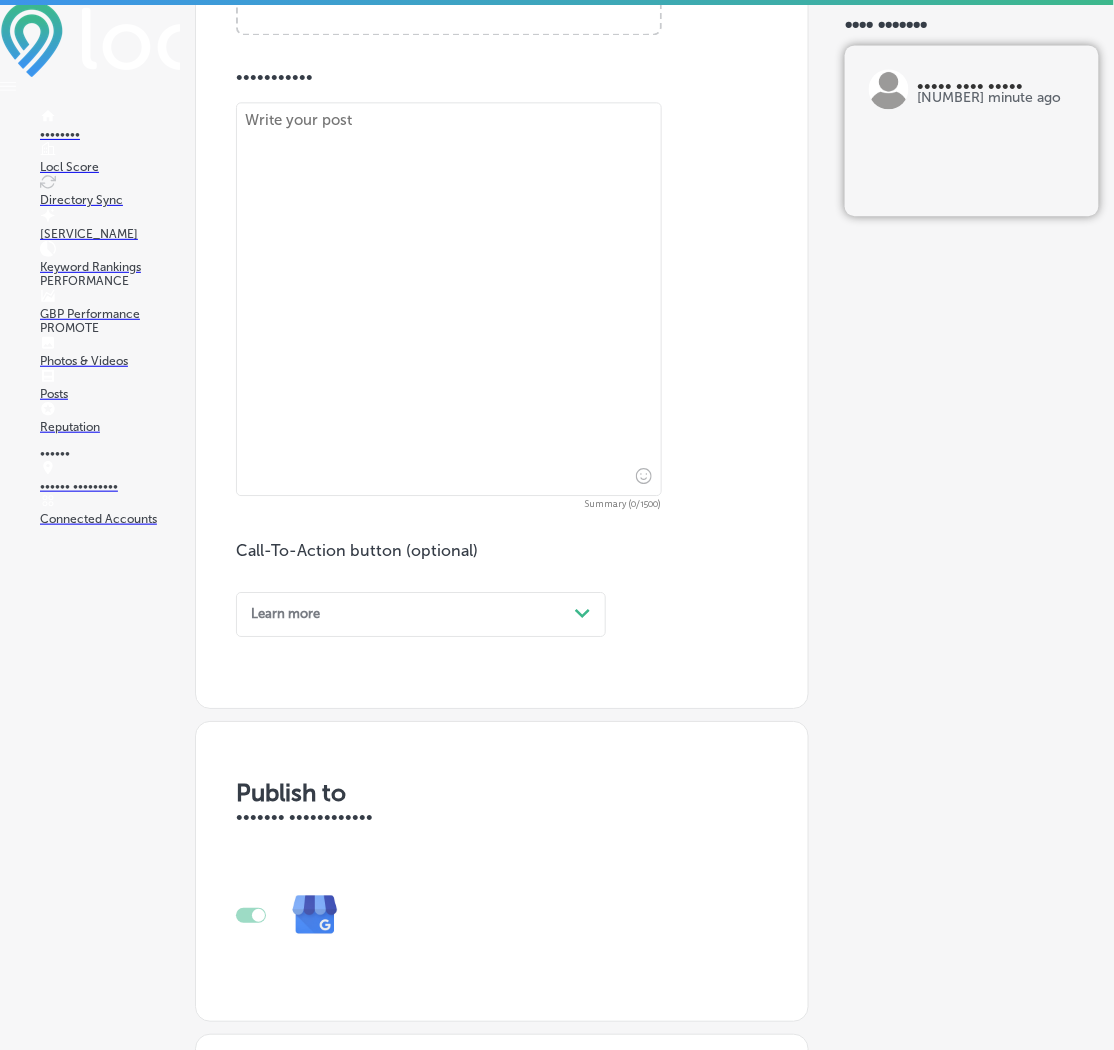 click at bounding box center [449, 299] 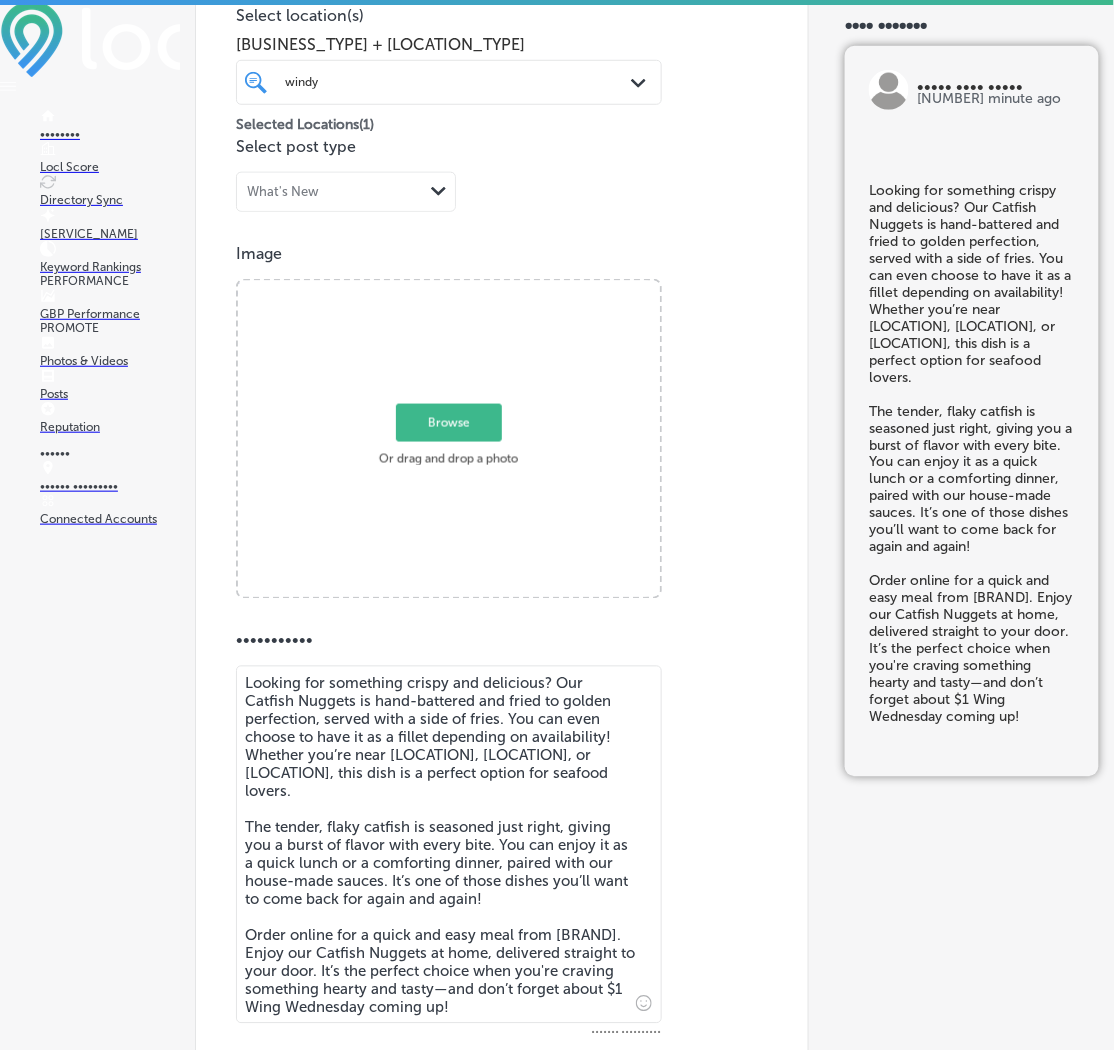 scroll, scrollTop: 57, scrollLeft: 0, axis: vertical 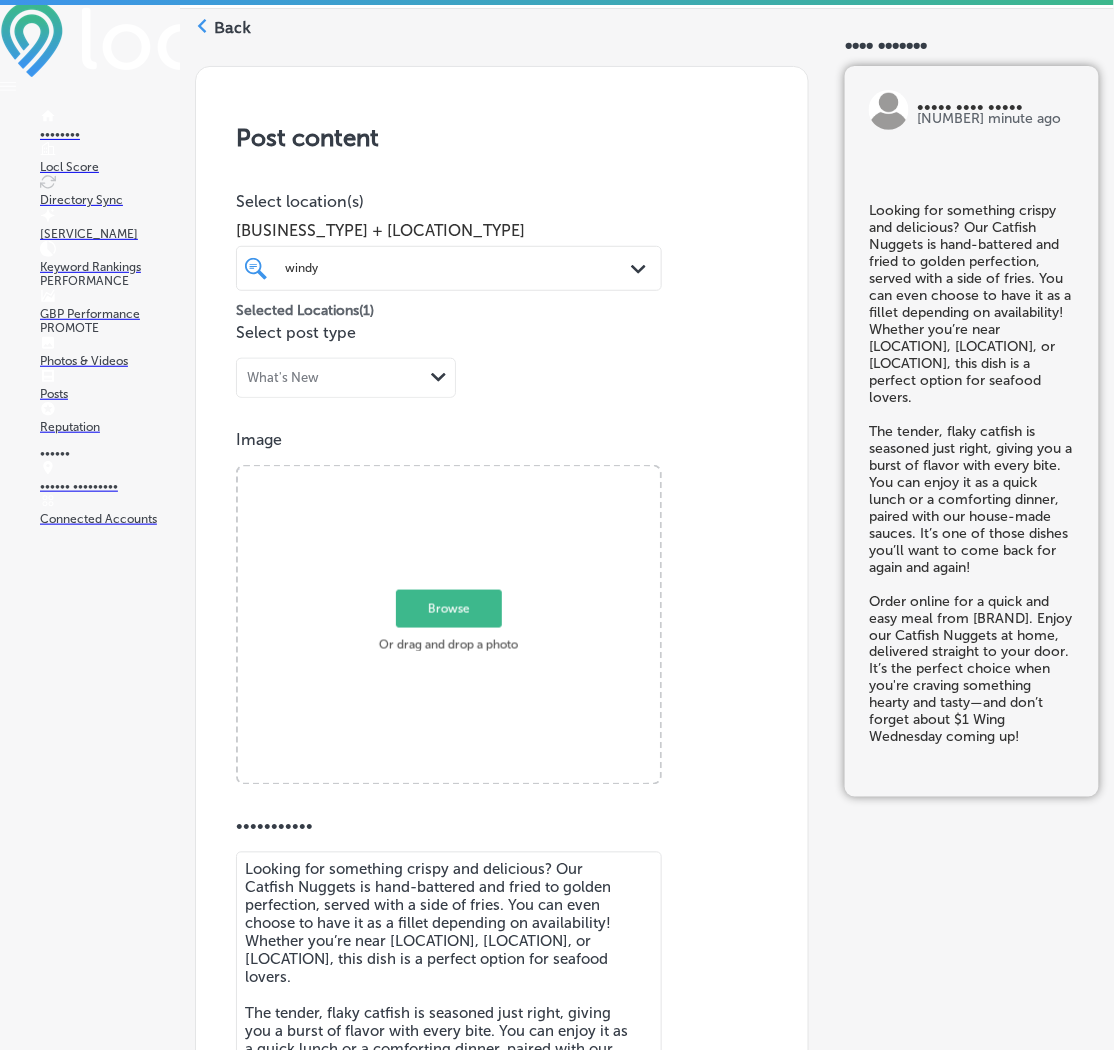 type on "Looking for something crispy and delicious? Our Catfish Nuggets is hand-battered and fried to golden perfection, served with a side of fries. You can even choose to have it as a fillet depending on availability! Whether you’re near [LOCATION], [LOCATION], or [LOCATION], this dish is a perfect option for seafood lovers.
The tender, flaky catfish is seasoned just right, giving you a burst of flavor with every bite. You can enjoy it as a quick lunch or a comforting dinner, paired with our house-made sauces. It’s one of those dishes you’ll want to come back for again and again!
Order online for a quick and easy meal from [BRAND]. Enjoy our Catfish Nuggets at home, delivered straight to your door. It’s the perfect choice when you're craving something hearty and tasty—and don’t forget about $1 Wing Wednesday coming up!" 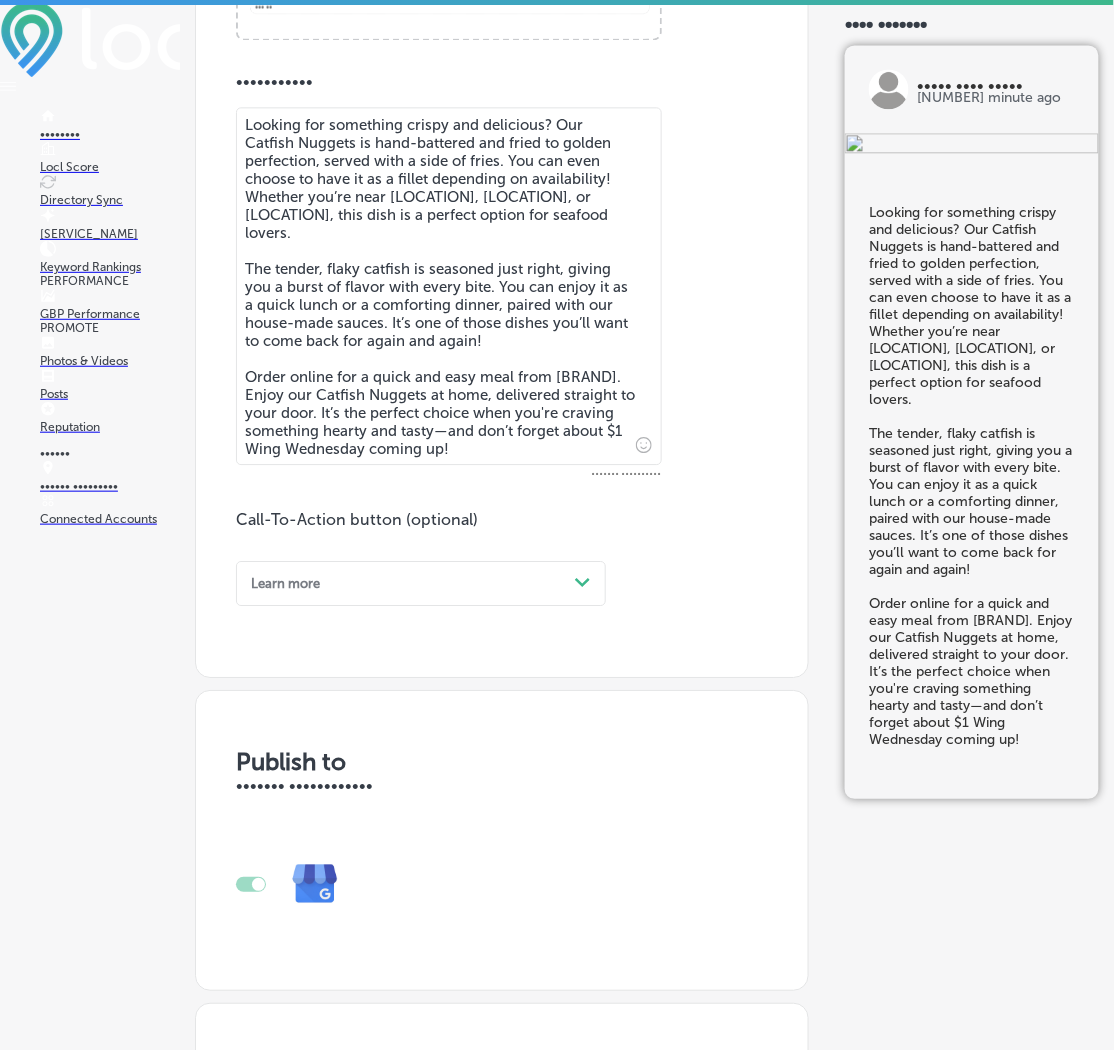 scroll, scrollTop: 807, scrollLeft: 0, axis: vertical 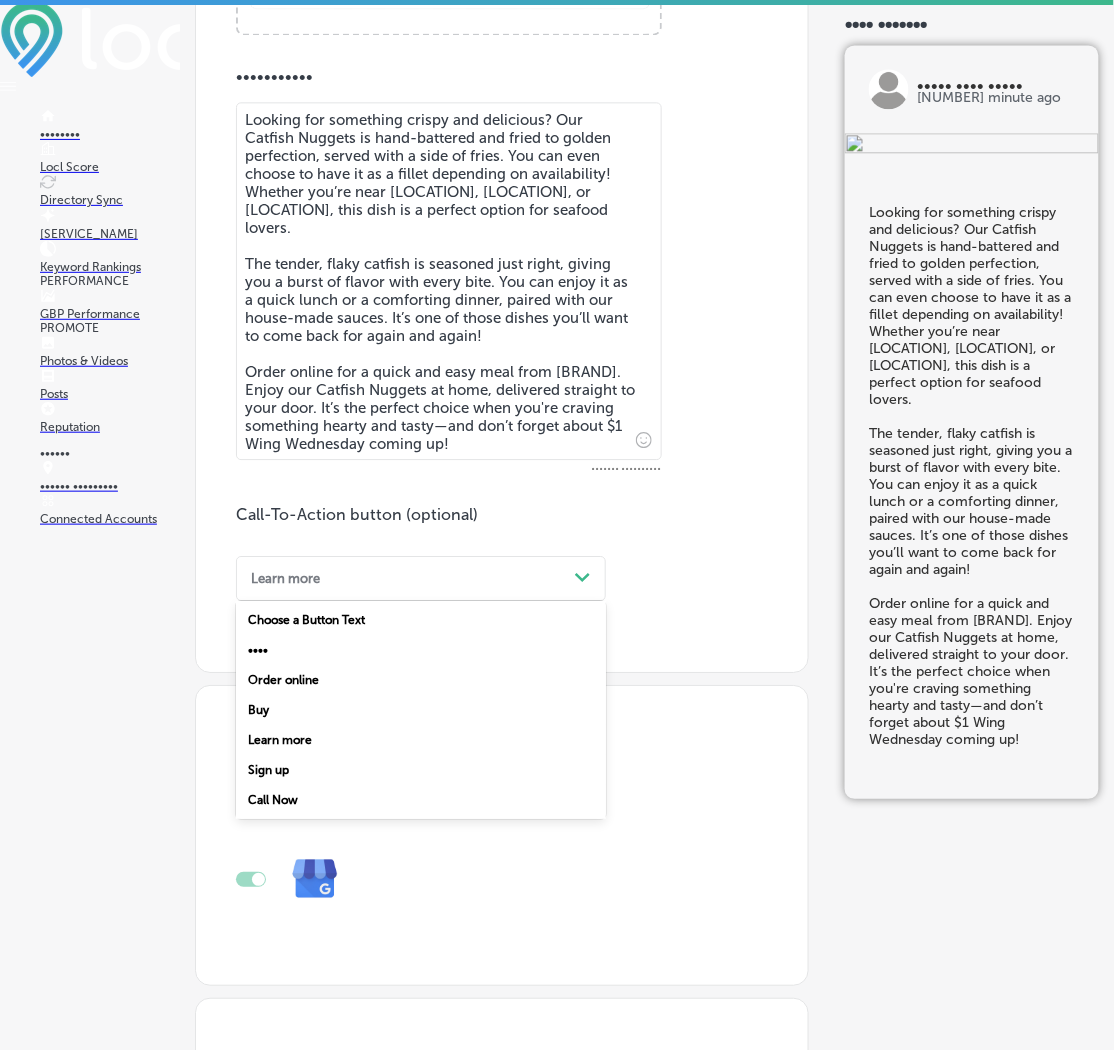 click on "Learn more" at bounding box center (405, 578) 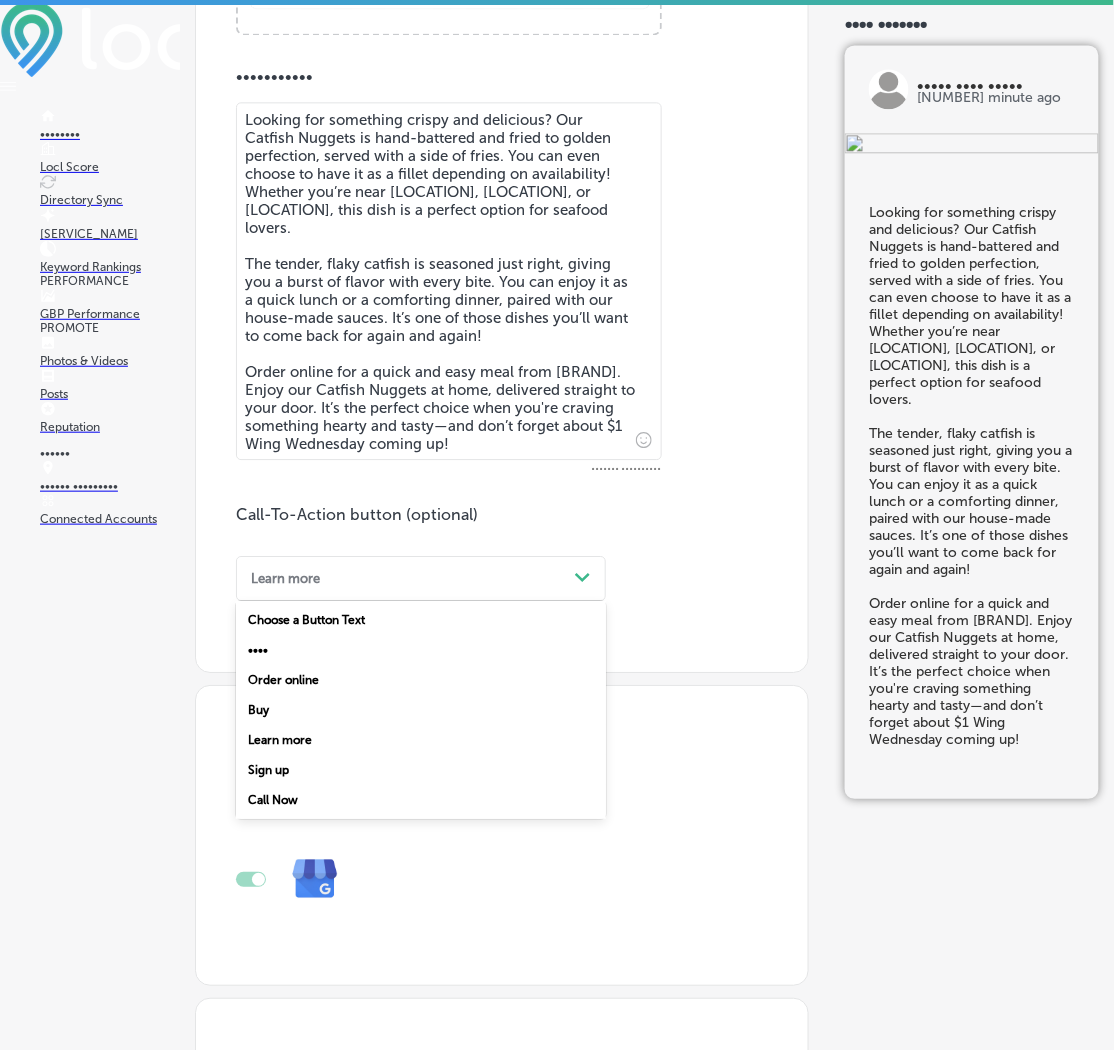 click on "Order online" at bounding box center [421, 680] 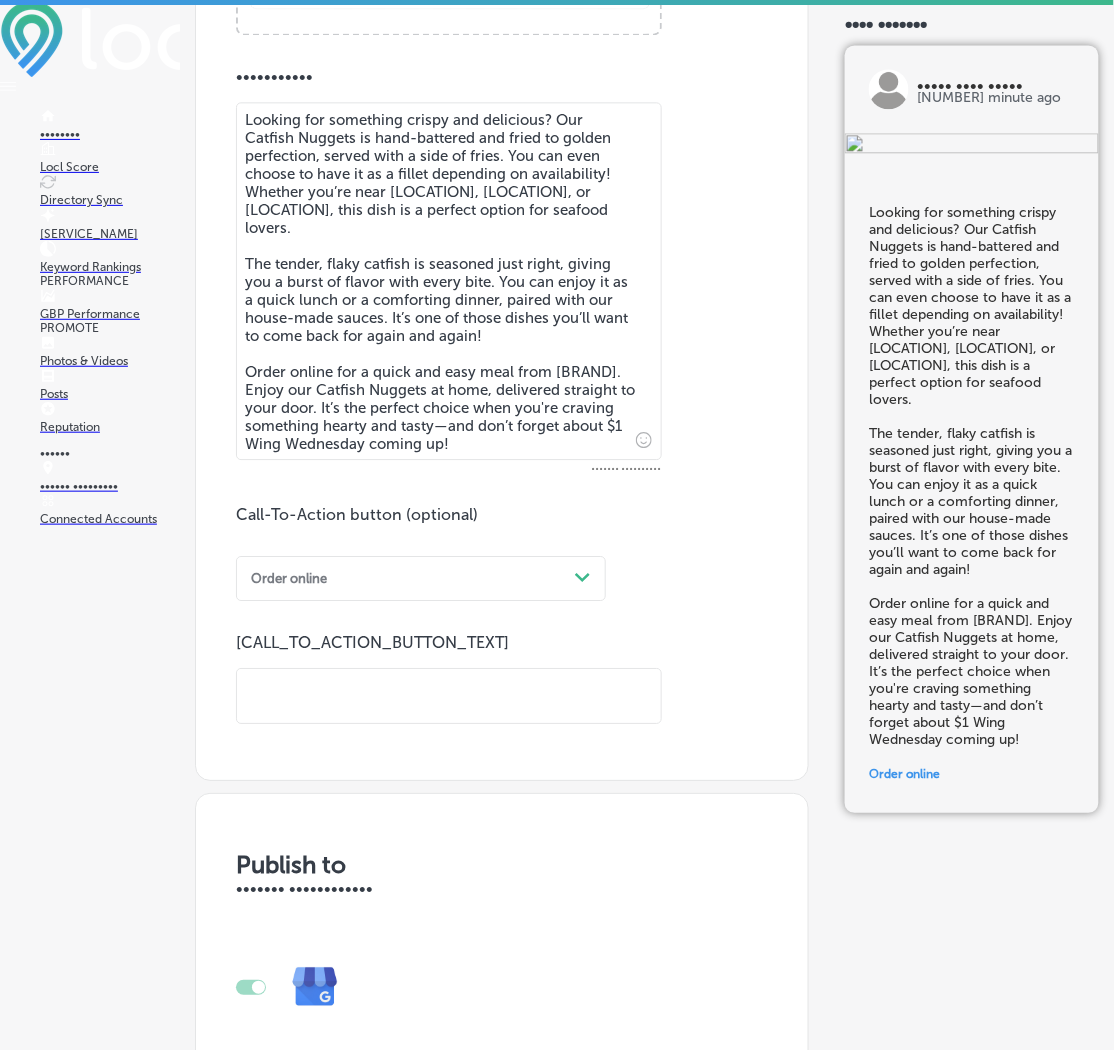 click at bounding box center (449, 696) 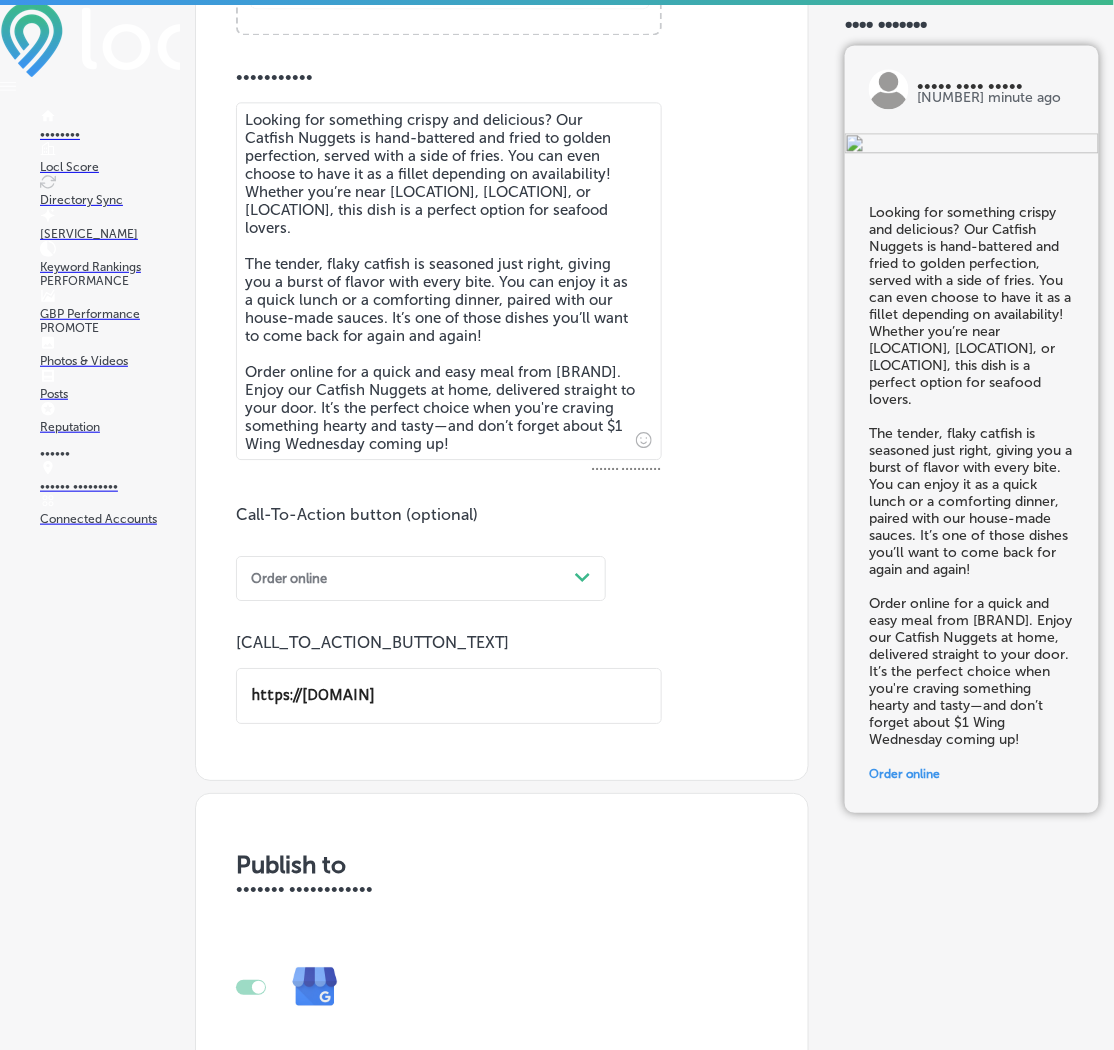 type on "https://[DOMAIN]" 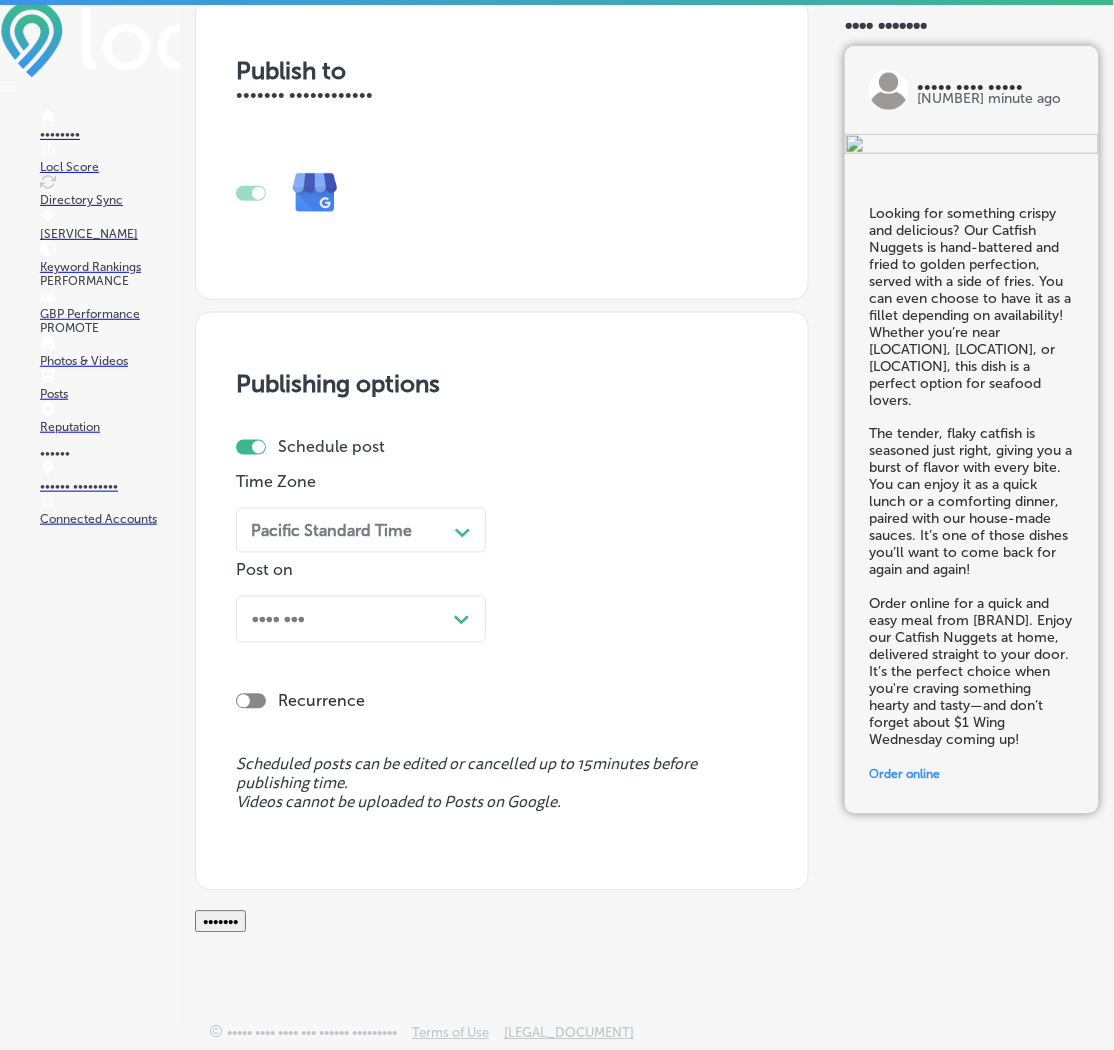 scroll, scrollTop: 1729, scrollLeft: 0, axis: vertical 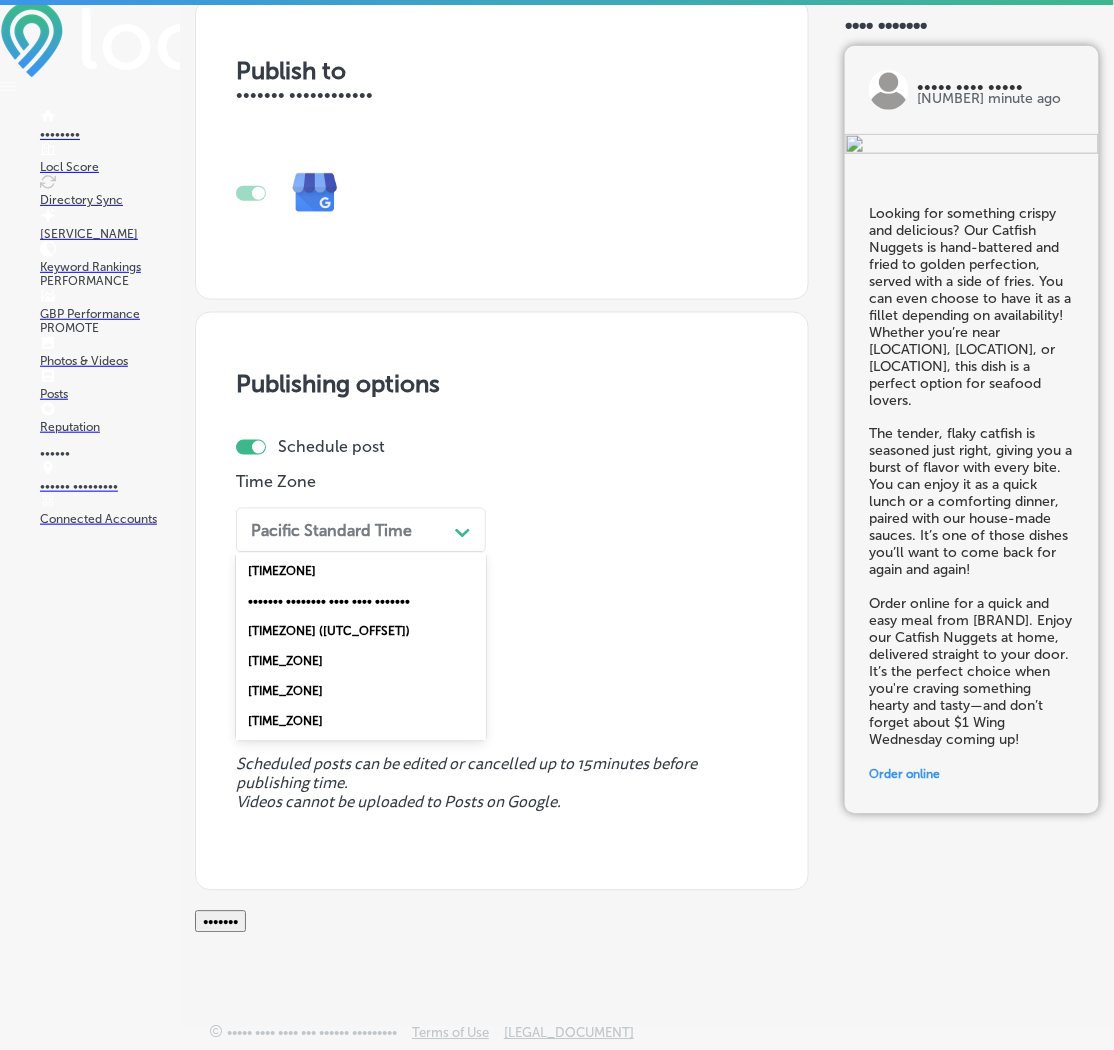click on "[TIMEZONE] ([UTC_OFFSET])" at bounding box center [361, 632] 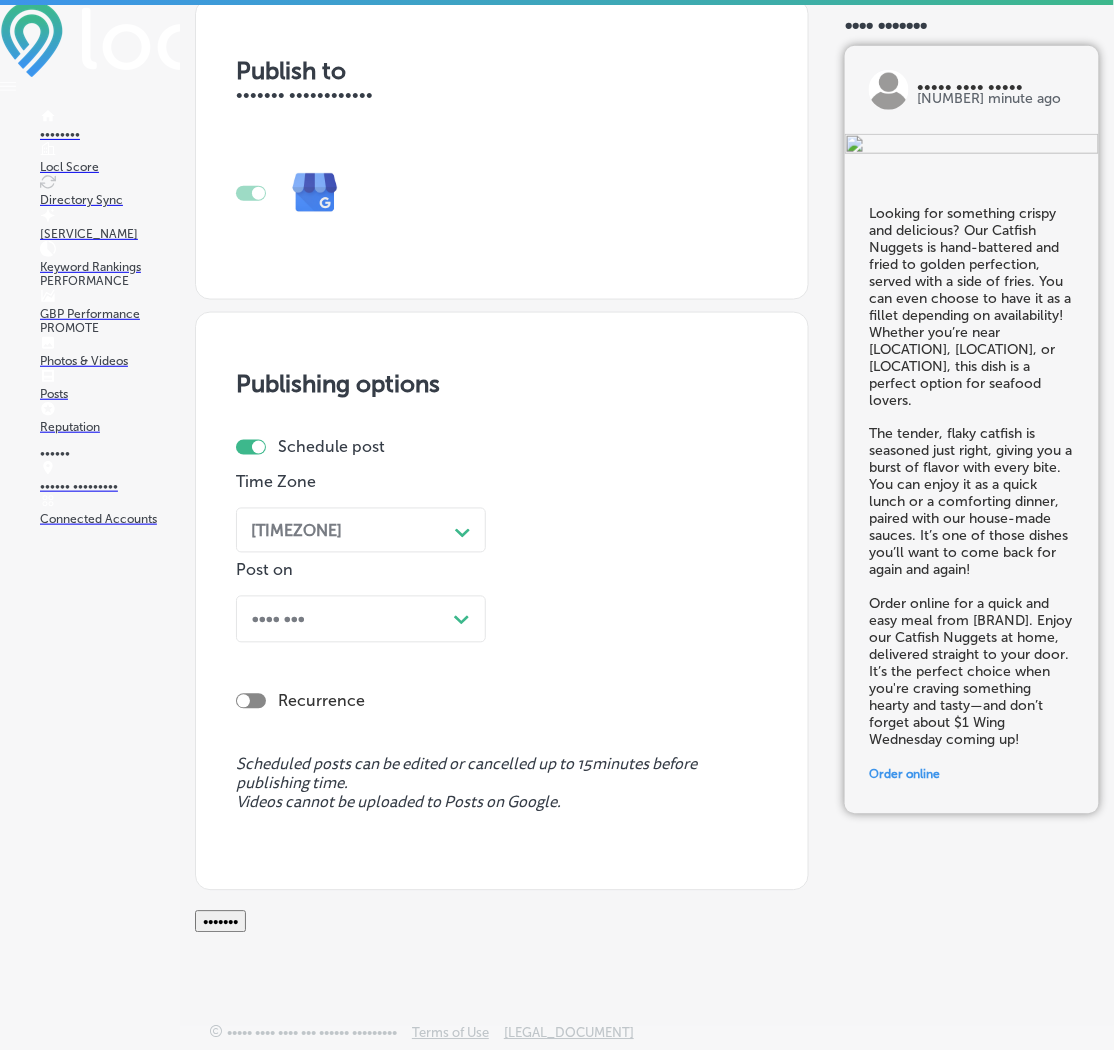 click on "Post Now
Path
Created with Sketch." at bounding box center (361, 619) 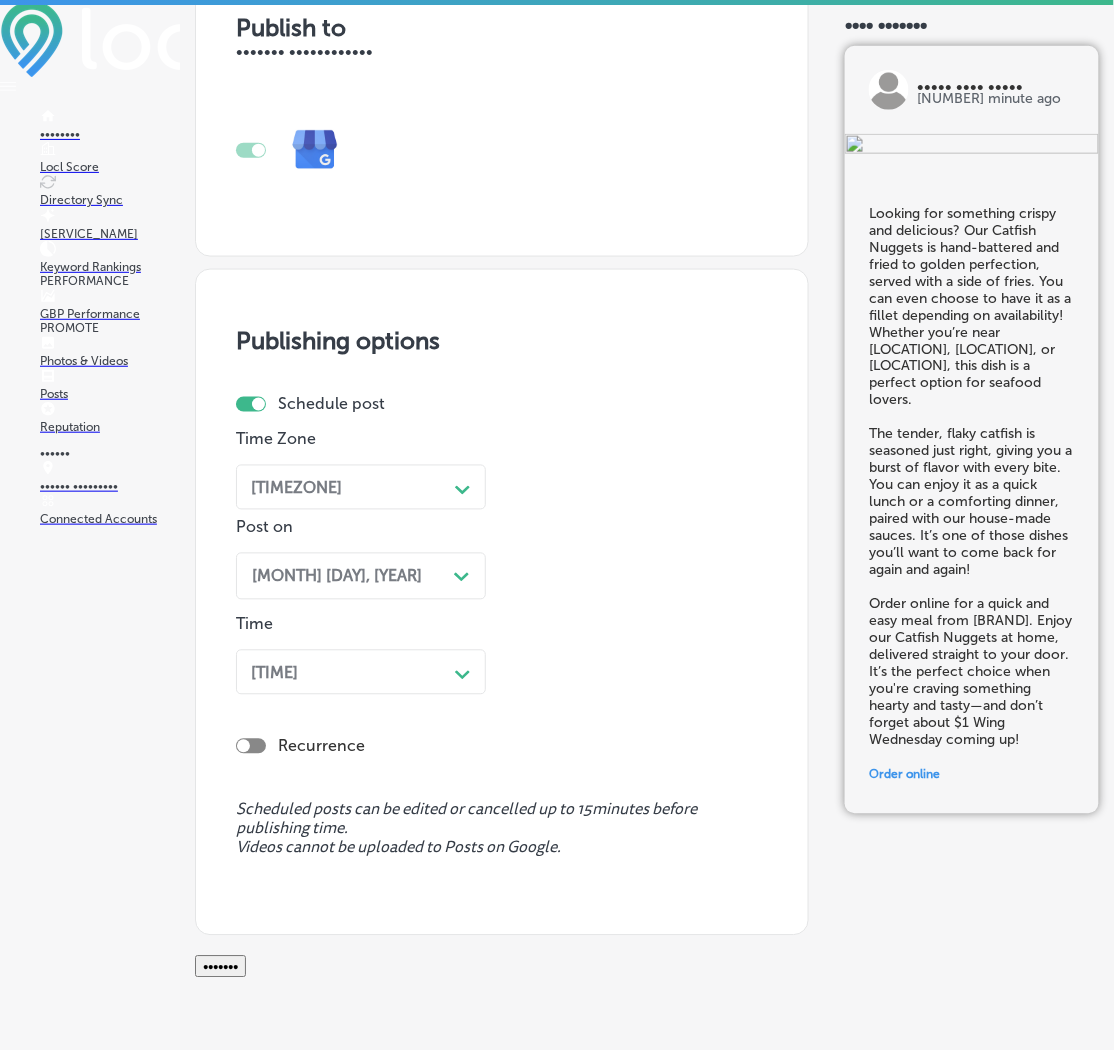drag, startPoint x: 346, startPoint y: 603, endPoint x: 297, endPoint y: 434, distance: 175.96022 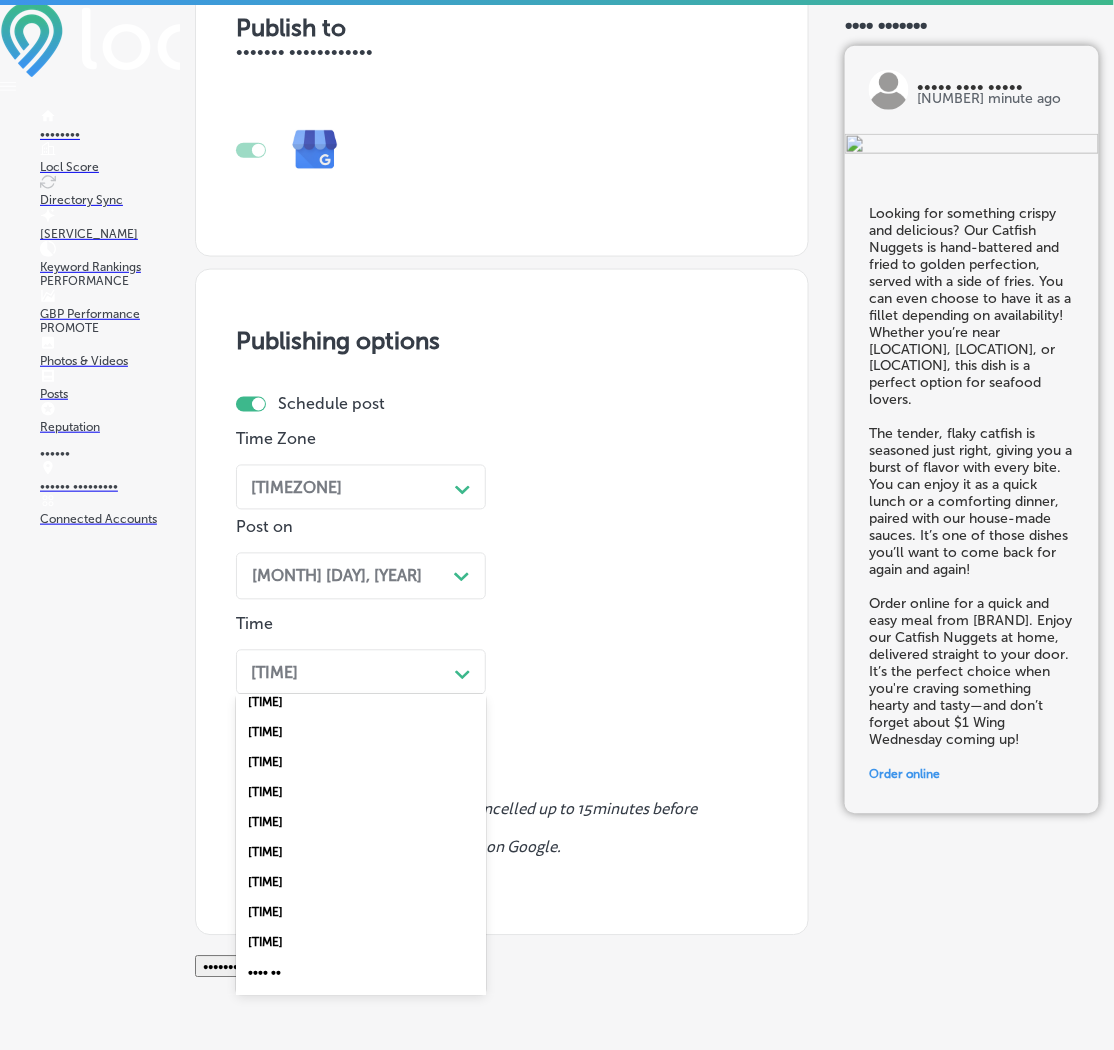 scroll, scrollTop: 749, scrollLeft: 0, axis: vertical 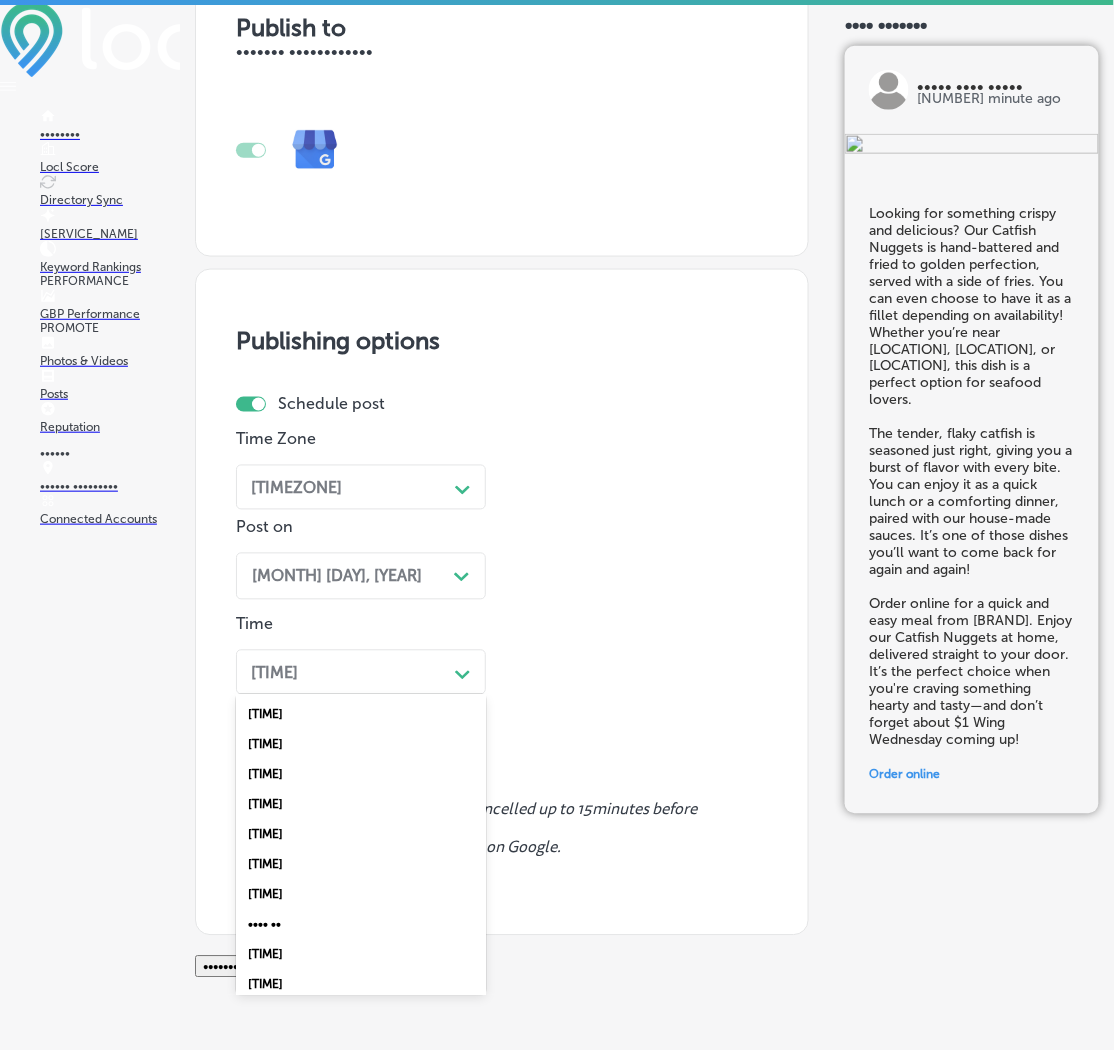 click on "[TIME]" at bounding box center [361, 805] 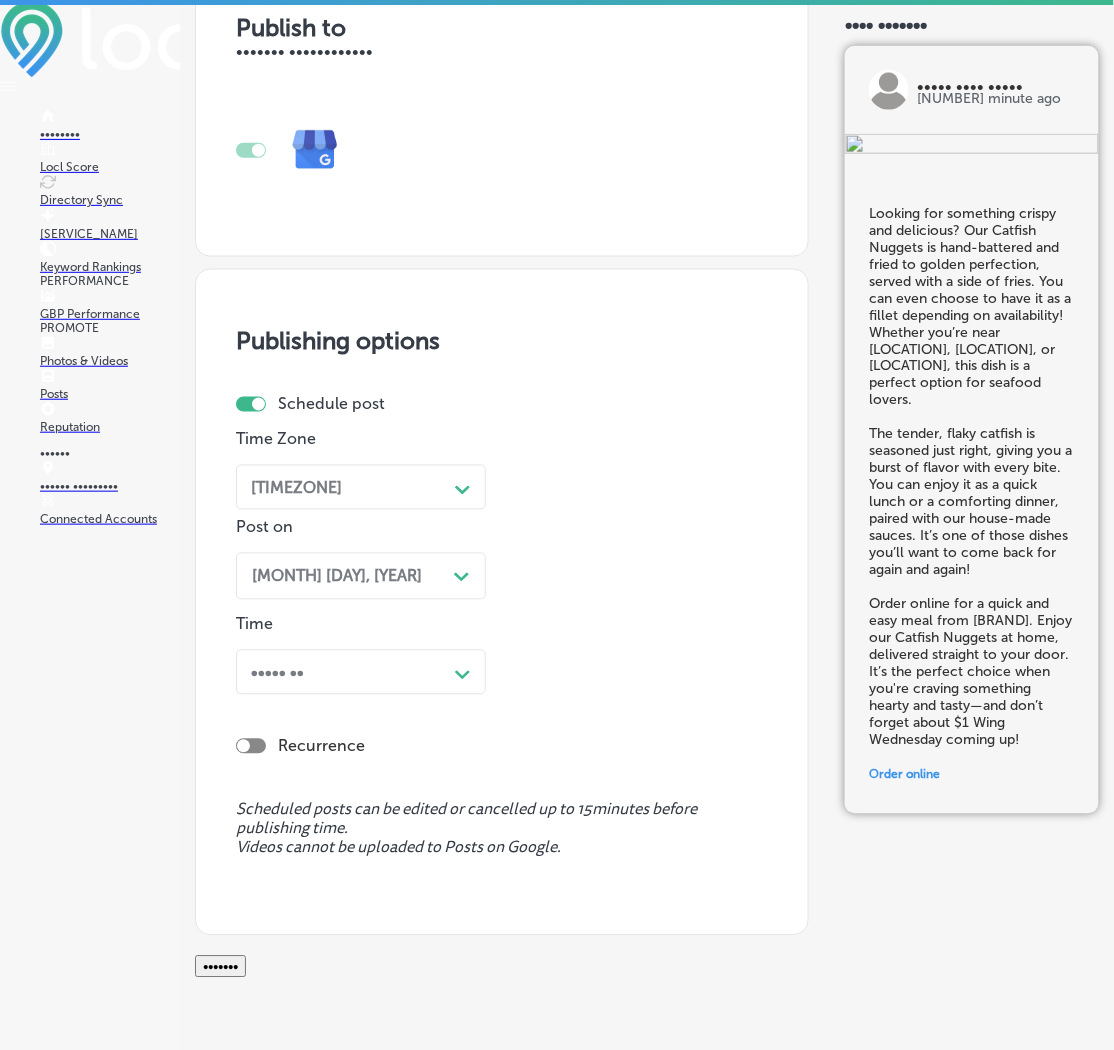 click on "•••••••" at bounding box center (220, 967) 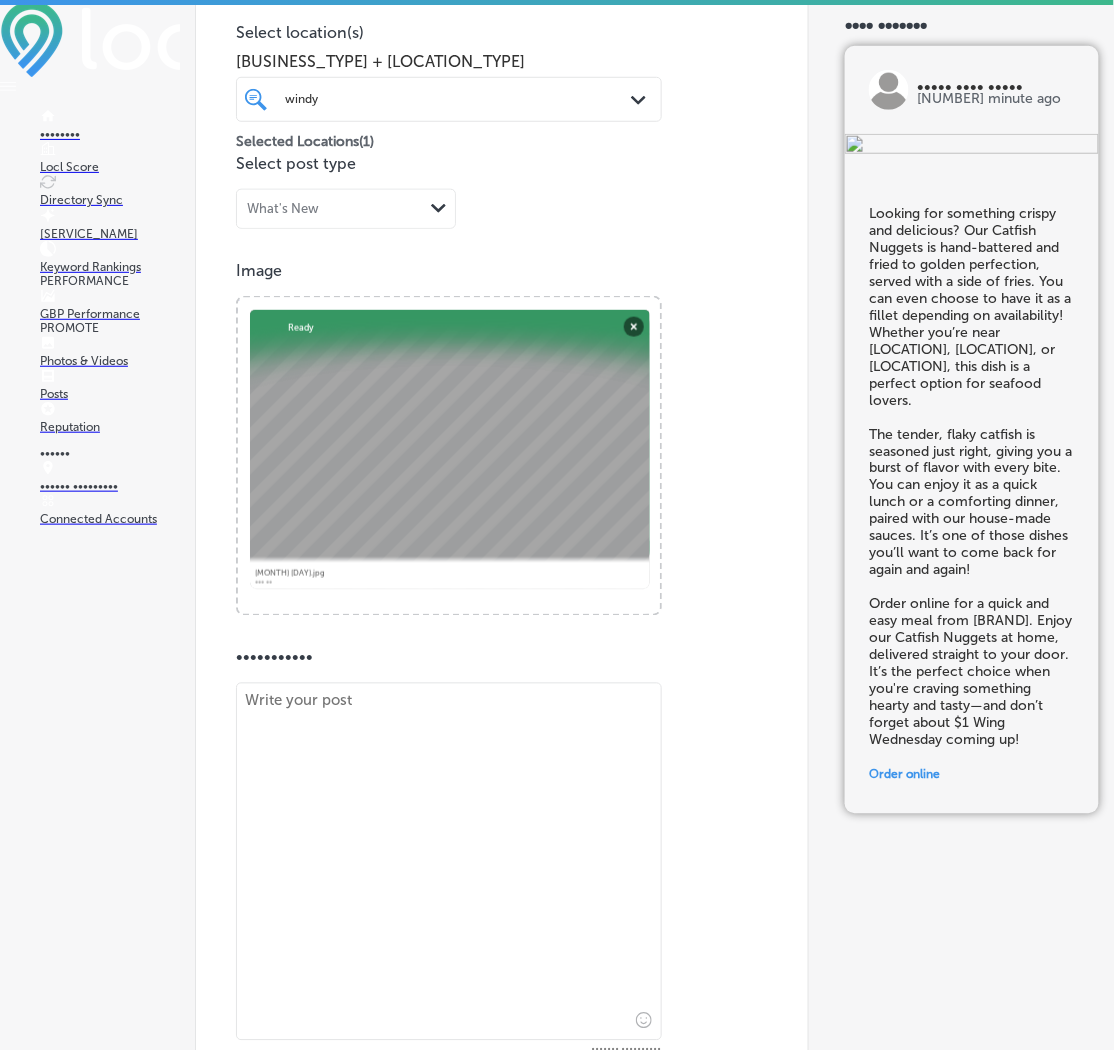 scroll, scrollTop: 0, scrollLeft: 0, axis: both 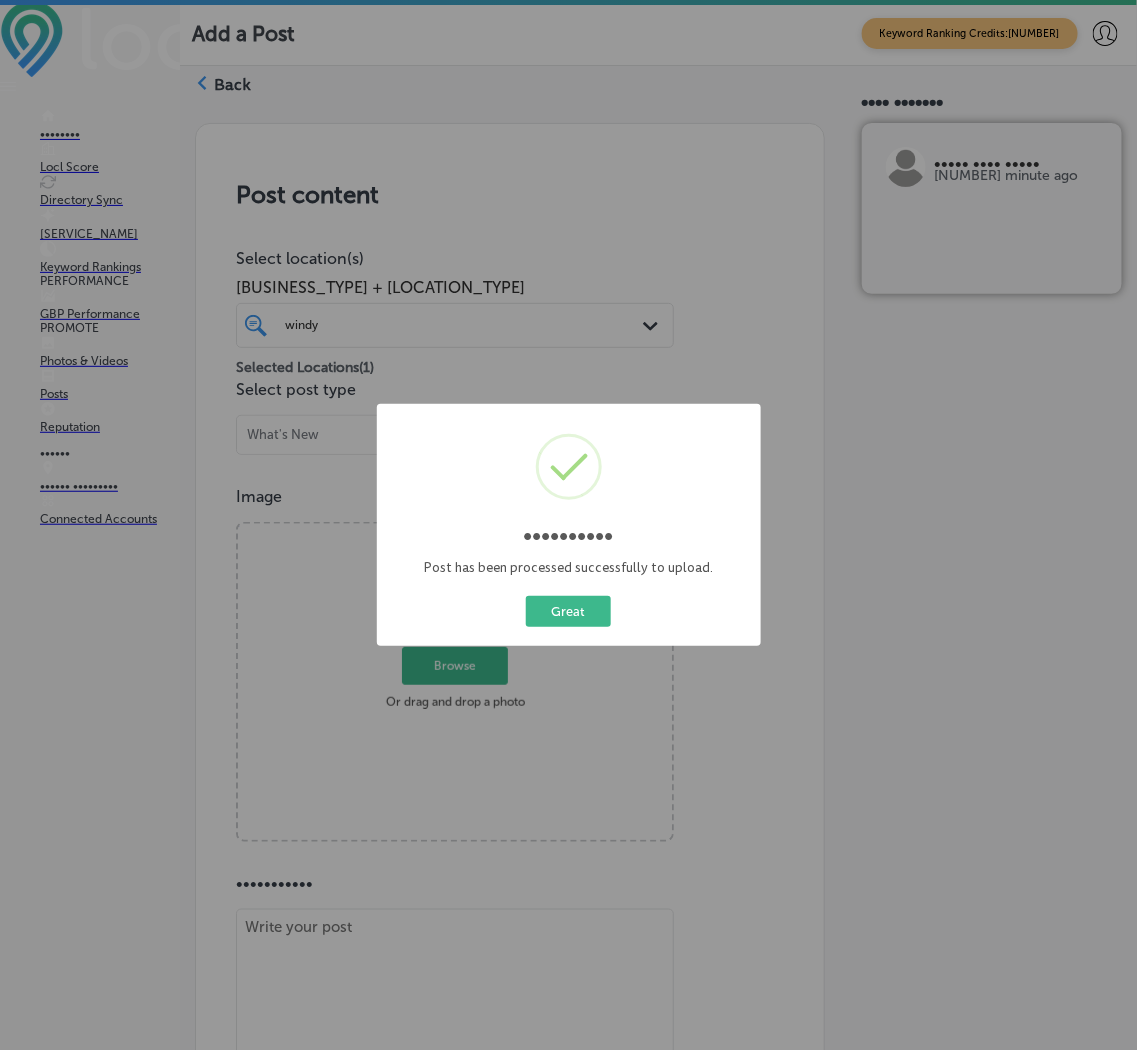 click on "Published! × Post has been processed successfully to upload. Great Cancel" at bounding box center [568, 525] 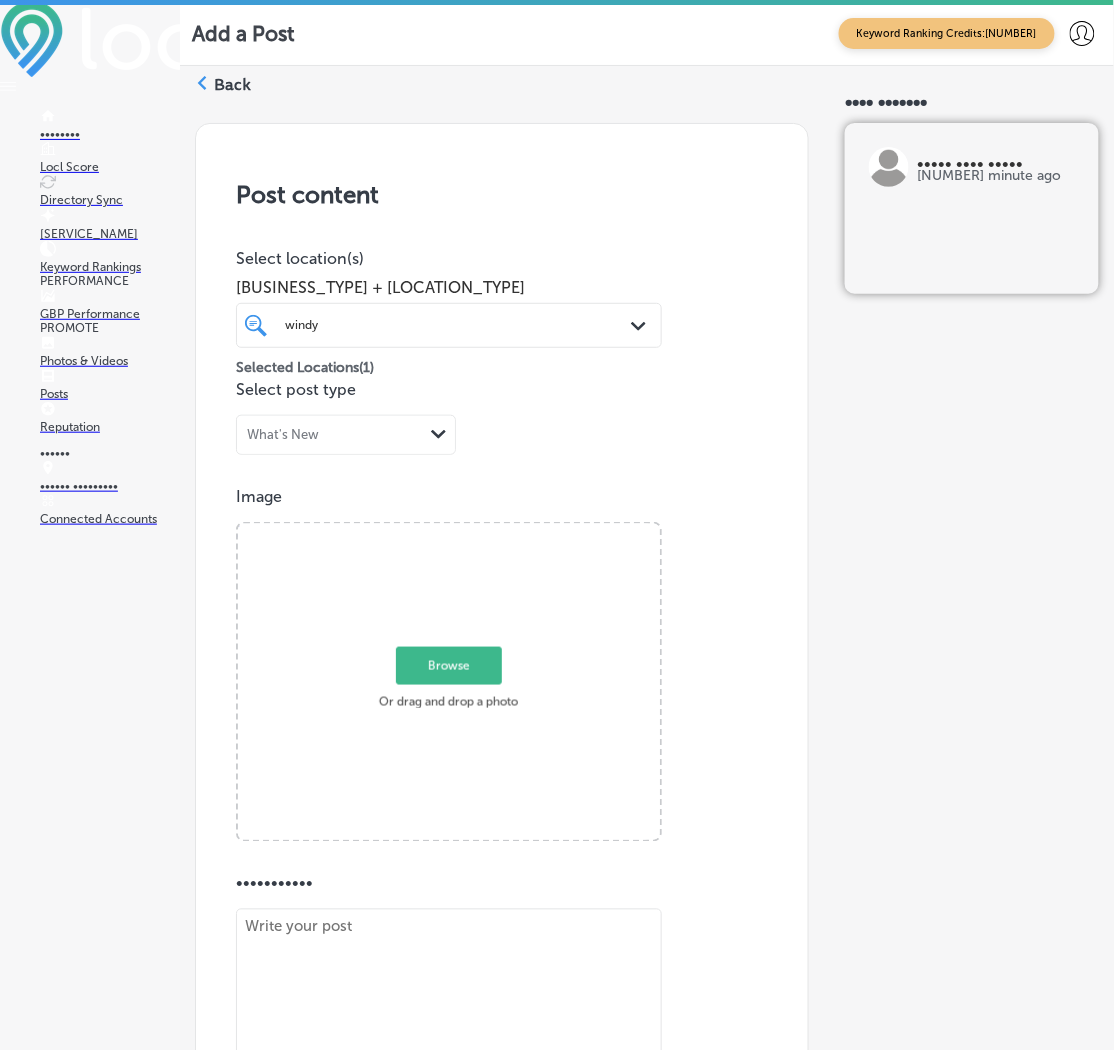 scroll, scrollTop: 500, scrollLeft: 0, axis: vertical 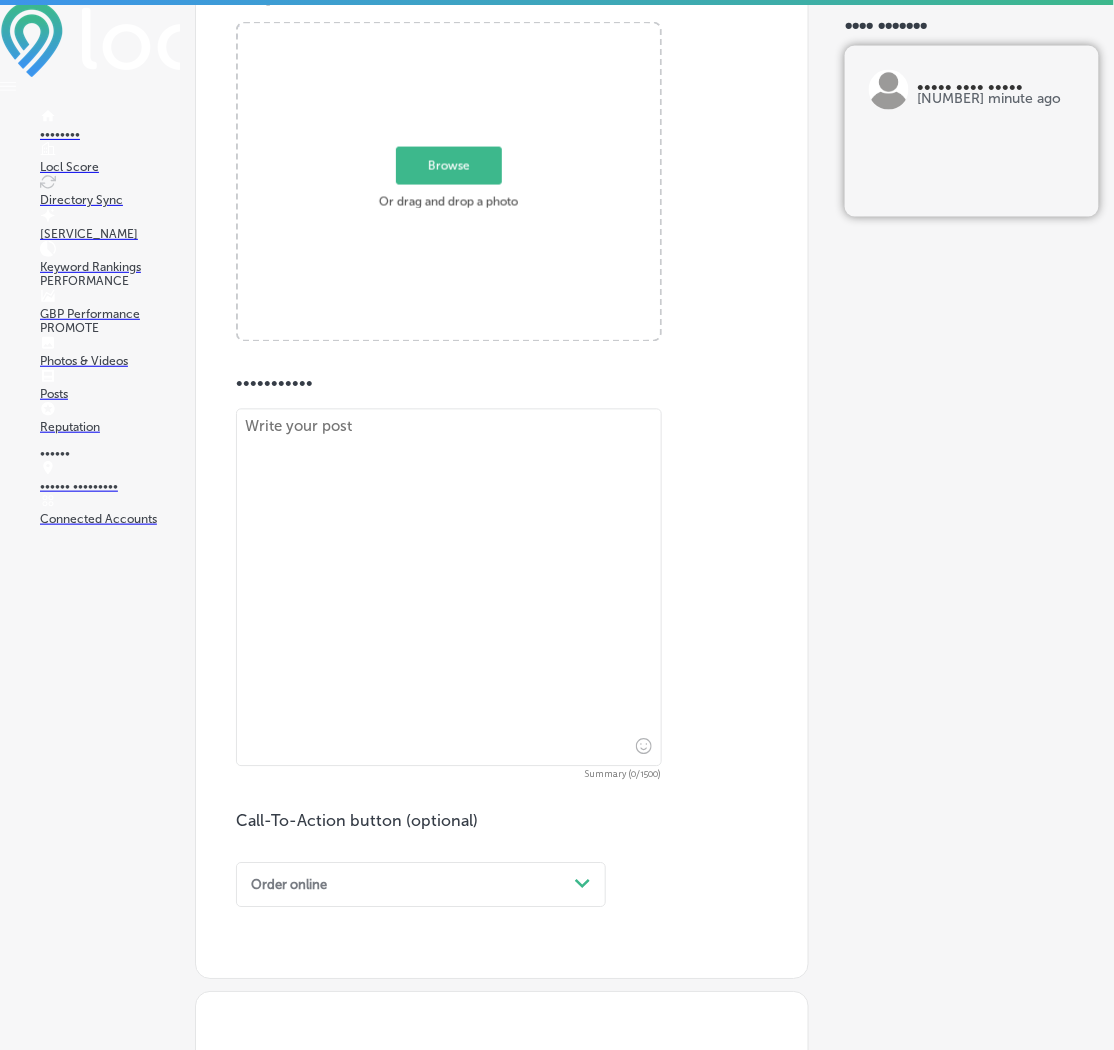 click at bounding box center [449, 588] 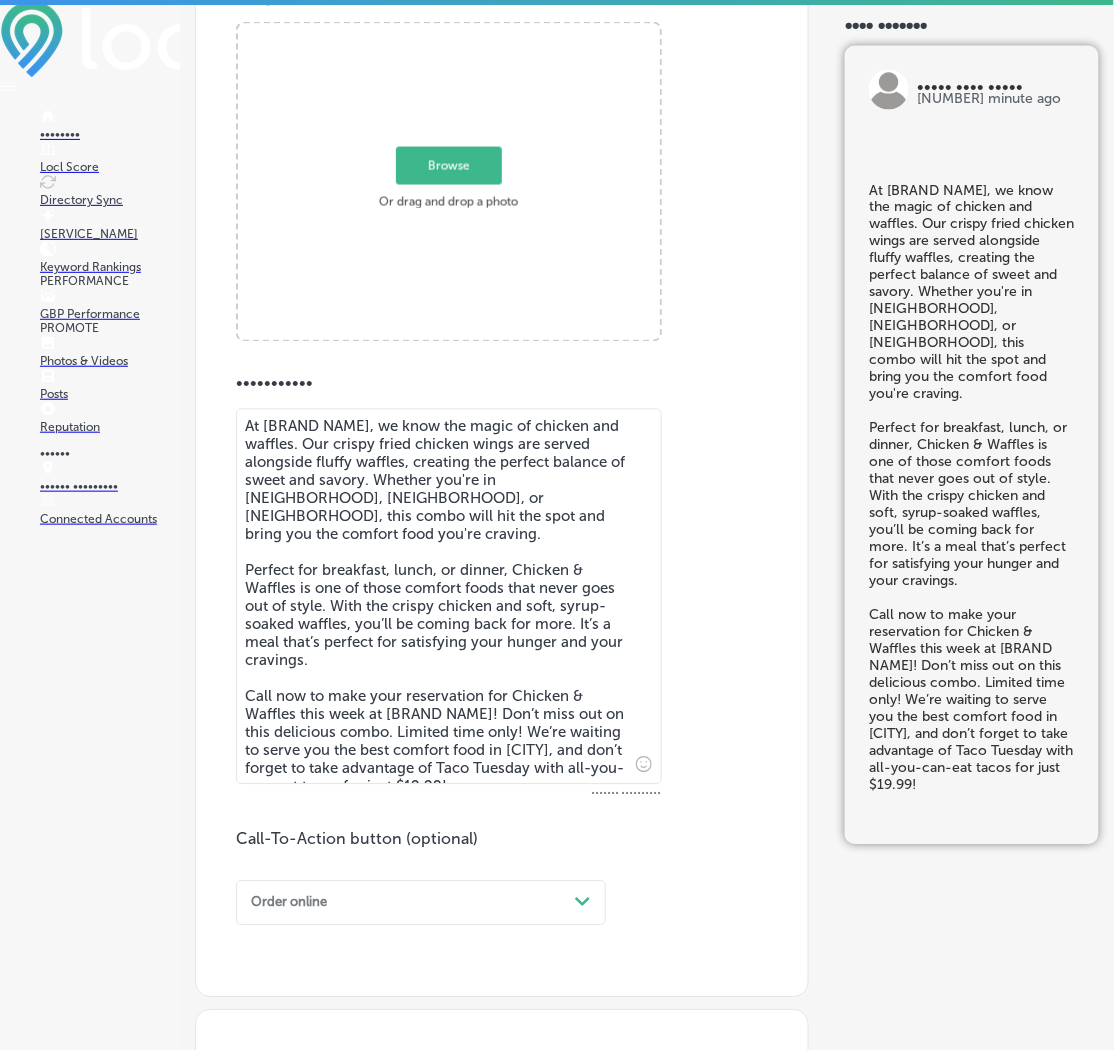 scroll, scrollTop: 249, scrollLeft: 0, axis: vertical 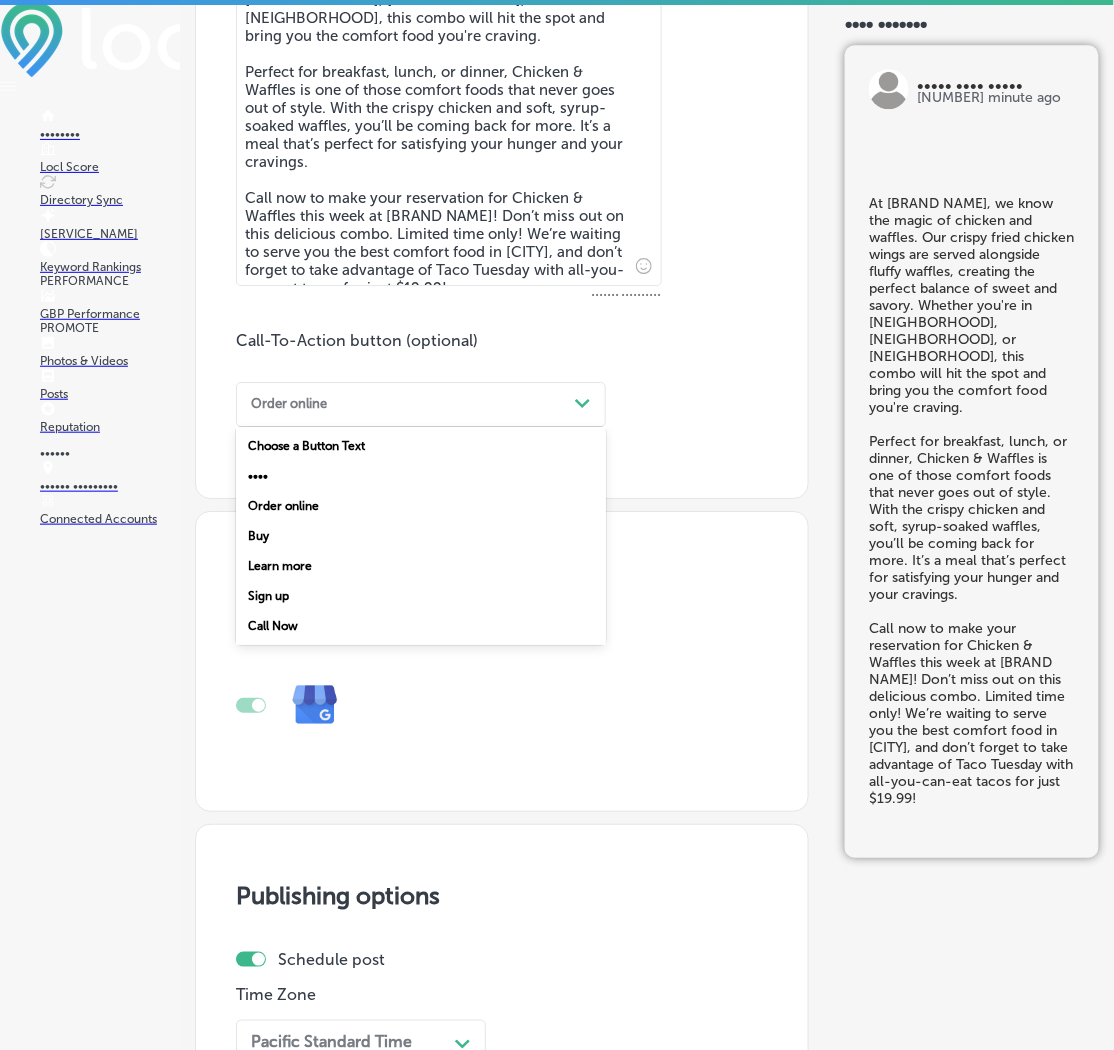 click on "Order online" at bounding box center (405, 404) 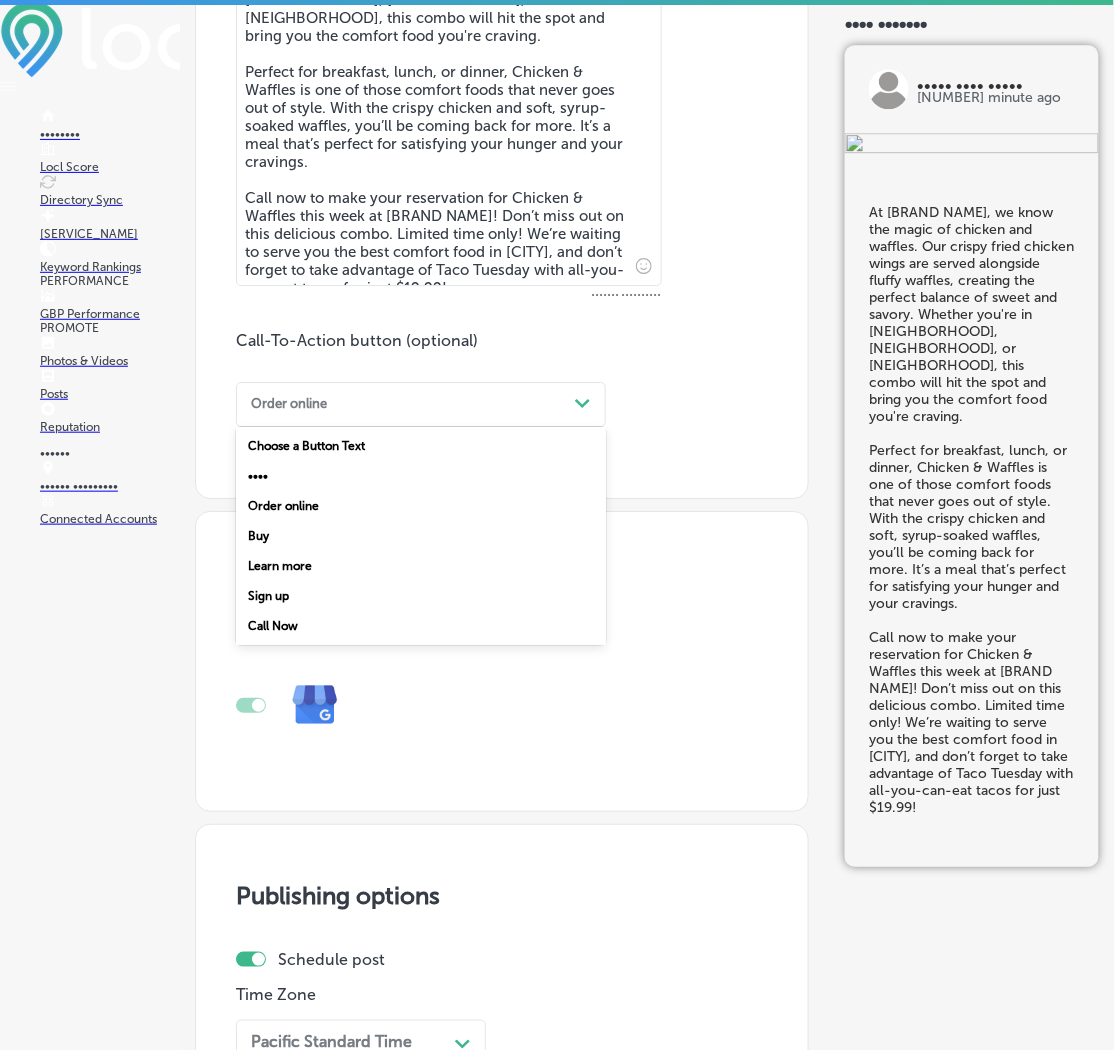 click on "Call Now" at bounding box center [421, 626] 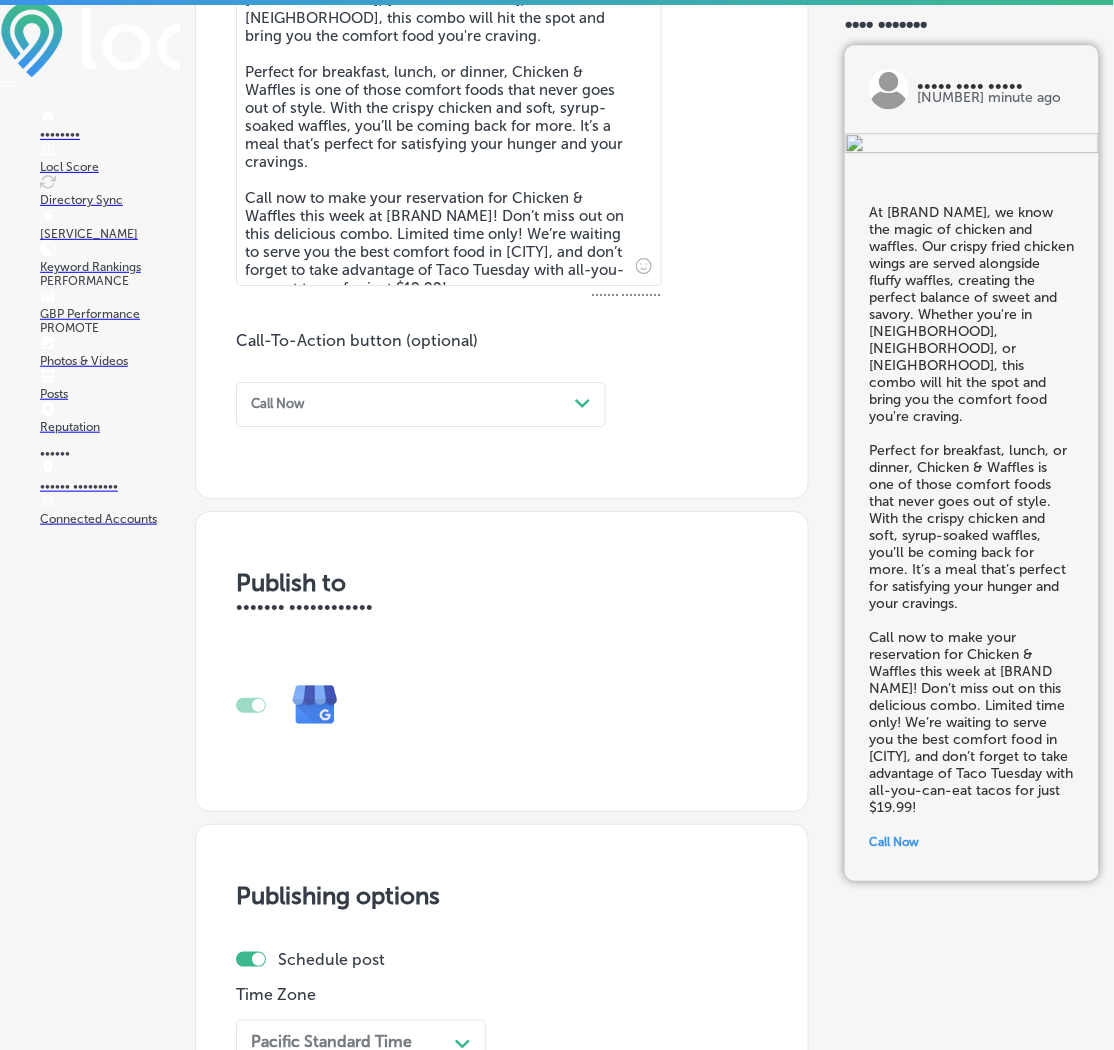 scroll, scrollTop: 1499, scrollLeft: 0, axis: vertical 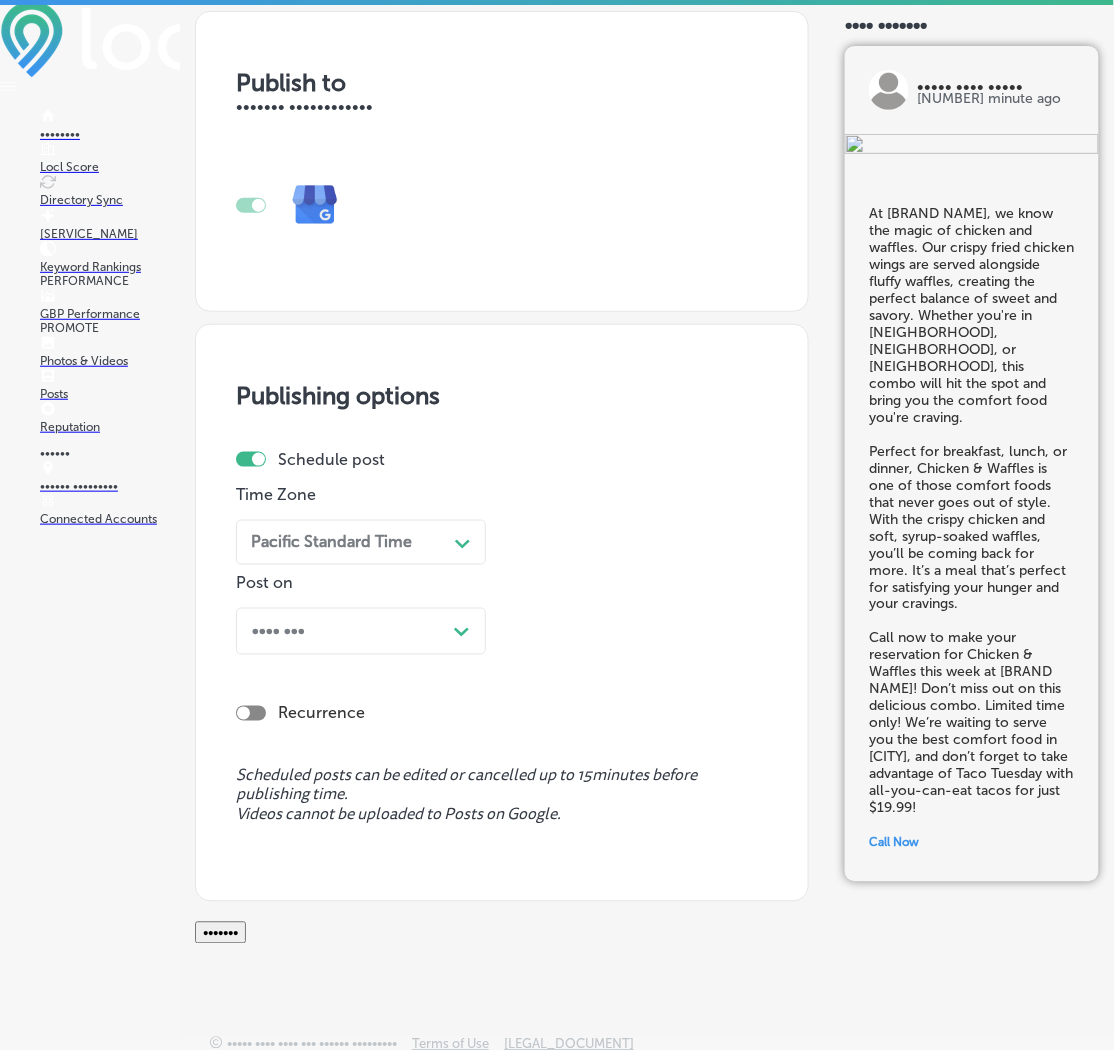 click on "Pacific Standard Time
Path
Created with Sketch." at bounding box center (361, 542) 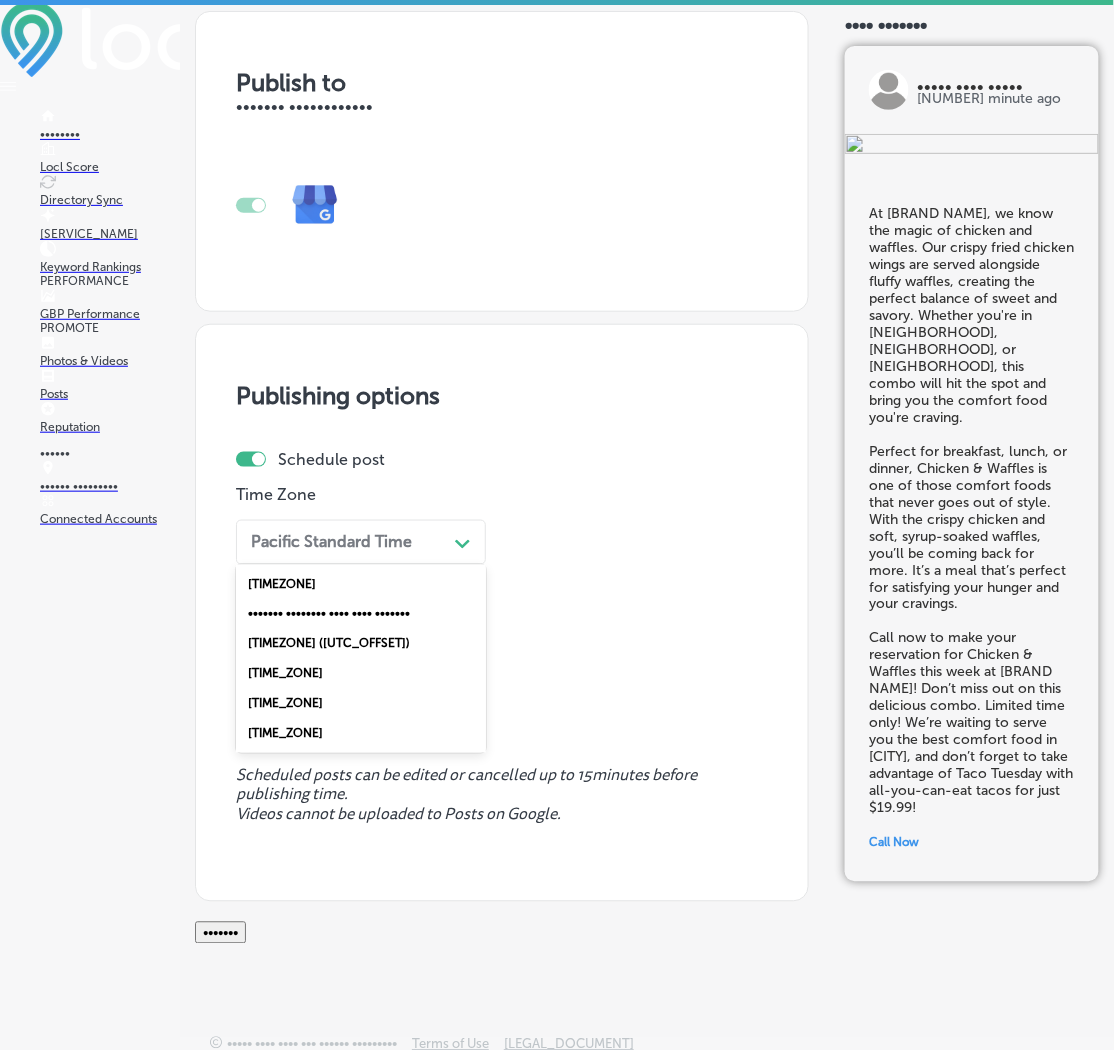 click on "[TIMEZONE] ([UTC_OFFSET])" at bounding box center [361, 644] 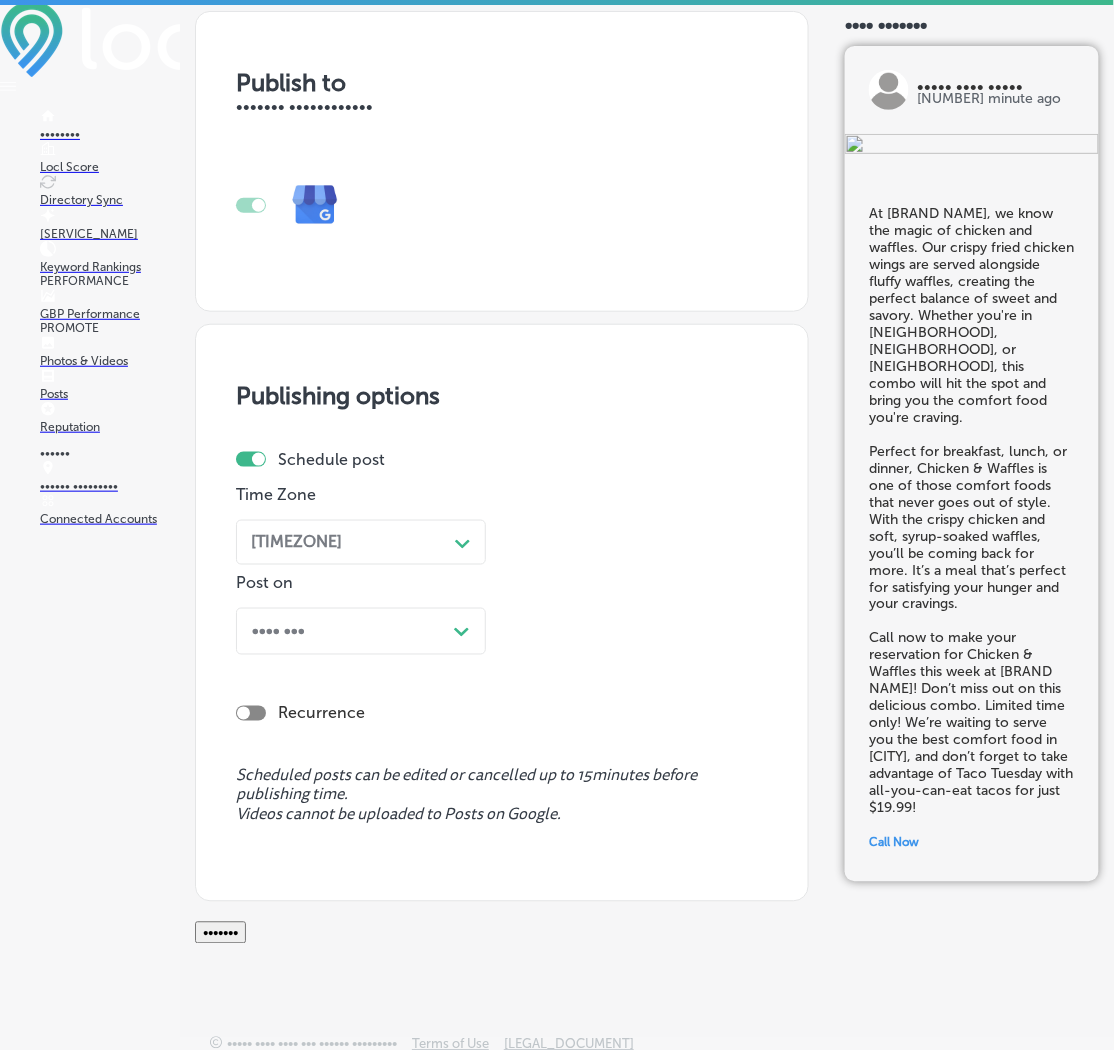 click on "Post Now
Path
Created with Sketch." at bounding box center [361, 631] 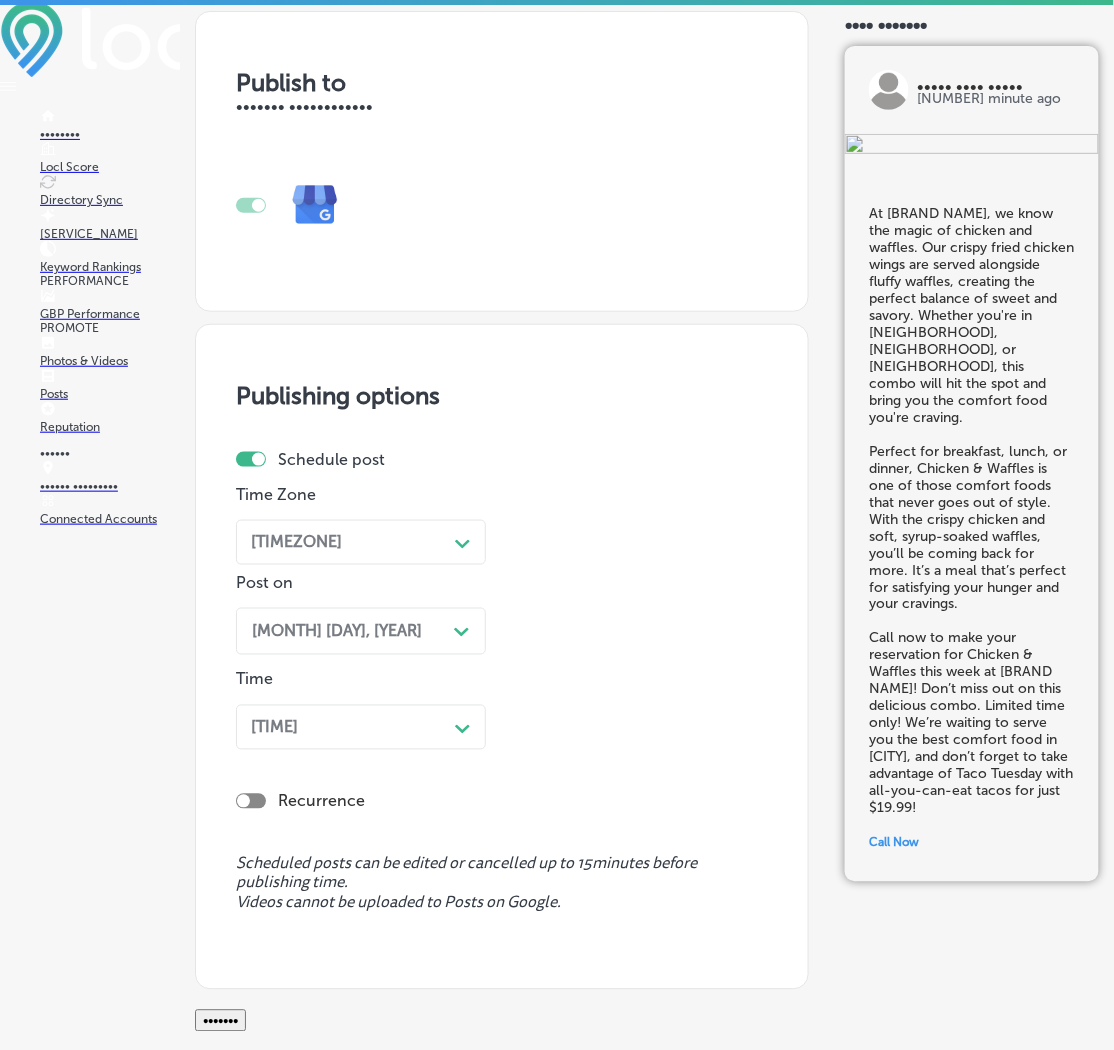 click on "[TIME]
Path
Created with Sketch." at bounding box center [361, 542] 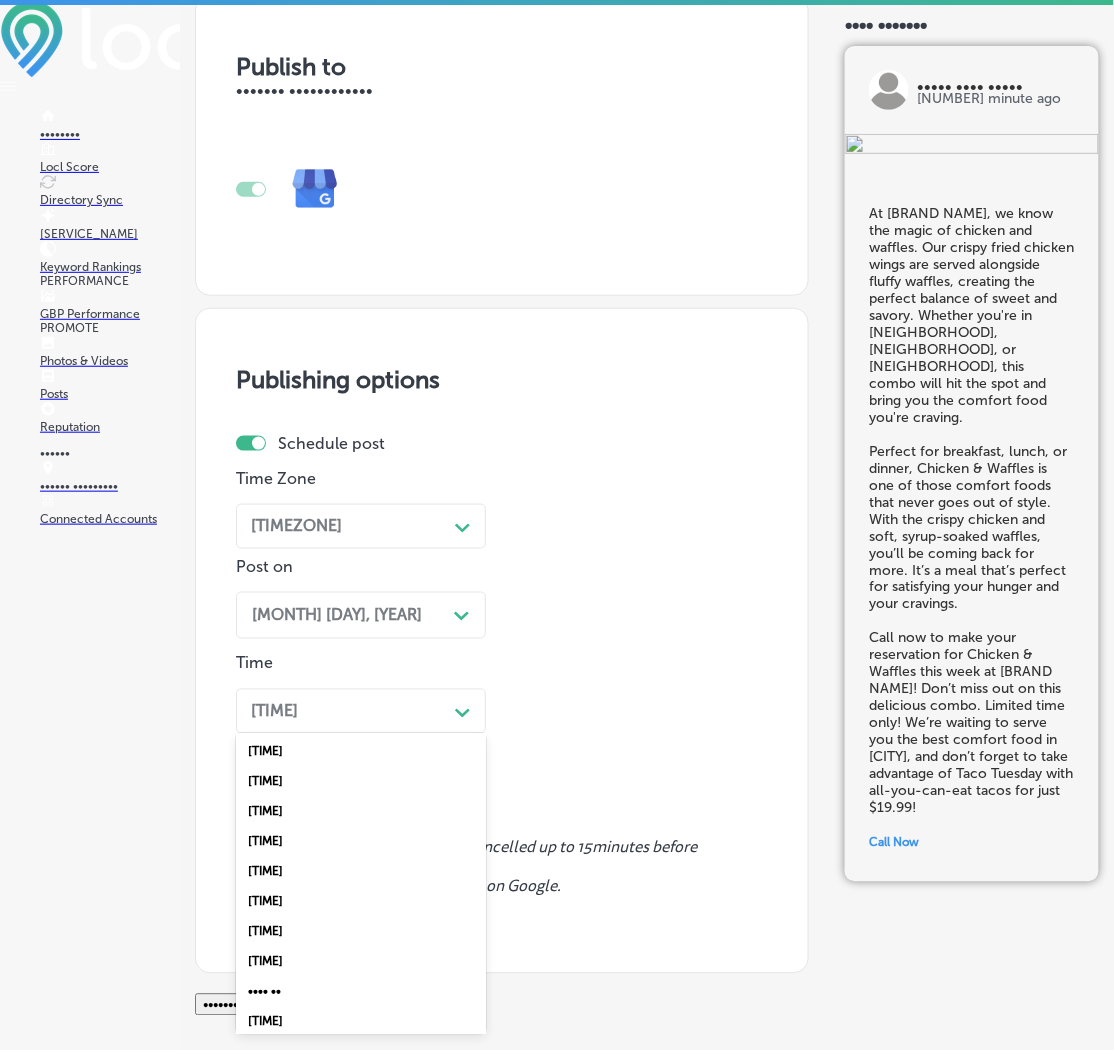 scroll, scrollTop: 749, scrollLeft: 0, axis: vertical 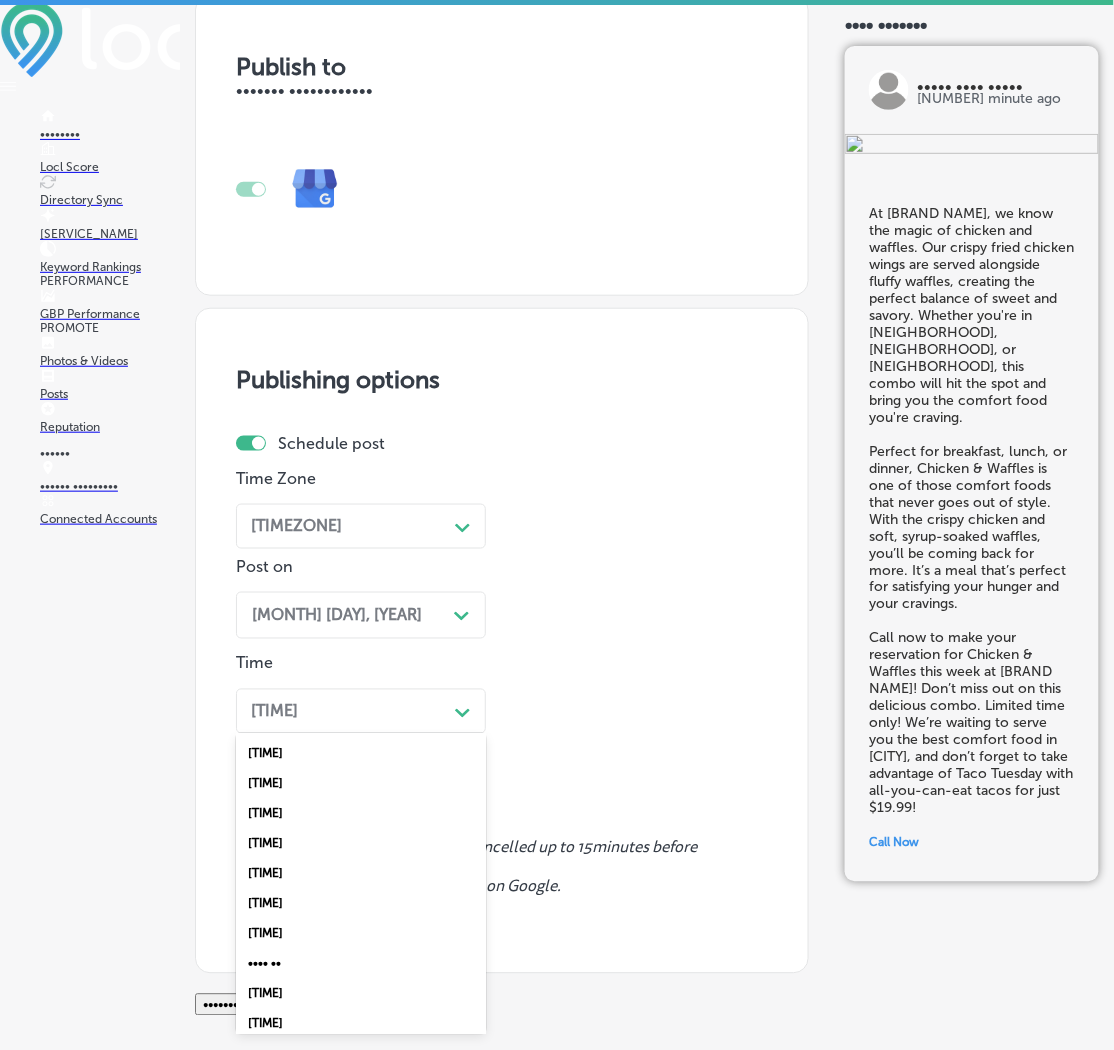 click on "[TIME]" at bounding box center (361, 844) 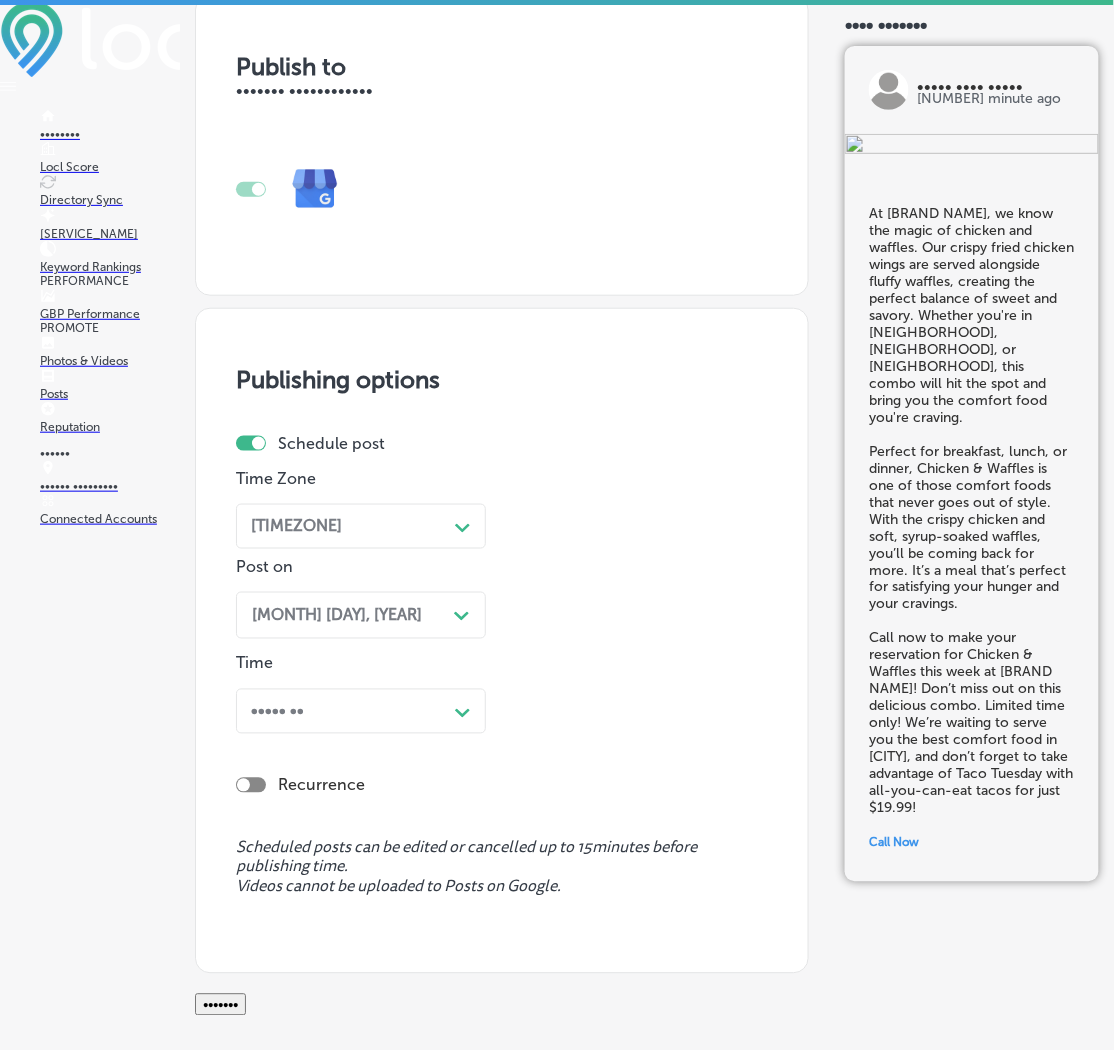 click on "•••••••" at bounding box center (220, 1005) 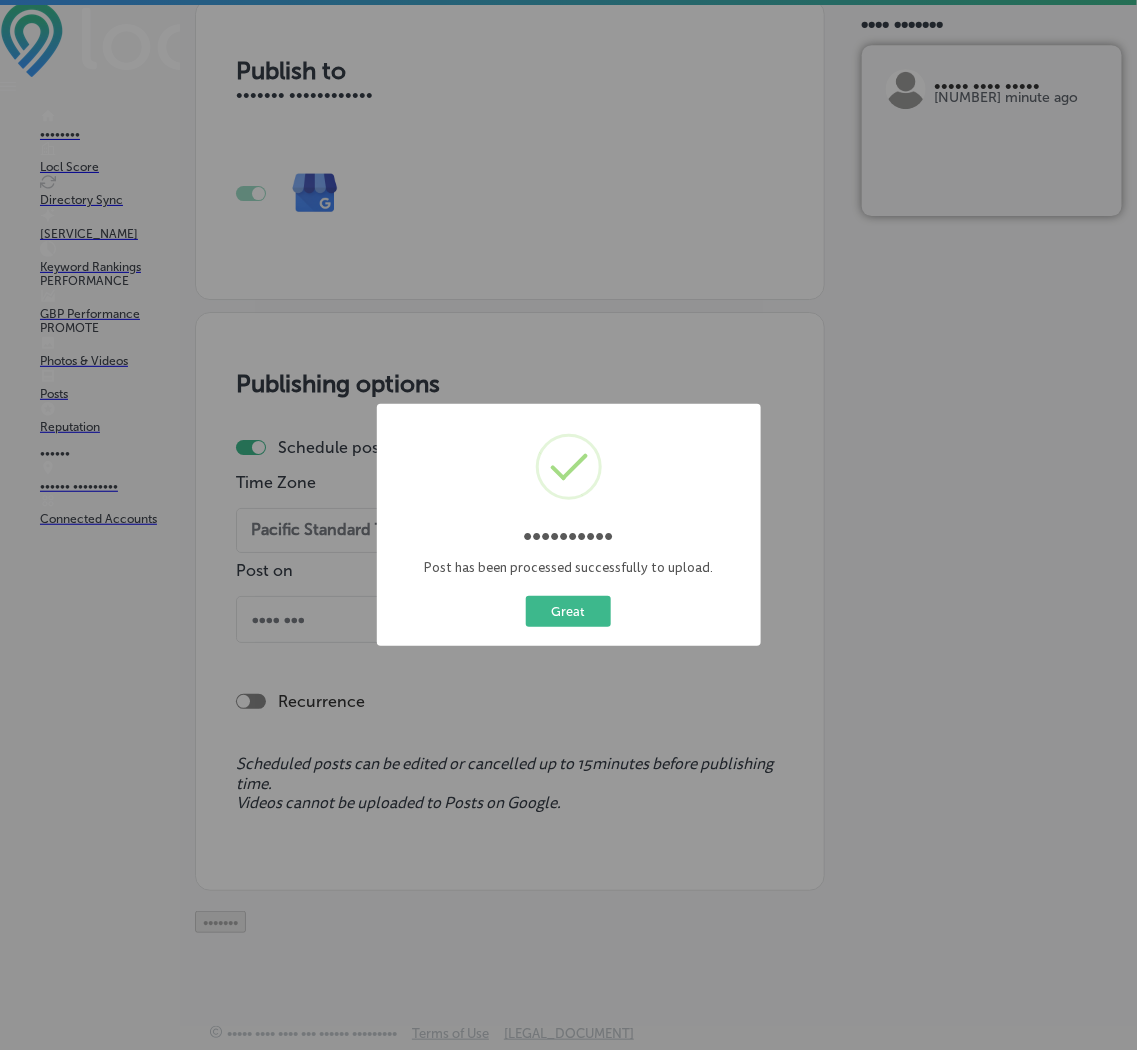 click on "Published! × Post has been processed successfully to upload. Great Cancel" at bounding box center [568, 525] 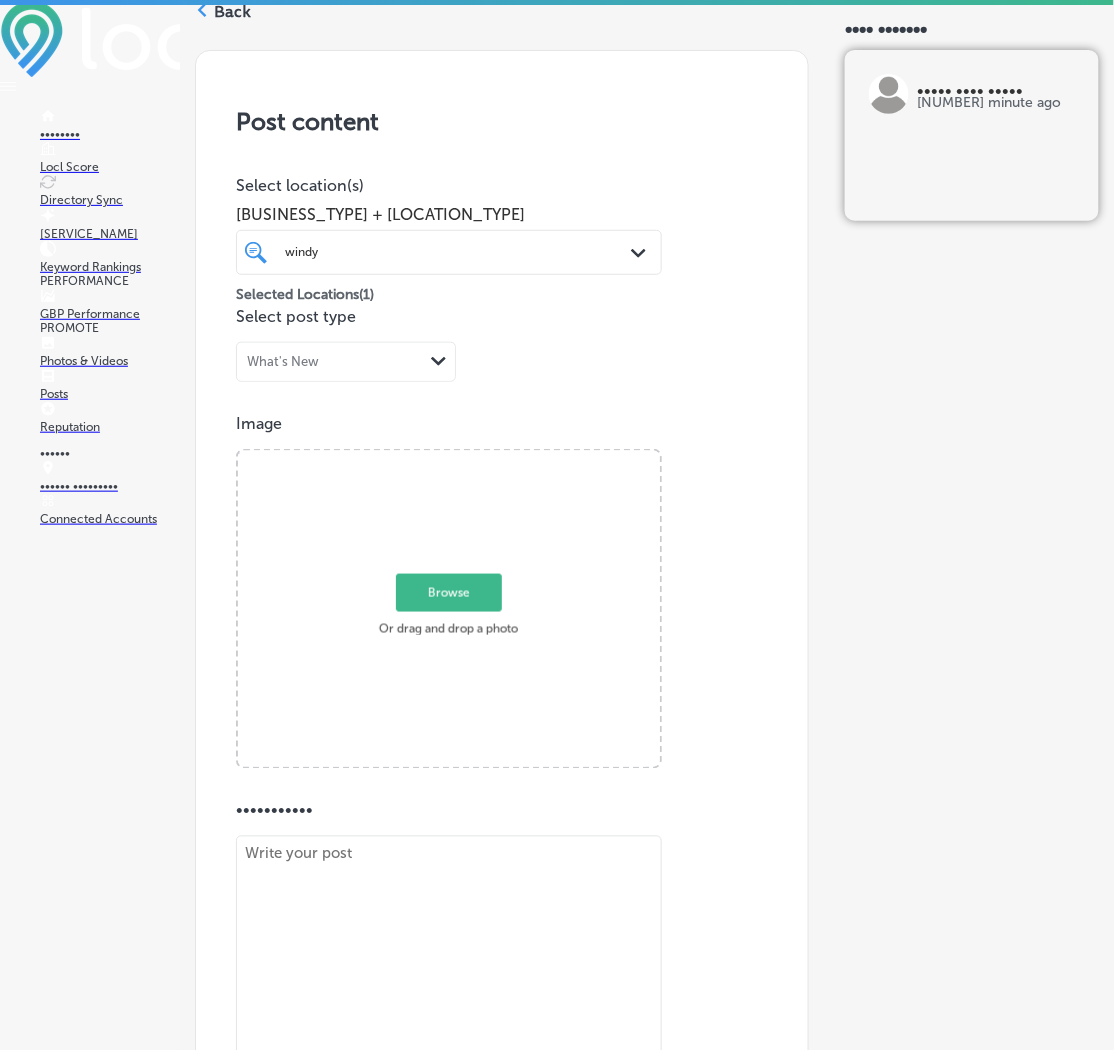 scroll, scrollTop: 15, scrollLeft: 0, axis: vertical 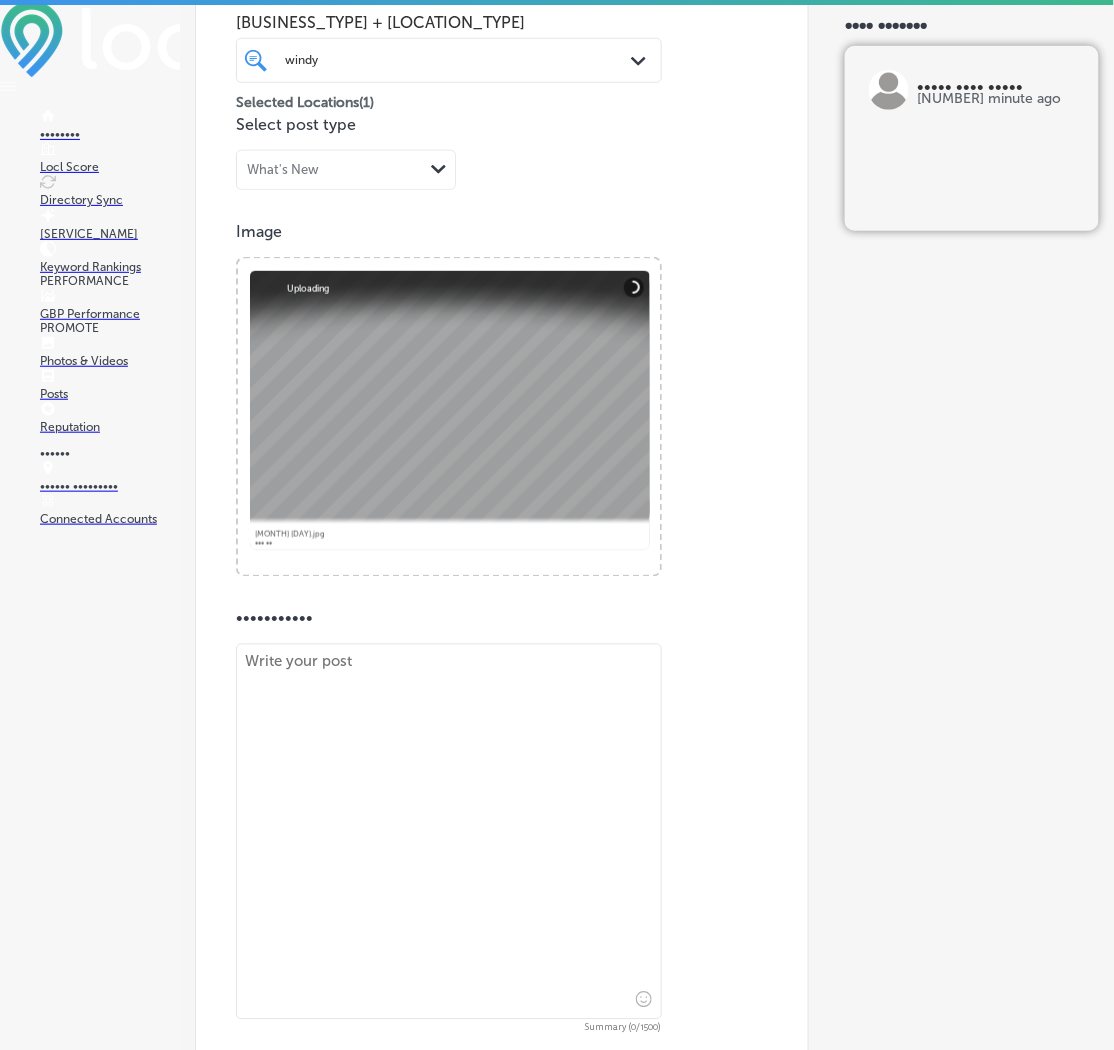 click at bounding box center [449, 832] 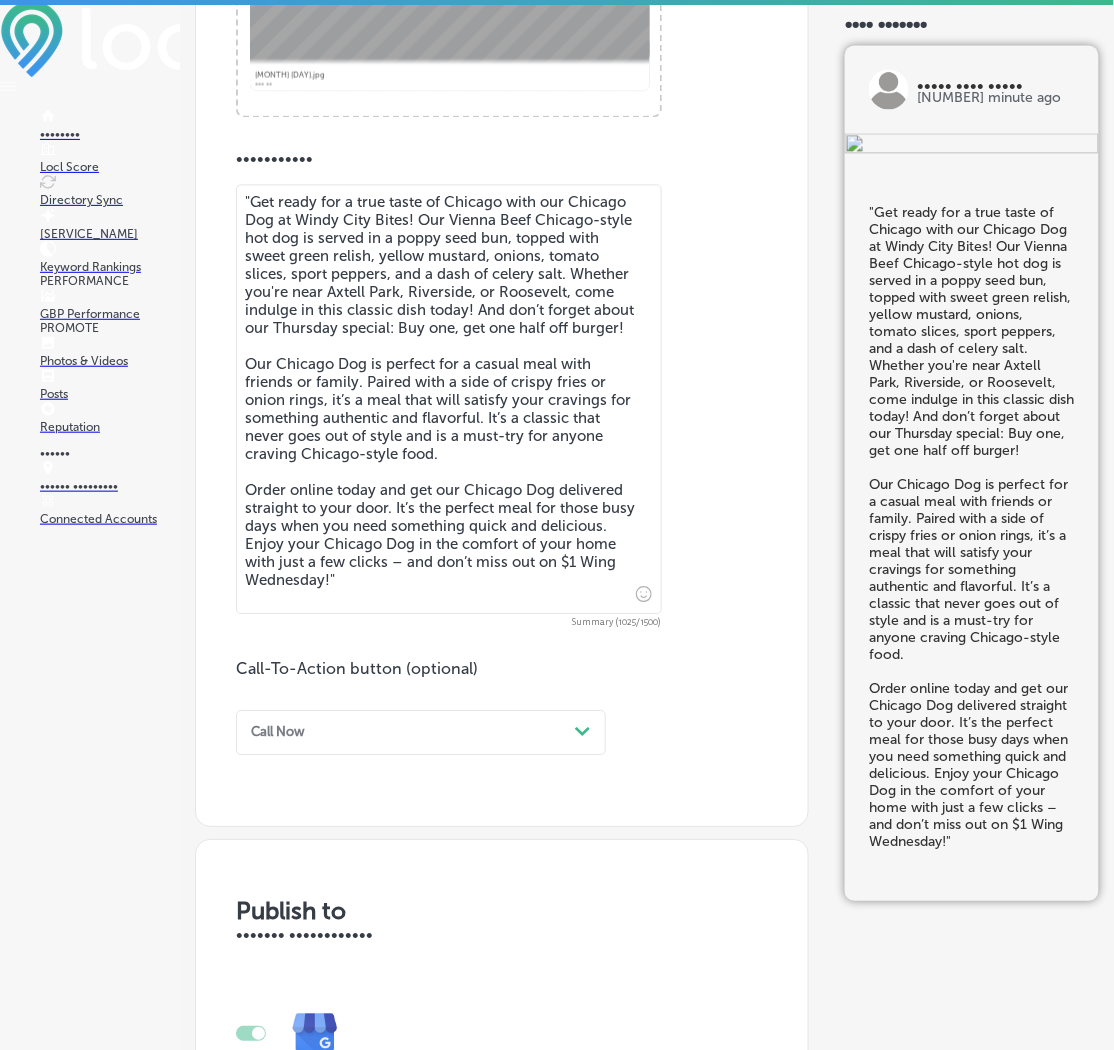 scroll, scrollTop: 783, scrollLeft: 0, axis: vertical 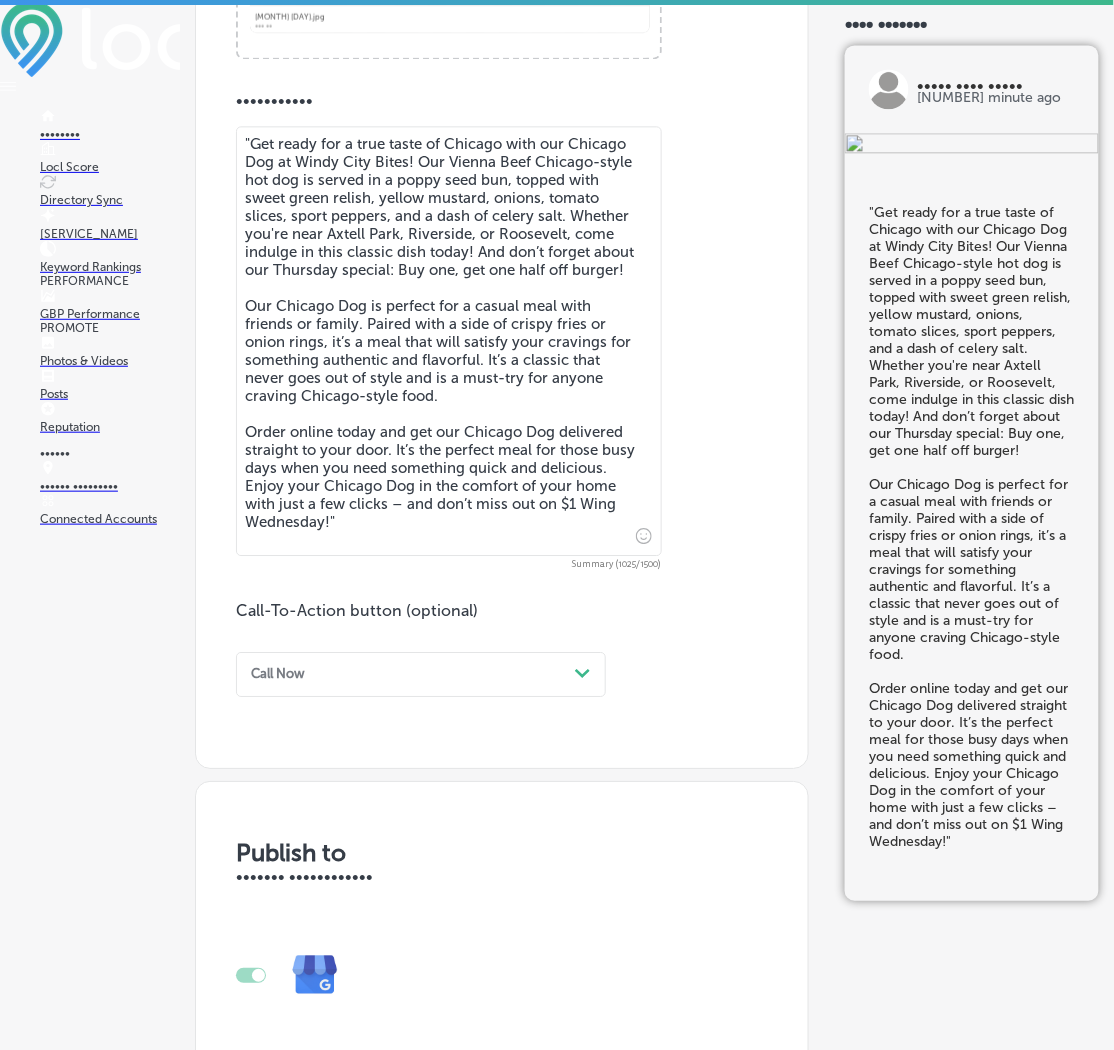 type on "Get ready for a true taste of Chicago with our Chicago Dog at [BRAND]! Our Vienna Beef Chicago-style hot dog is served in a poppy seed bun, topped with sweet green relish, yellow mustard, onions, tomato slices, sport peppers, and a dash of celery salt. Whether you're near [LOCATION], [LOCATION], or [LOCATION], come indulge in this classic dish today! And don’t forget about our Thursday special: Buy one, get one half off burger!
Our Chicago Dog is perfect for a casual meal with friends or family. Paired with a side of crispy fries or onion rings, it’s a meal that will satisfy your cravings for something authentic and flavorful. It’s a classic that never goes out of style and is a must-try for anyone craving Chicago-style food.
Order online today and get our Chicago Dog delivered straight to your door. It’s the perfect meal for those busy days when you need something quick and delicious. Enjoy your Chicago Dog in the comfort of your home with just a few clicks – and don’t miss out on $1 Wing Wednes..." 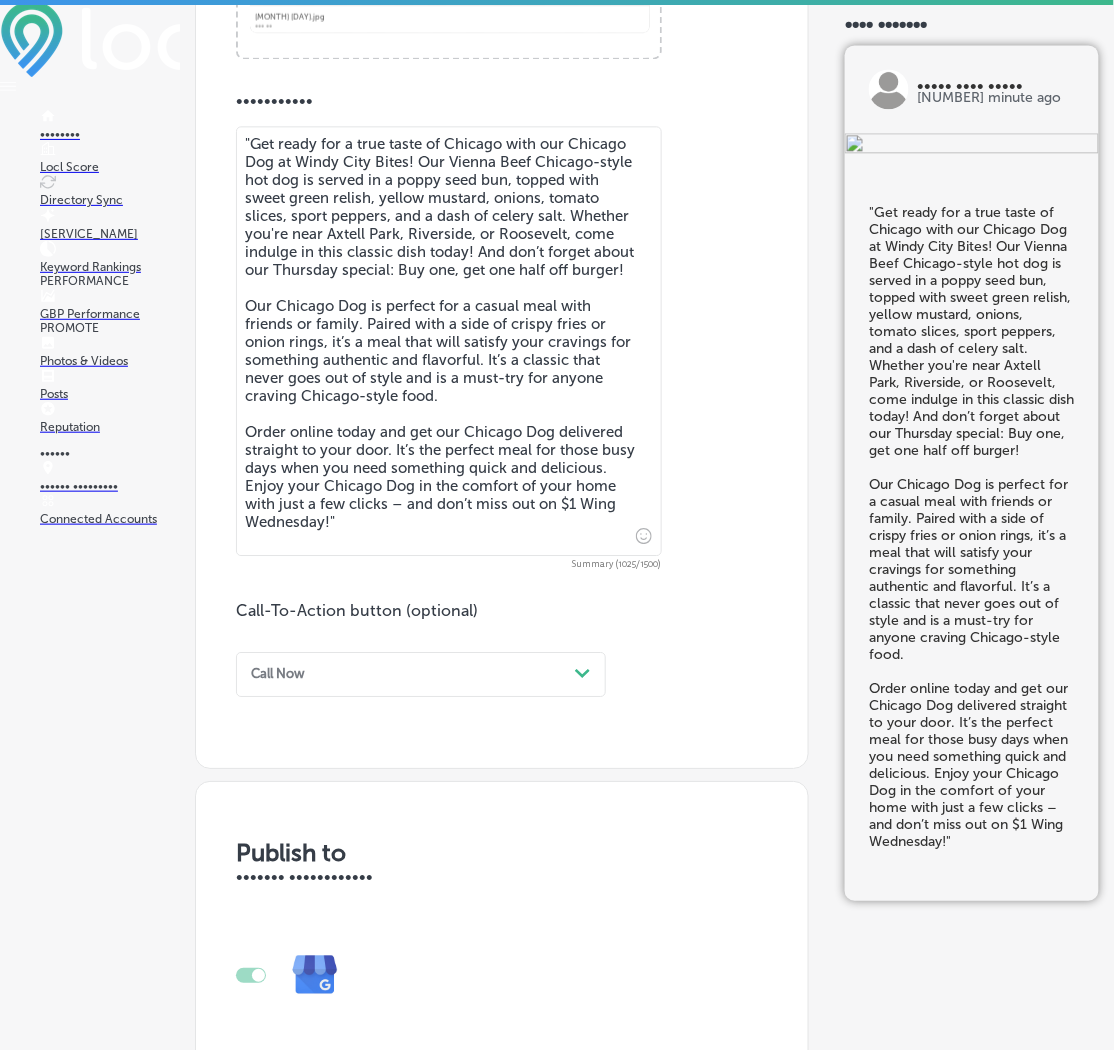 click on "Path
Created with Sketch." at bounding box center [583, 674] 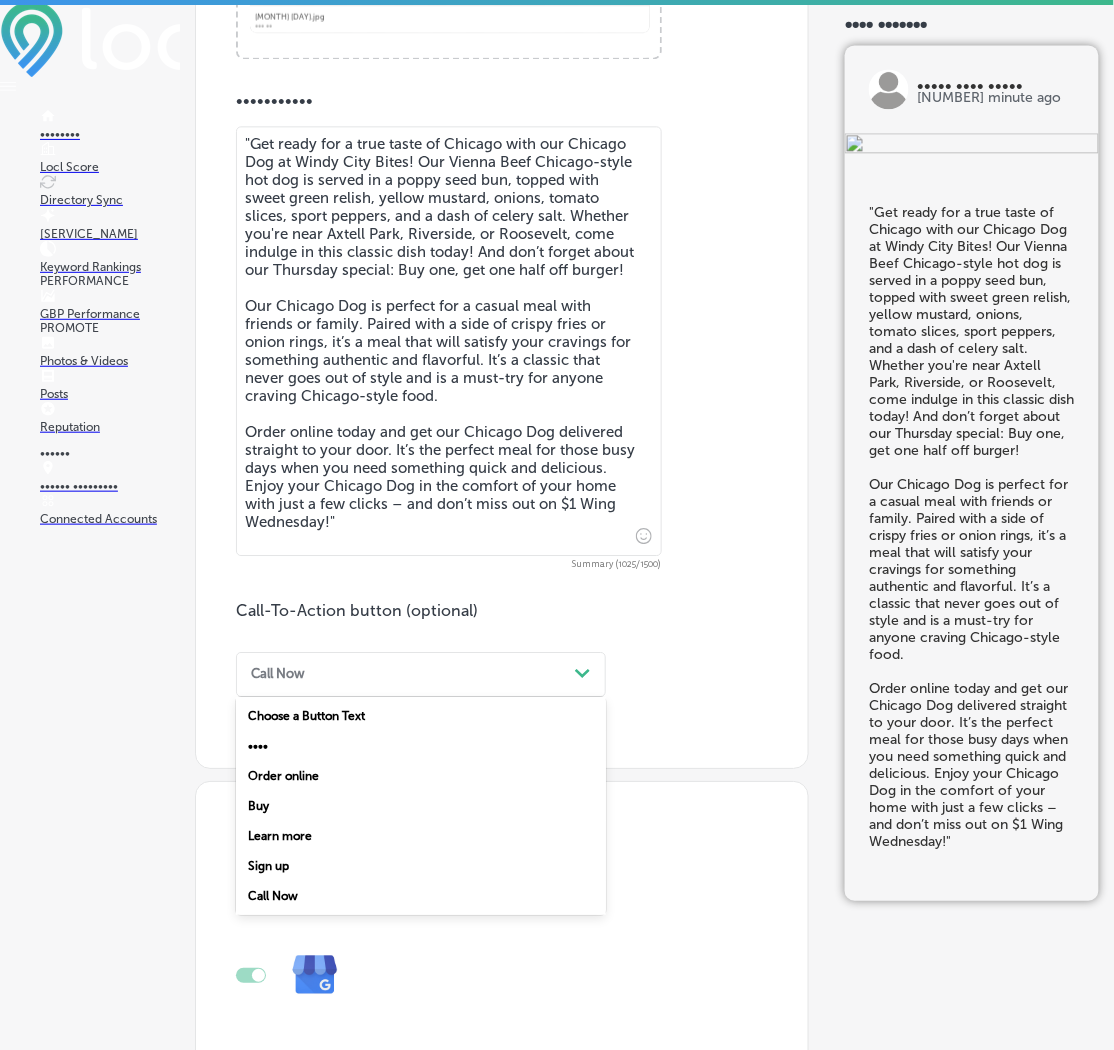 click on "Order online" at bounding box center (421, 776) 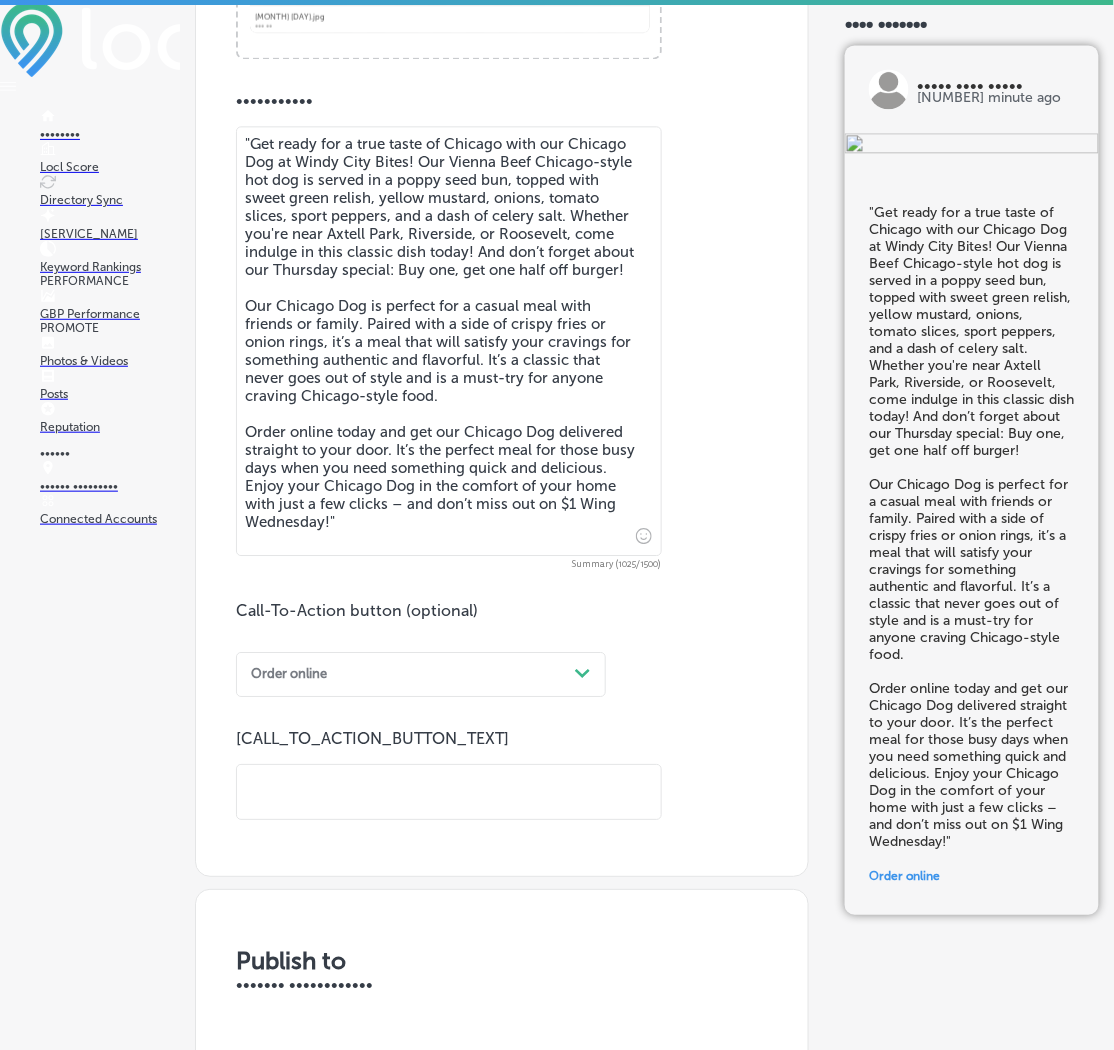click on "[CALL_TO_ACTION_BUTTON_TEXT]" at bounding box center [449, 775] 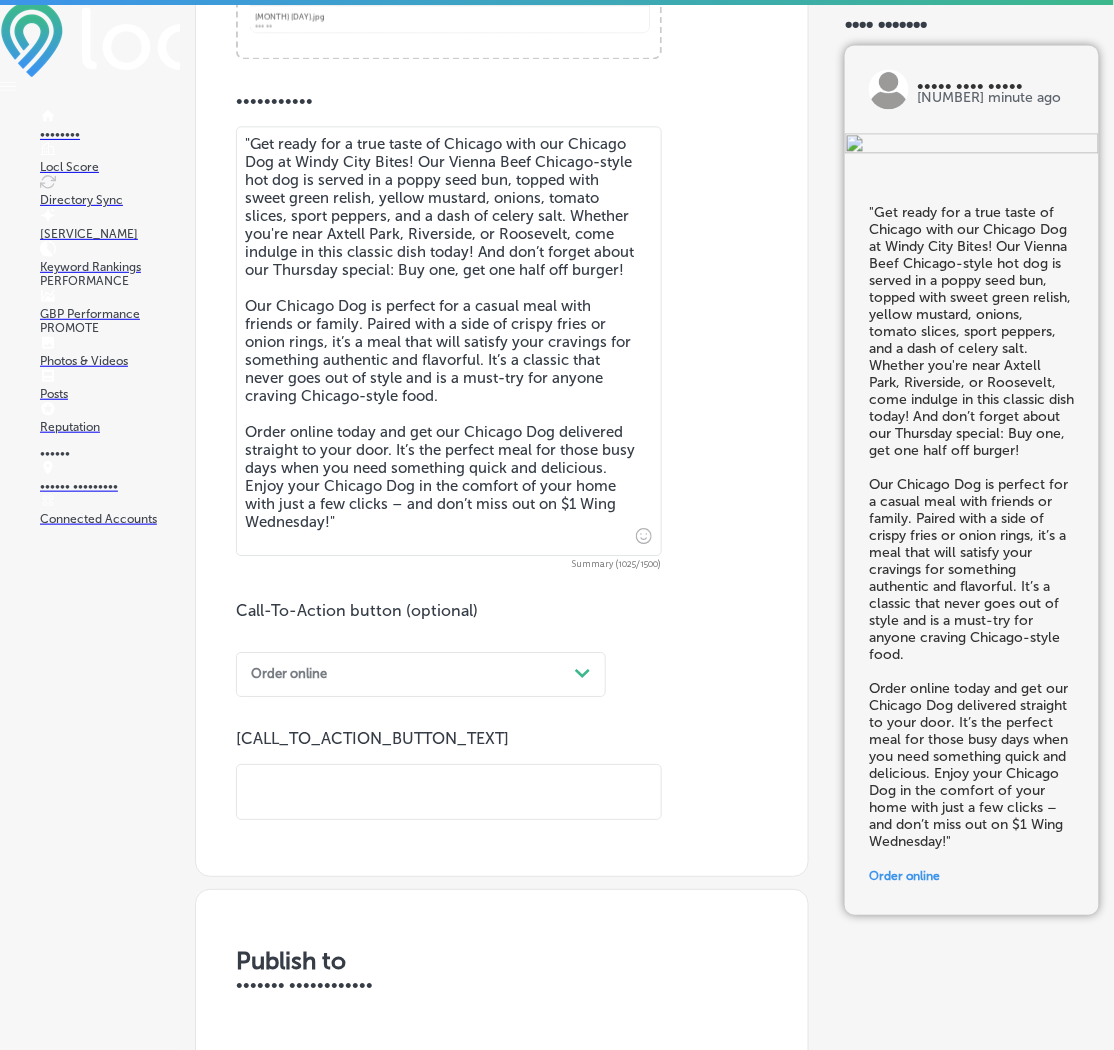 click at bounding box center (449, 792) 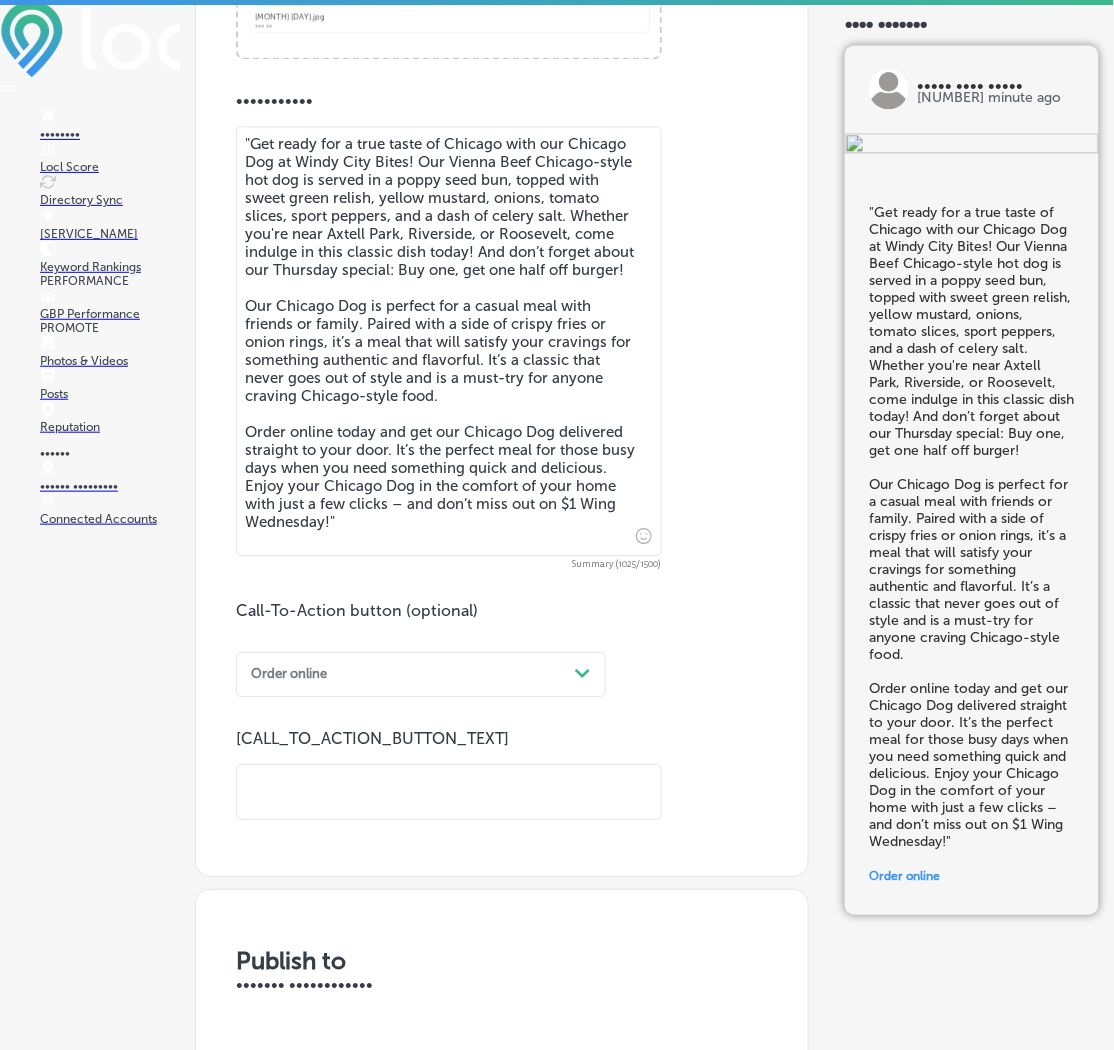 type on "https://[DOMAIN]" 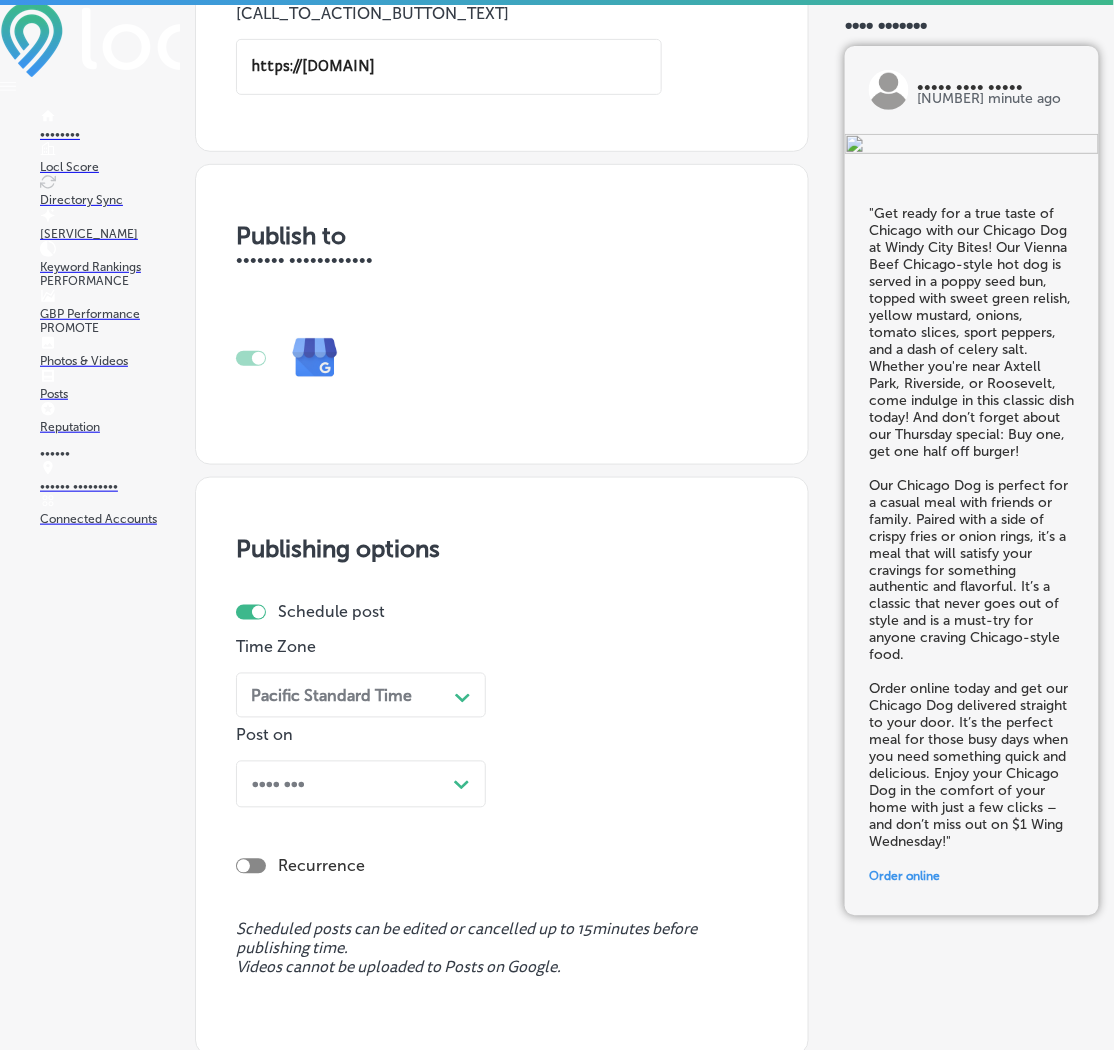 scroll, scrollTop: 1533, scrollLeft: 0, axis: vertical 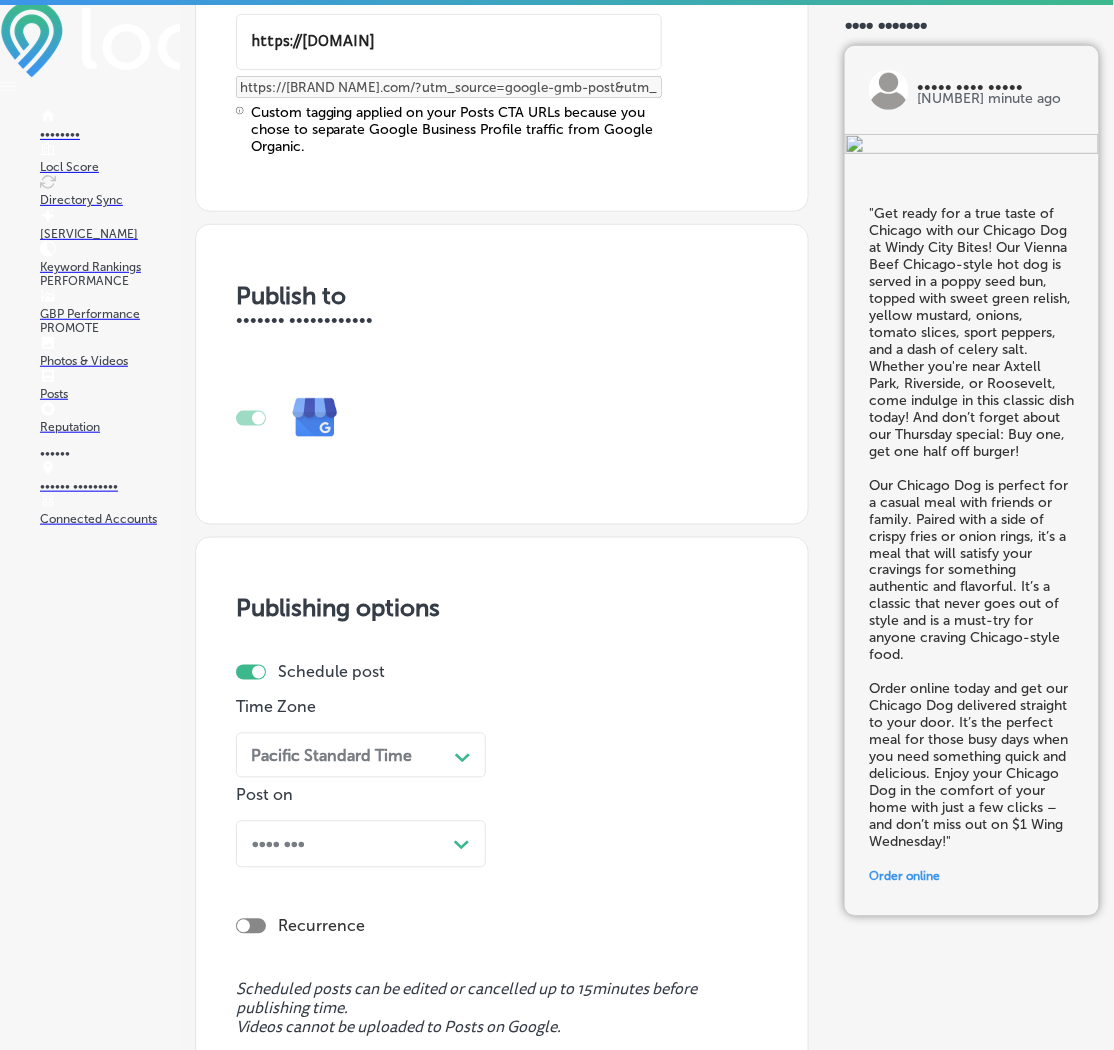 click on "•••••••••• ••••••• •••••••• •••• •••• •••• ••••••• •••••••• ••••
••••
••••••• •••• •••••••
•••• •• •••• •••
••••
••••••• •••• •••••••
•••• ••••• ••
••••
••••••• •••• •••••••
•••••••••• ••••••••• ••••• ••• •• •••••• •• ••••••••• •• ••   ••  ••••••• •••••• •••••••••• ••••• •••••• •••••• •• •••••••• •• ••••• •• •••••••" at bounding box center (502, 826) 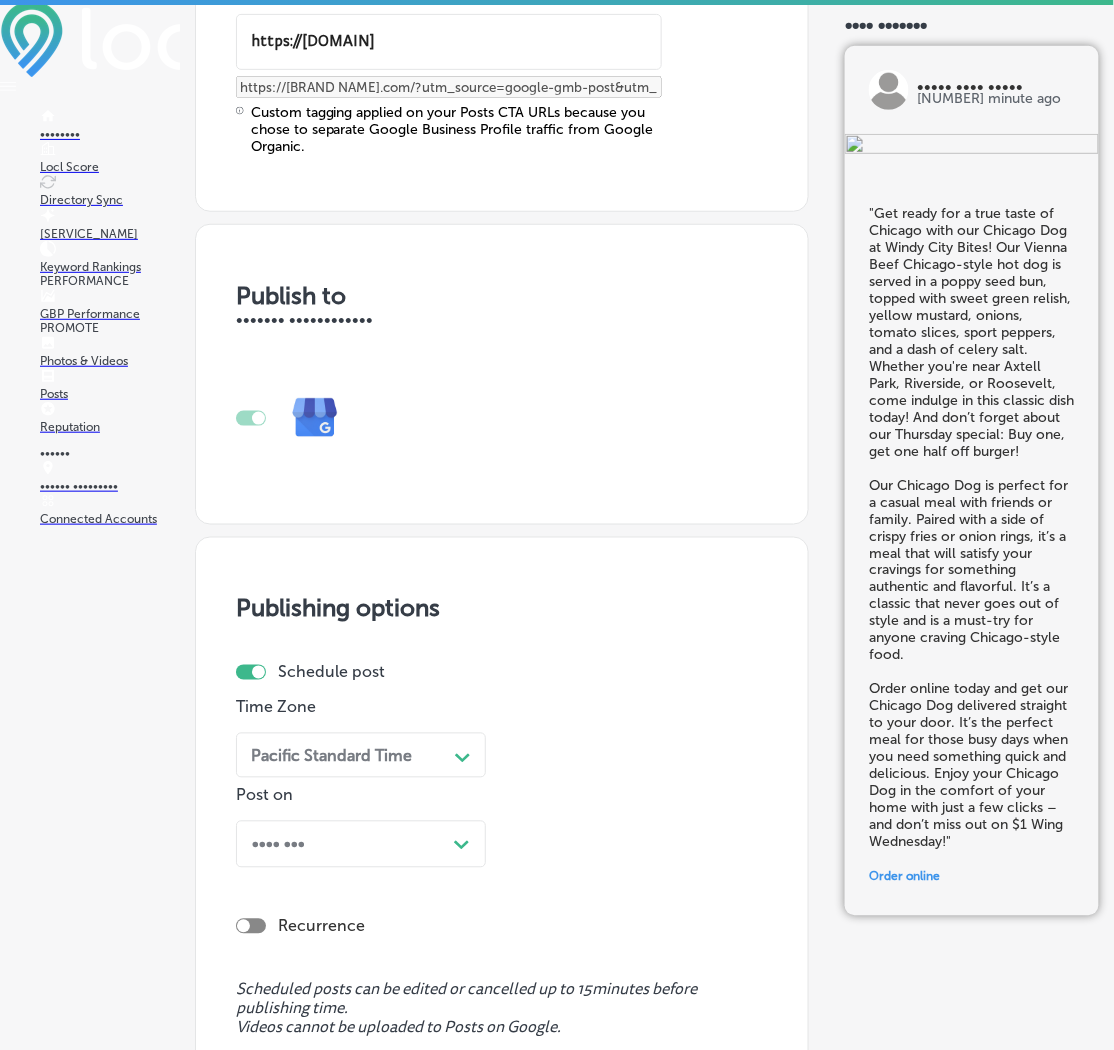 click on "Time Zone" at bounding box center [361, 707] 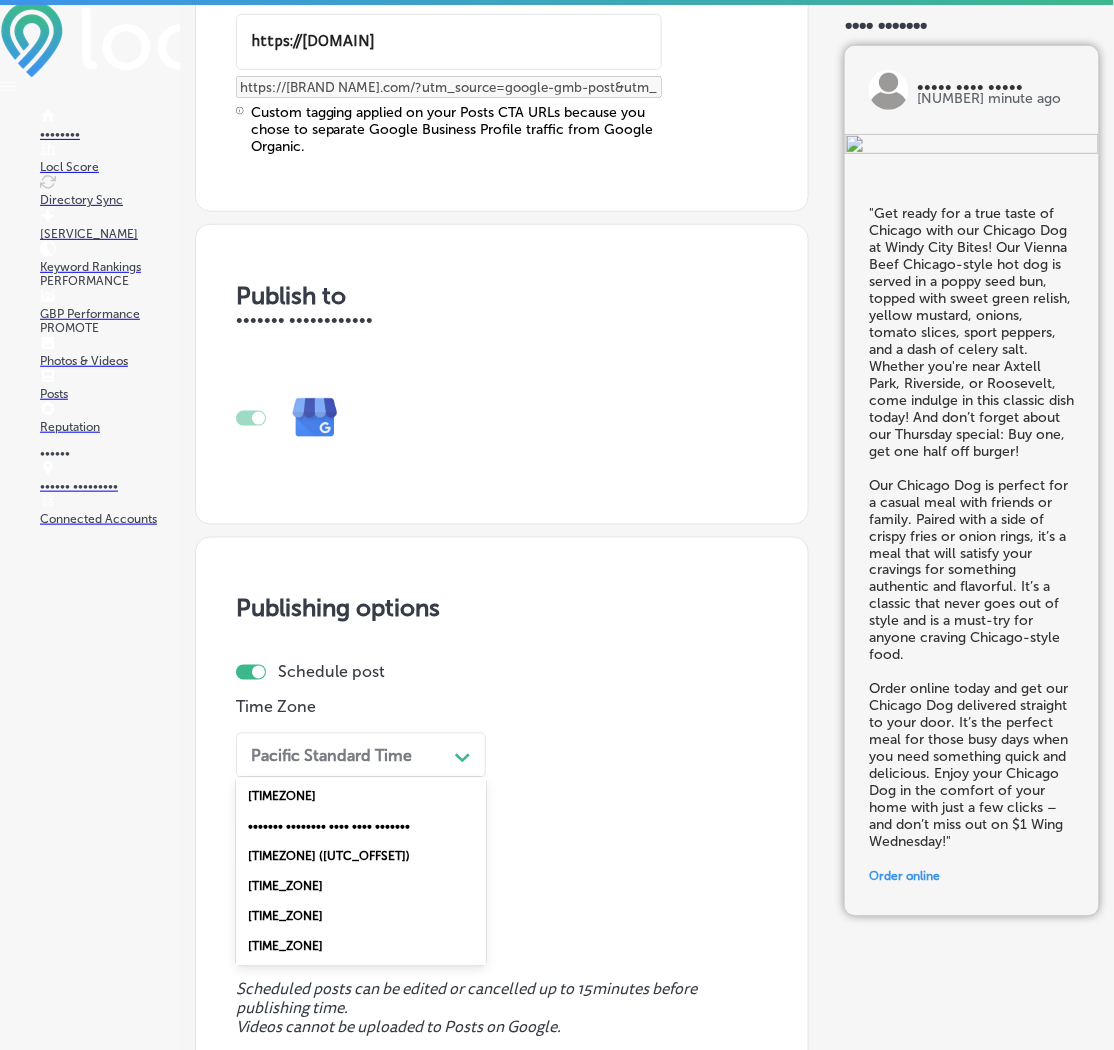 click on "[TIMEZONE] ([UTC_OFFSET])" at bounding box center [361, 857] 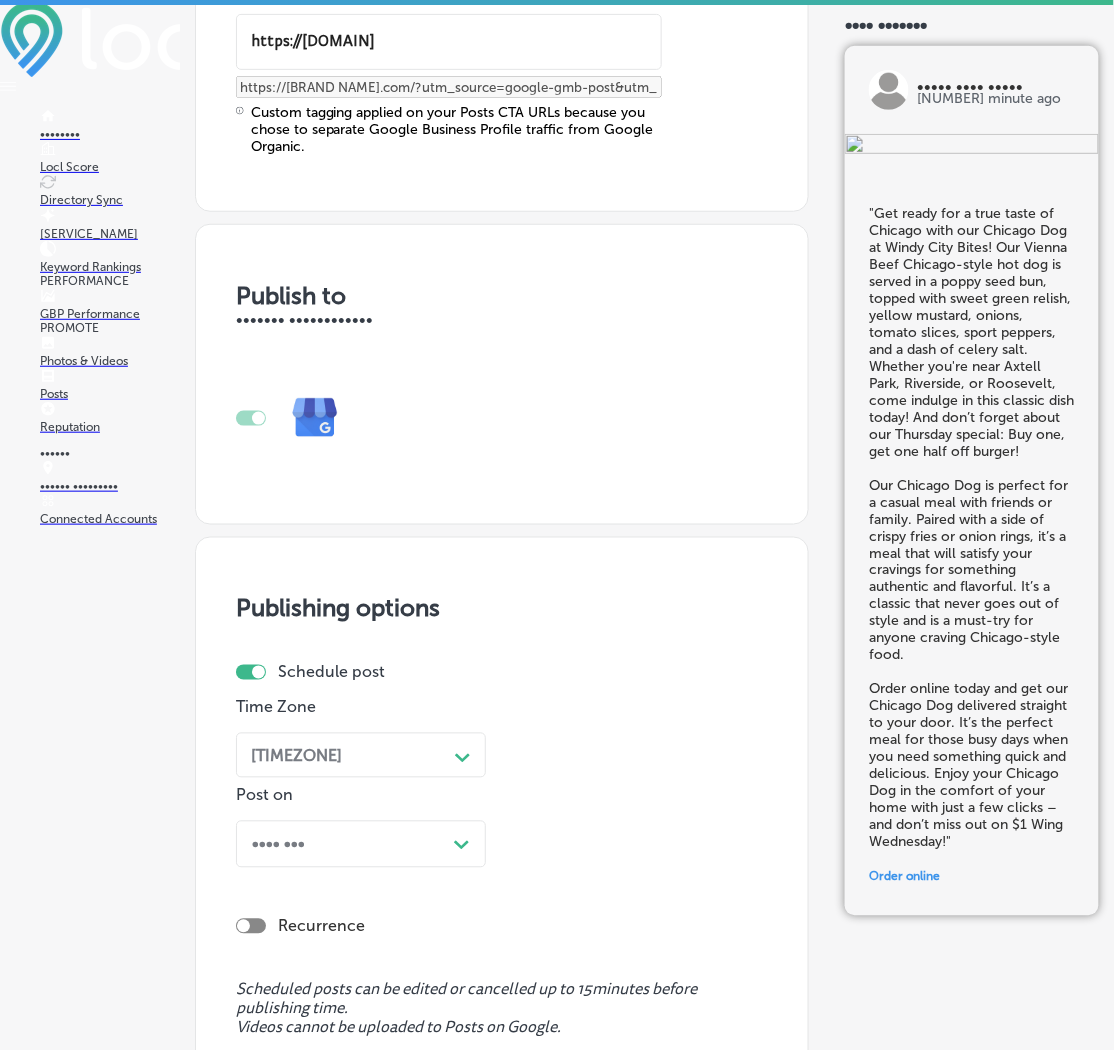 click on "Post Now
Path
Created with Sketch." at bounding box center [361, 844] 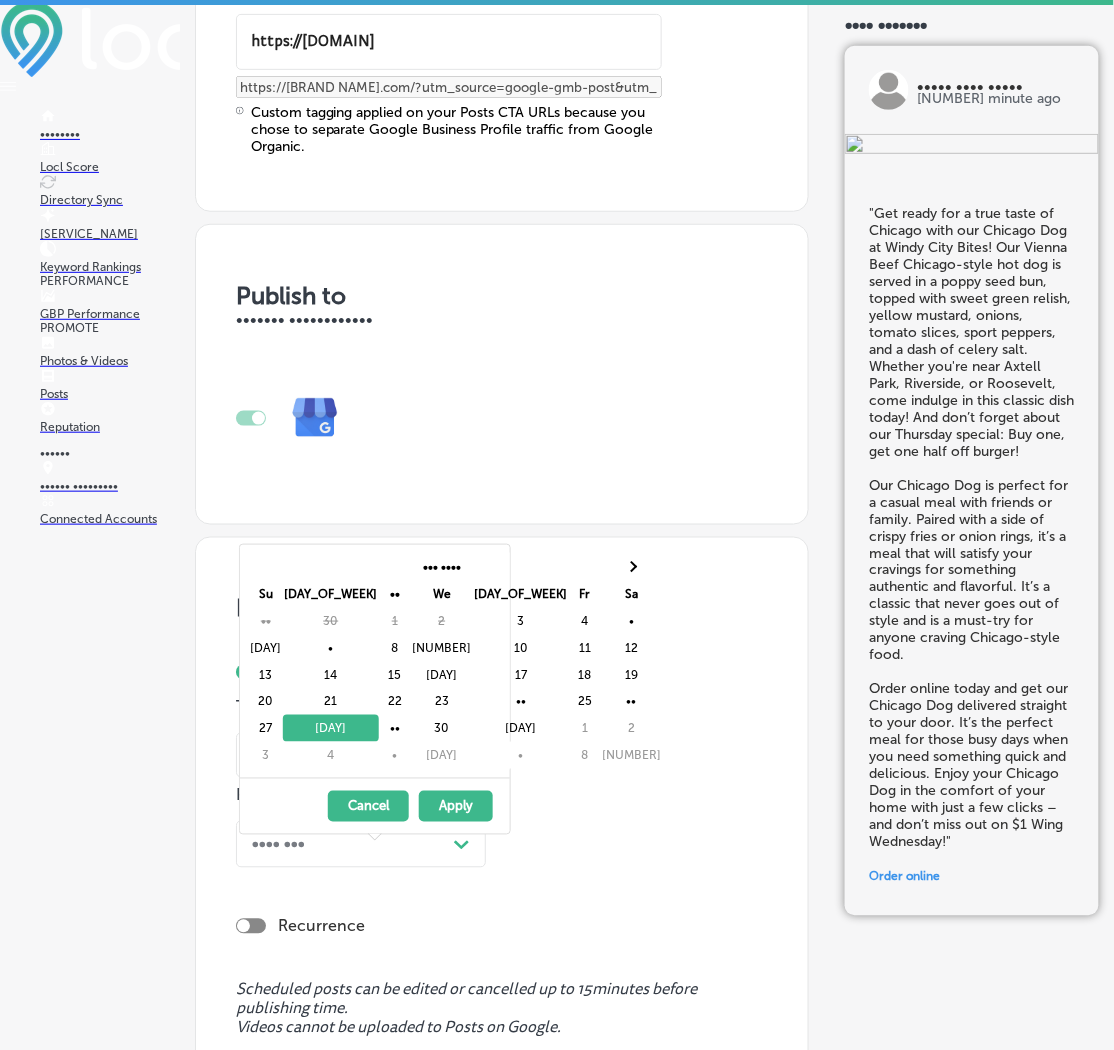 click on "[MONTH] [YEAR] Su Mo Tu We Th Fr Sa 29 30 1 2 3 4 5 6 7 8 9 10 11 12 13 14 15 16 17 18 19 20 21 22 23 24 25 26 27 28 29 30 31 1 2 3 4 5 6 7 8 9" at bounding box center [375, 661] 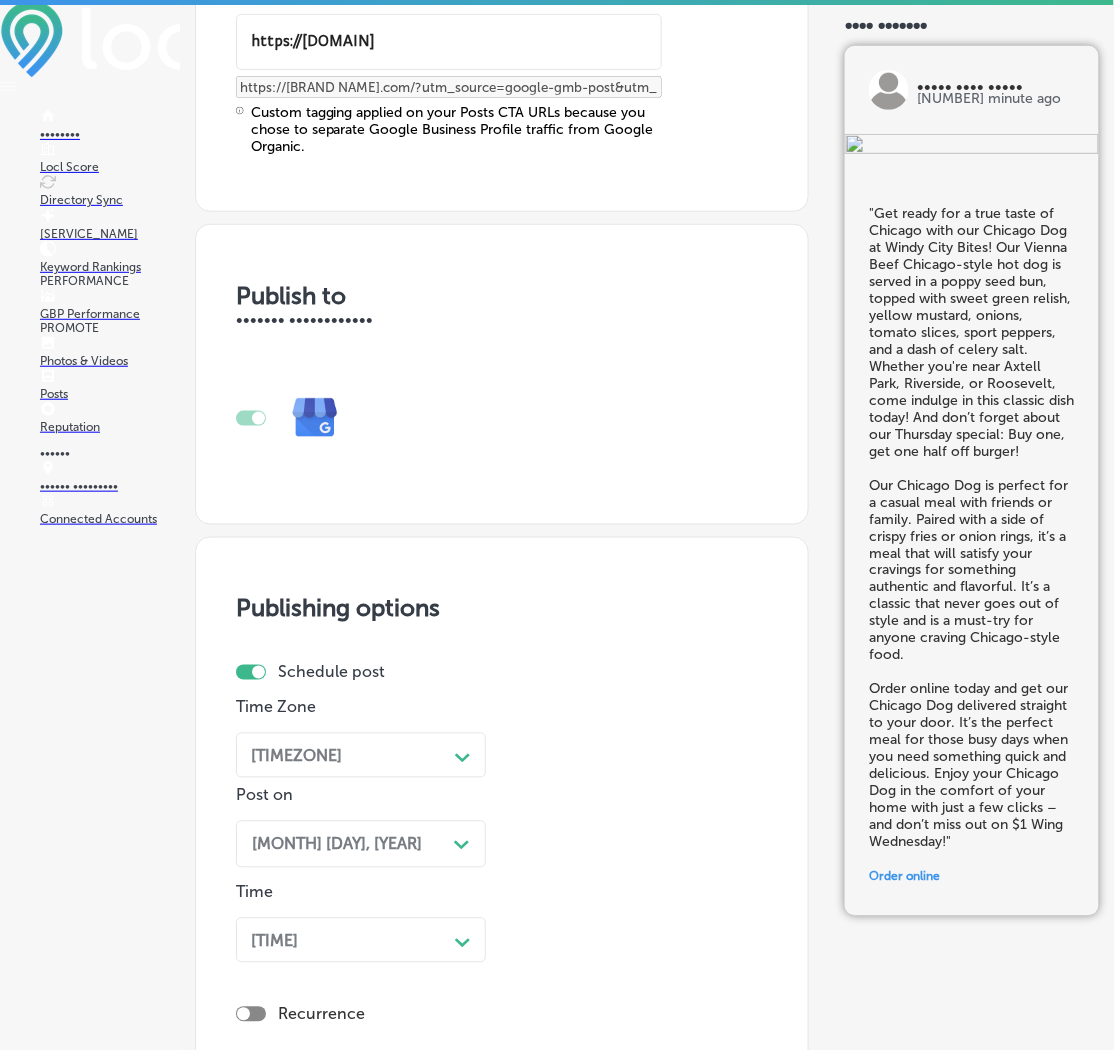scroll, scrollTop: 1783, scrollLeft: 0, axis: vertical 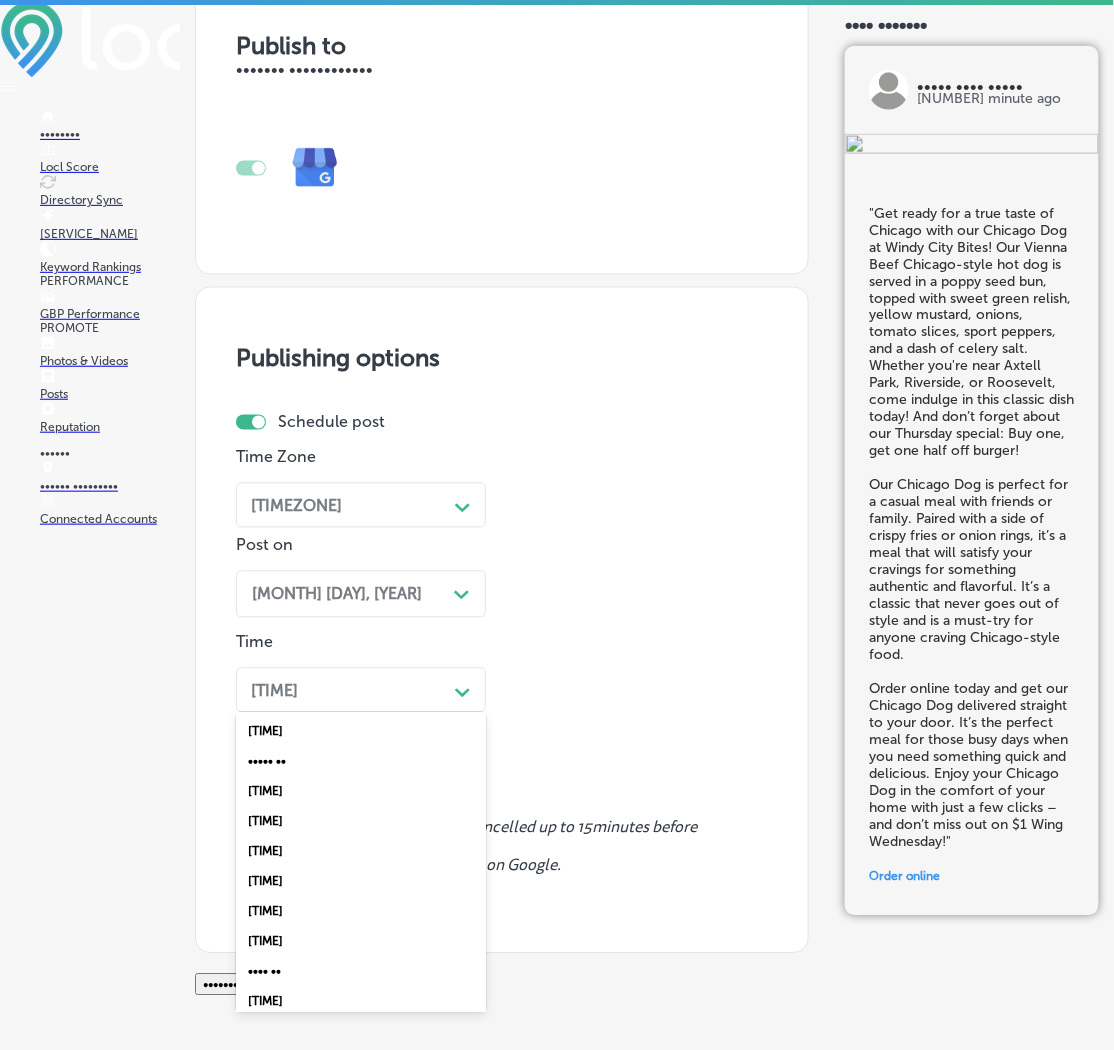 drag, startPoint x: 397, startPoint y: 706, endPoint x: 361, endPoint y: 753, distance: 59.20304 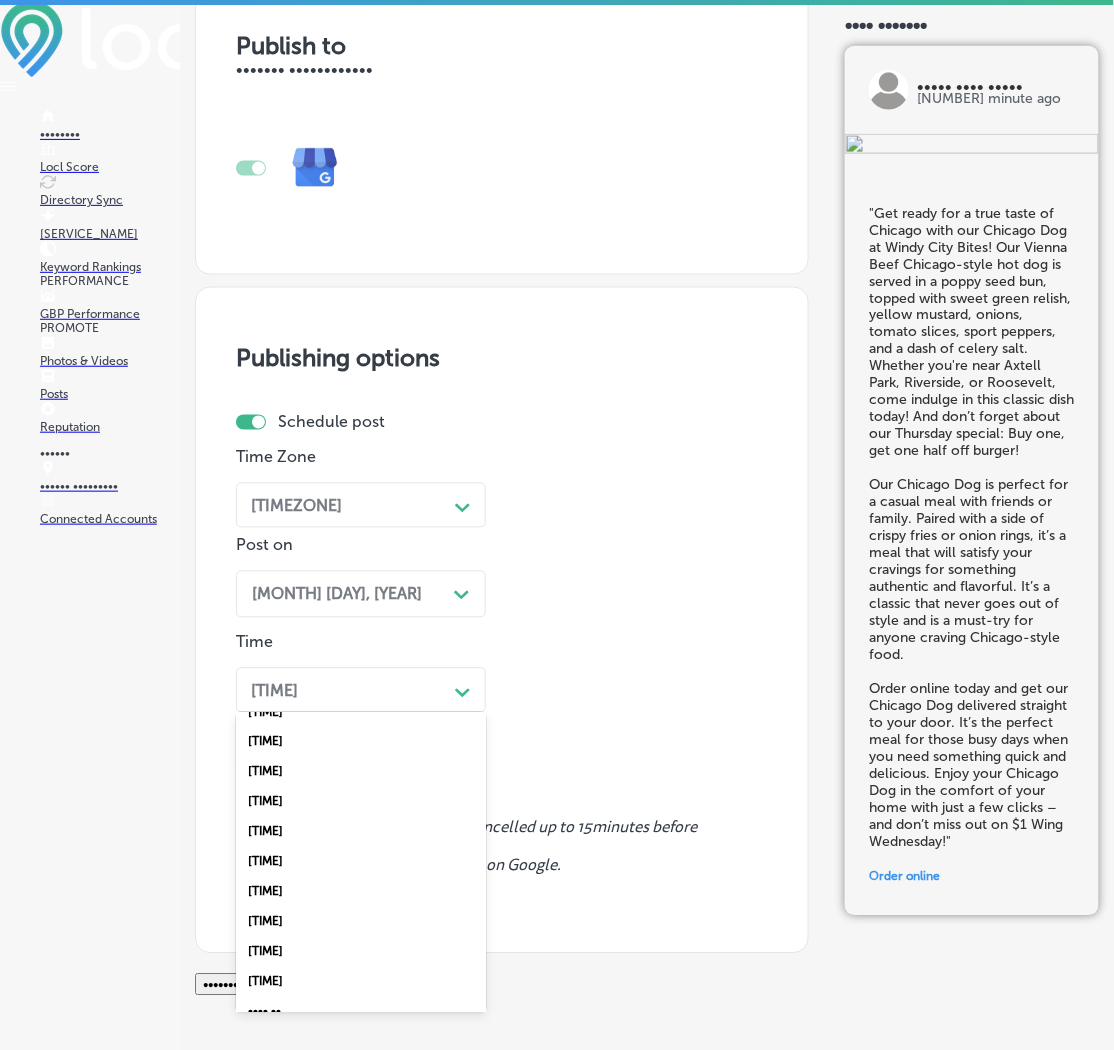 scroll, scrollTop: 749, scrollLeft: 0, axis: vertical 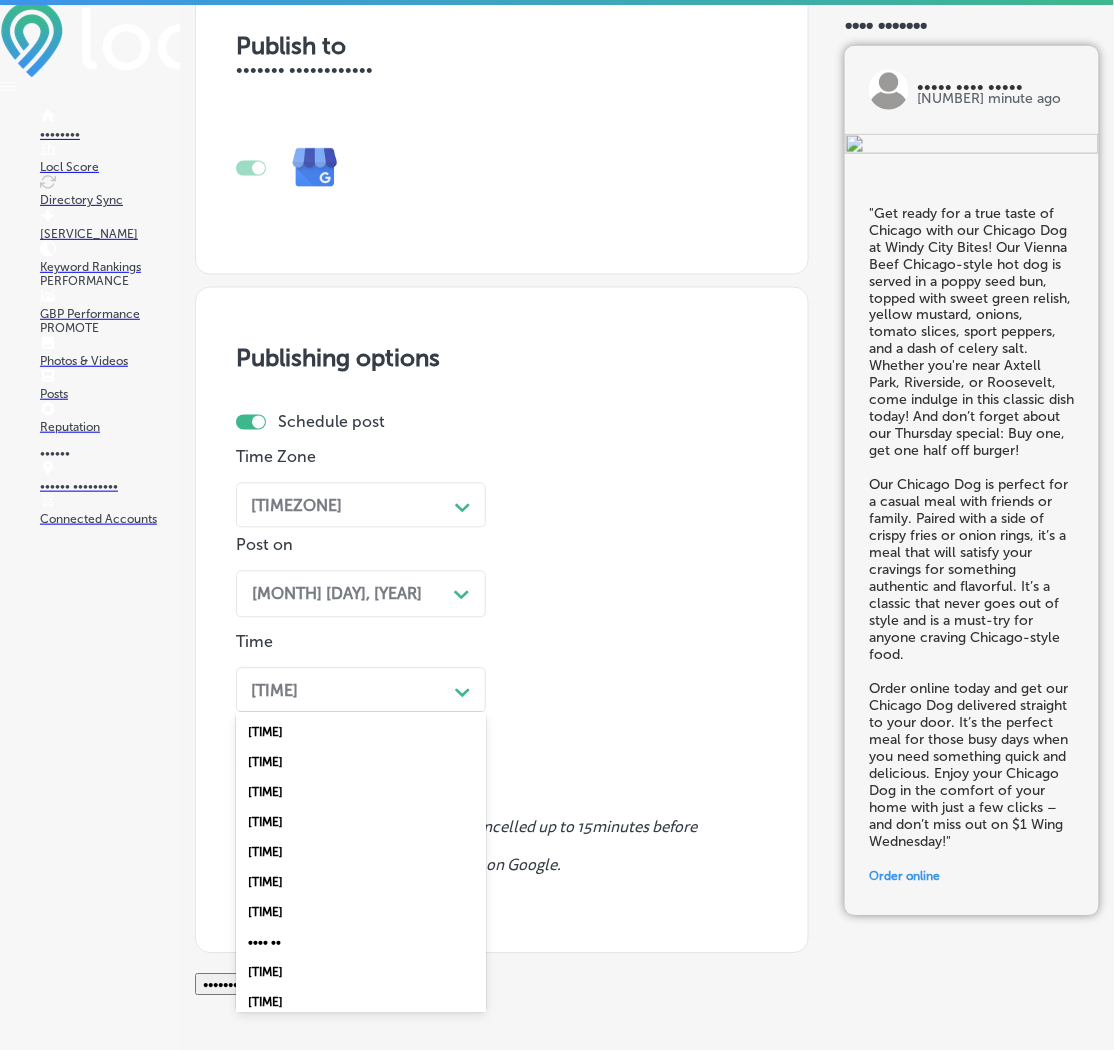 click on "[TIME]" at bounding box center (361, 823) 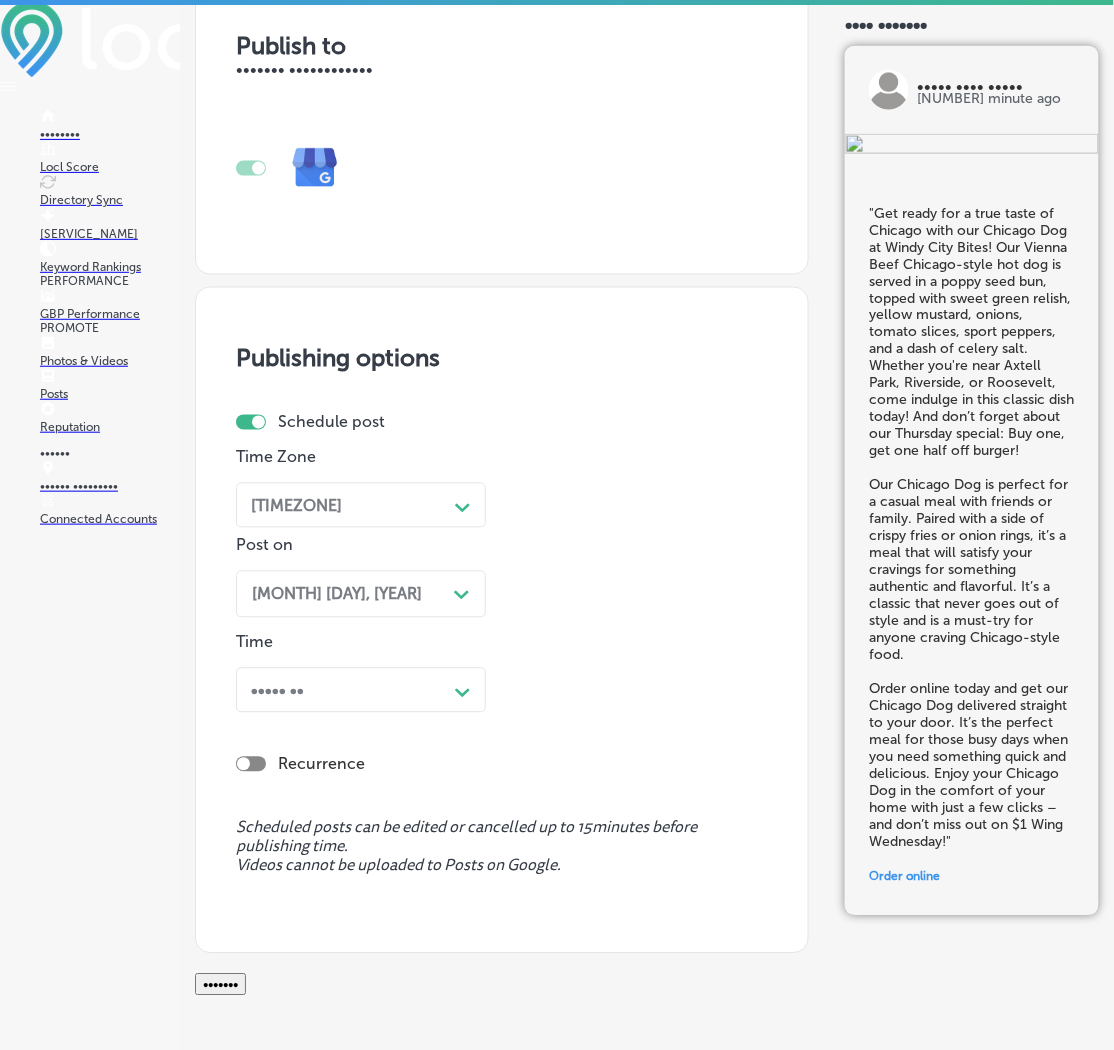 click on "•••••••" at bounding box center [220, 985] 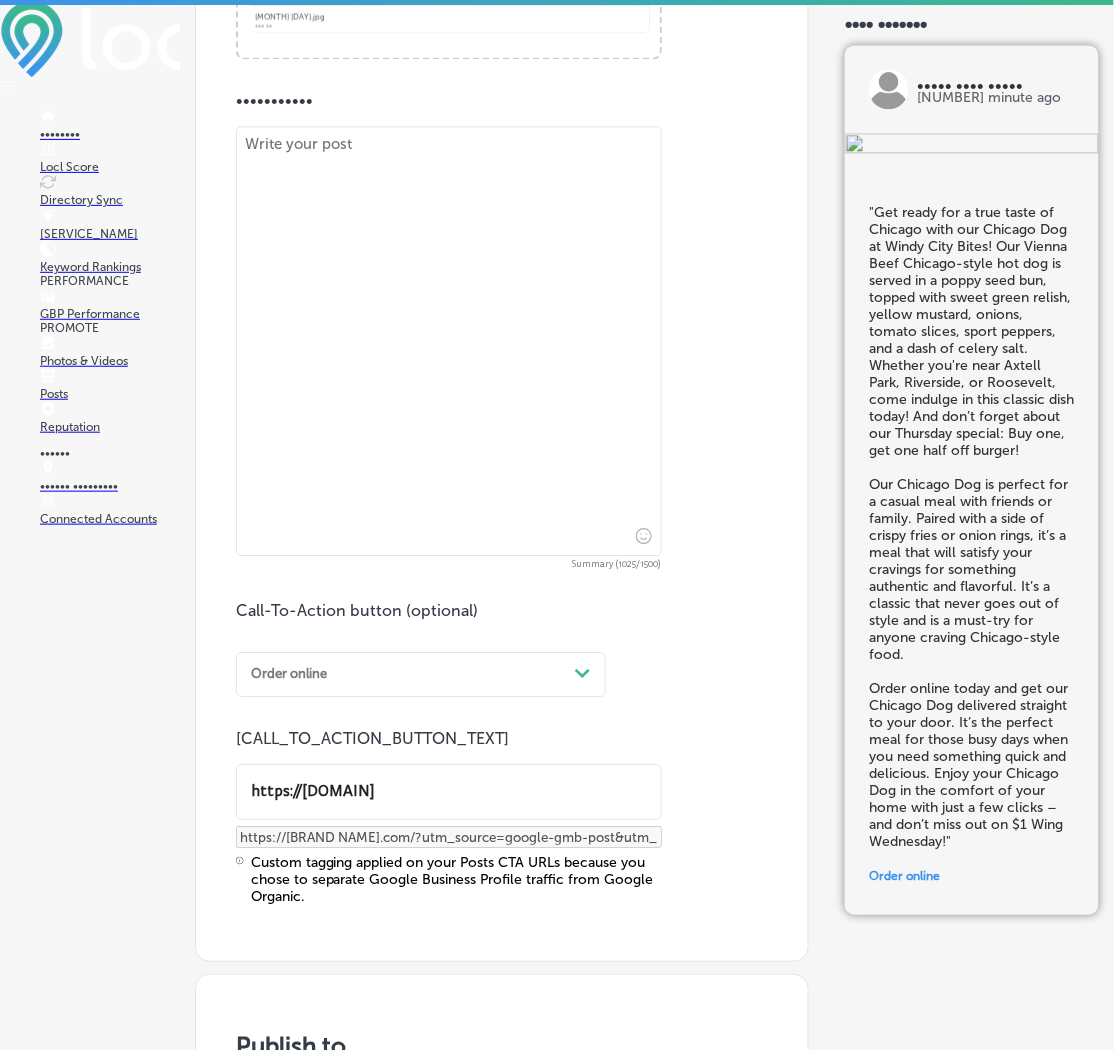 scroll, scrollTop: 534, scrollLeft: 0, axis: vertical 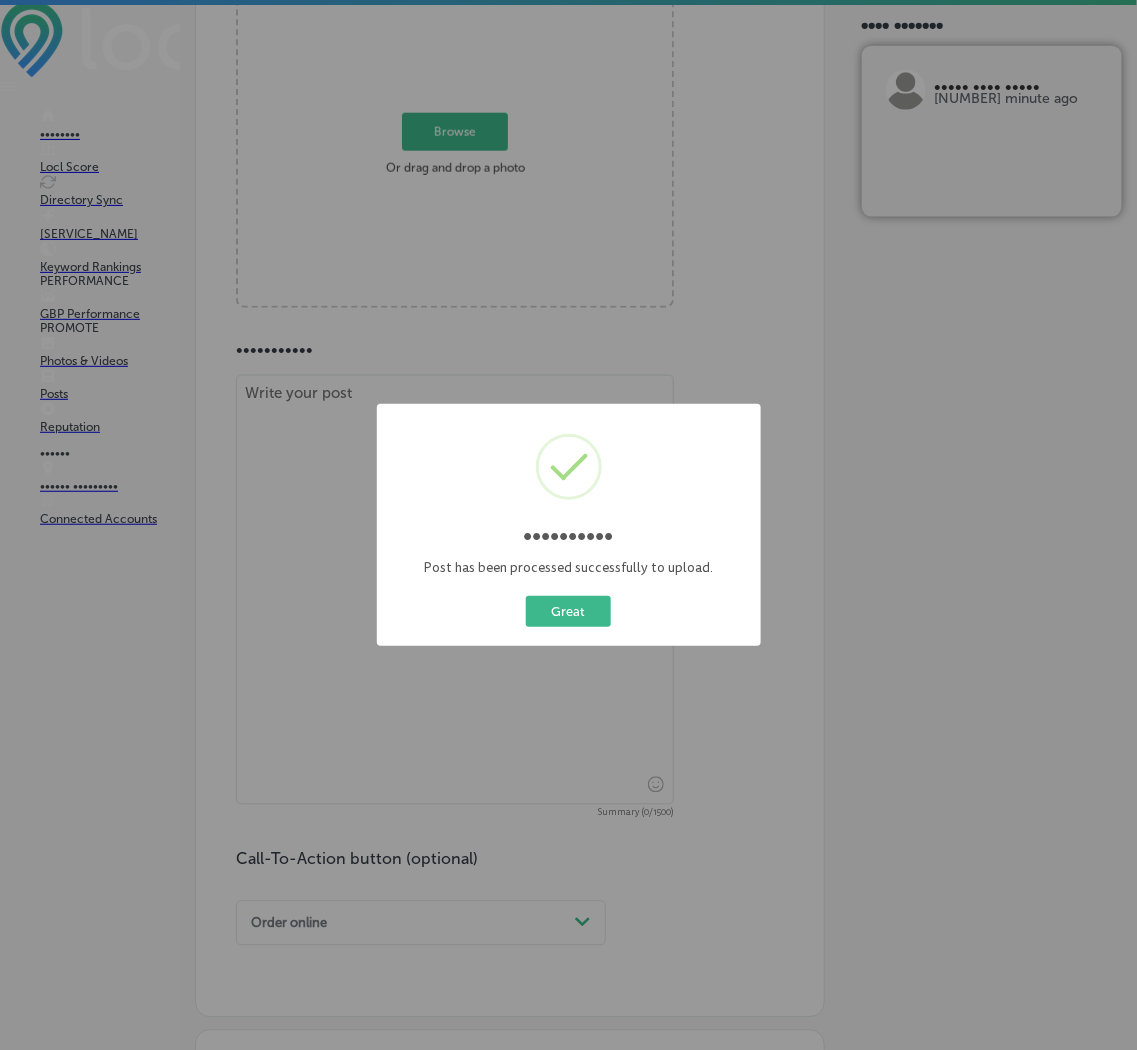click on "Published! × Post has been processed successfully to upload. Great Cancel" at bounding box center (568, 525) 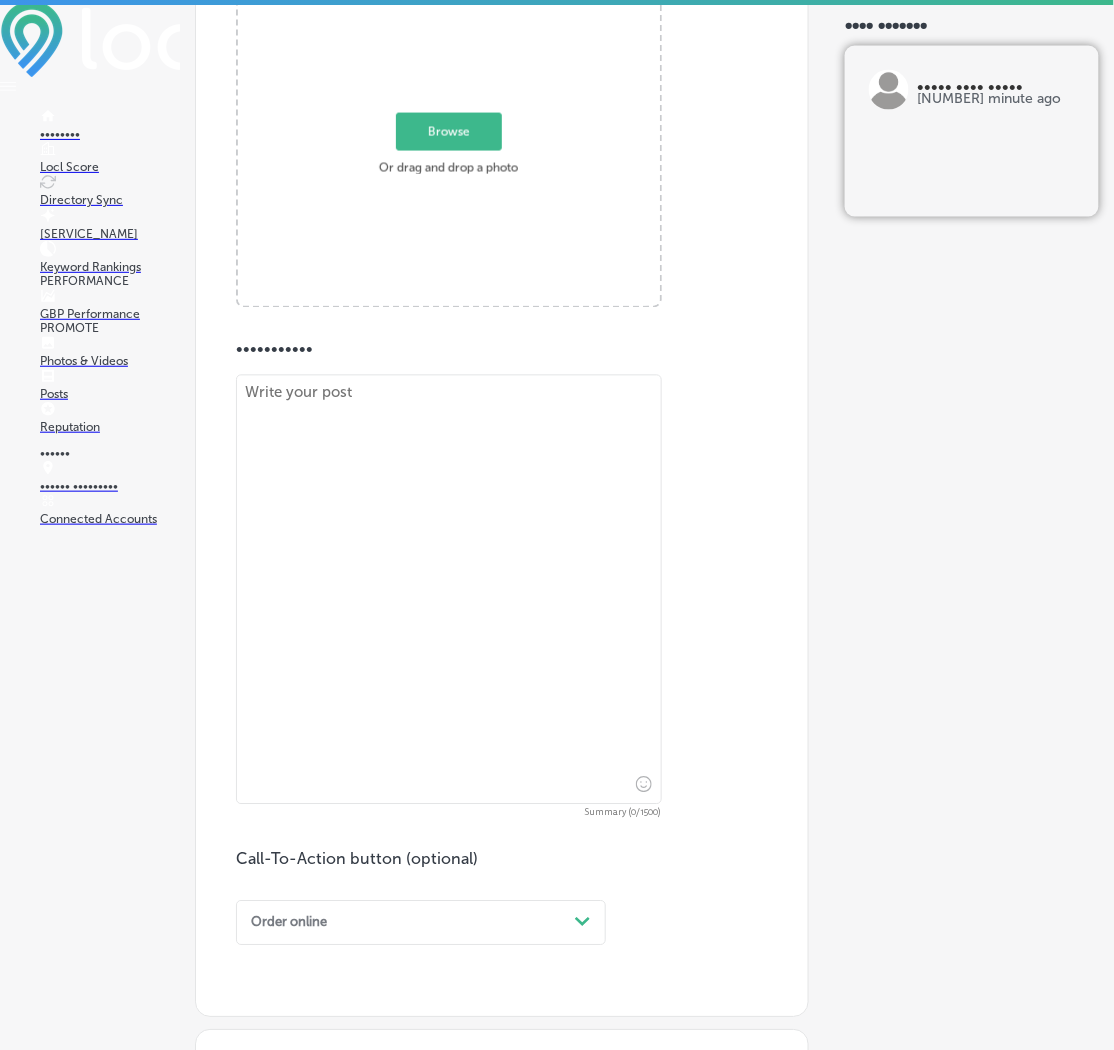scroll, scrollTop: 283, scrollLeft: 0, axis: vertical 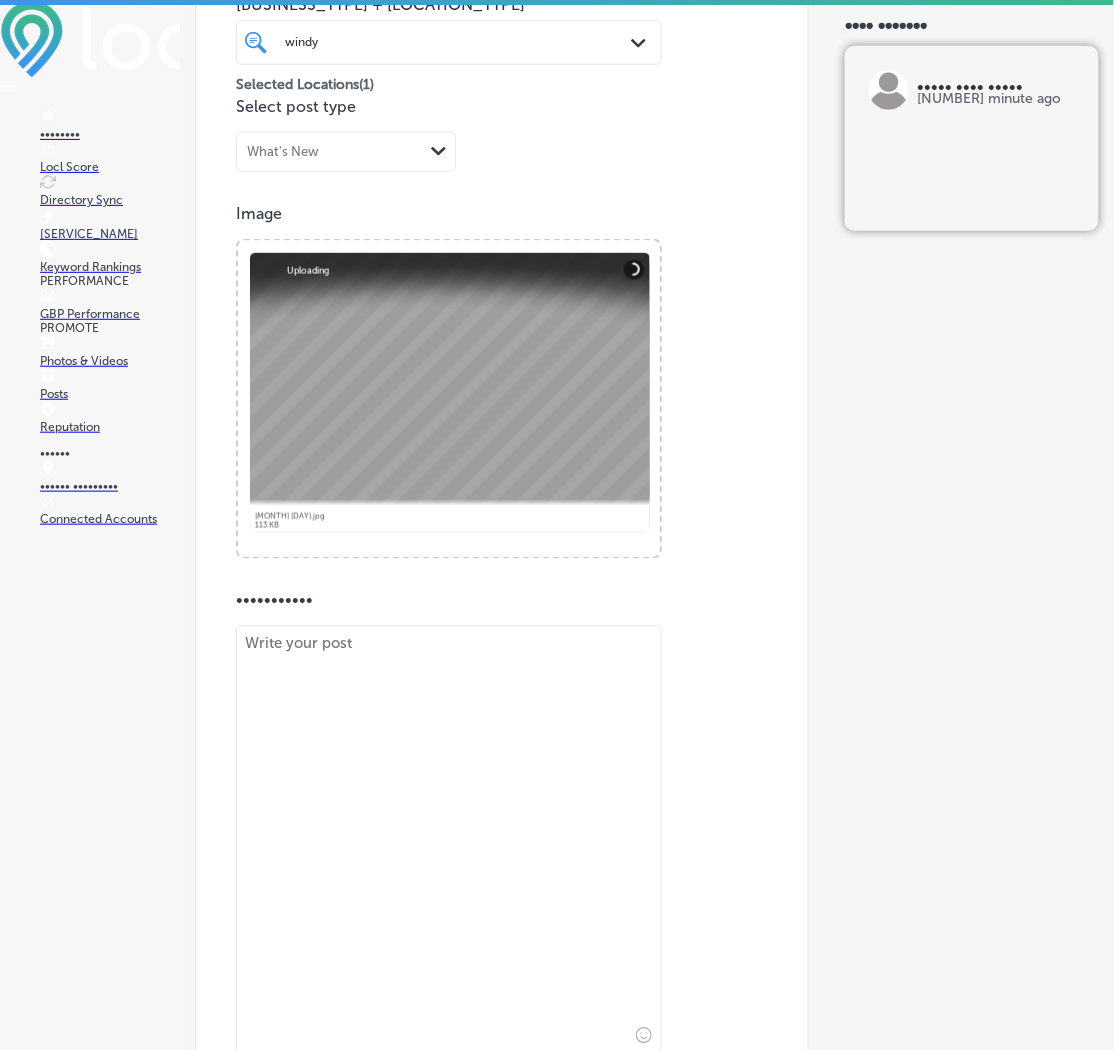 click at bounding box center [449, 841] 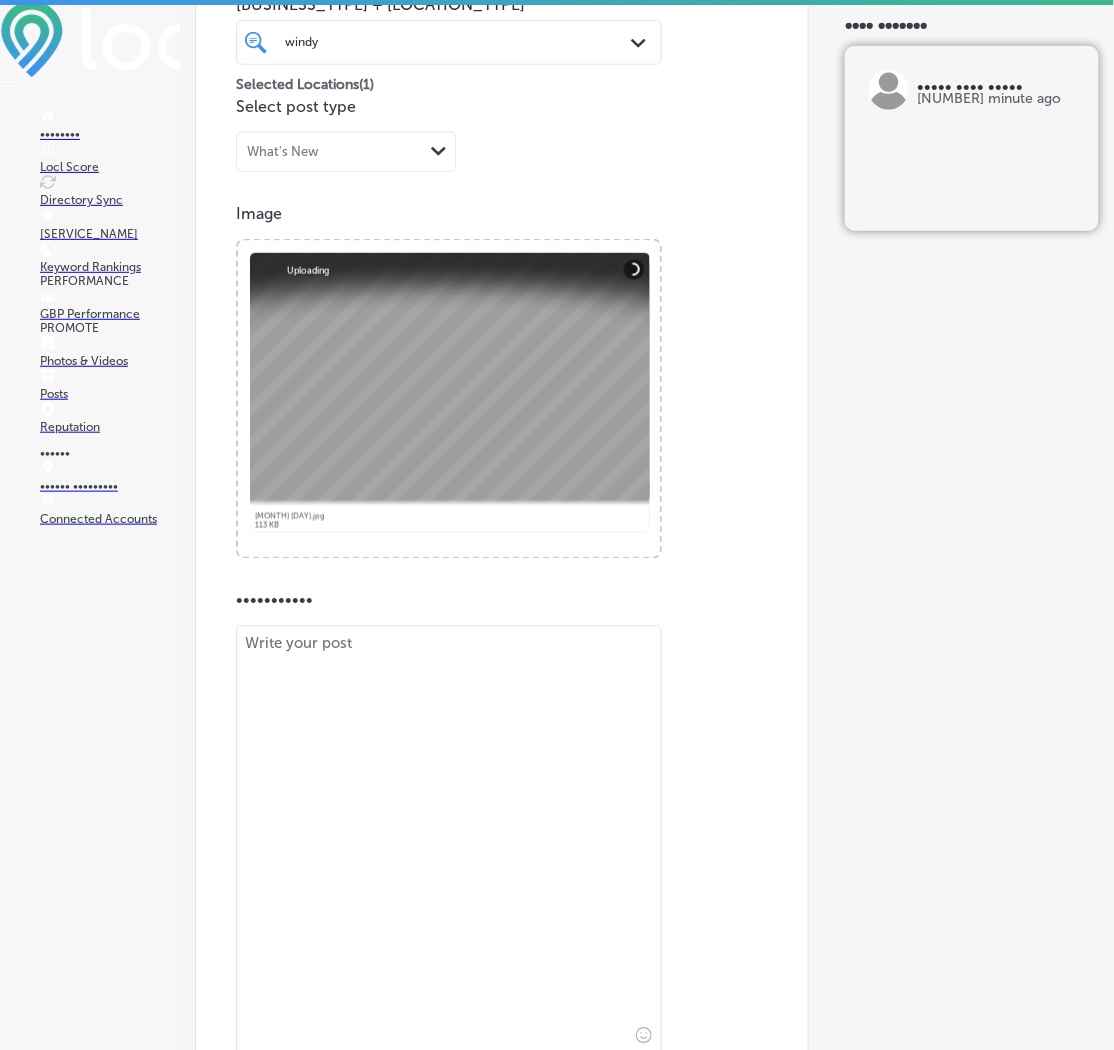 paste on ""Our Chicken Sandwich is everything you want in a fried chicken meal. Crispy, juicy chicken served with pickles and your choice of sauce – it’s simple yet full of flavor. Whether you're in [NEIGHBORHOOD], [NEIGHBORHOOD], or [NEIGHBORHOOD], this sandwich is sure to satisfy your cravings.
It’s the perfect option for a quick lunch or a satisfying dinner. Add a side of crispy fries for the full experience. If you're looking for comfort food, this Chicken Sandwich is the way to go. Don’t miss out on Taco Tuesday and $1 Wing Wednesday this week!
Learn more about our Chicken Sandwich and other menu favorites on our website. Find out why so many love this crowd-pleasing meal. Order today for a delicious, satisfying experience, and take advantage of our weekly specials."" 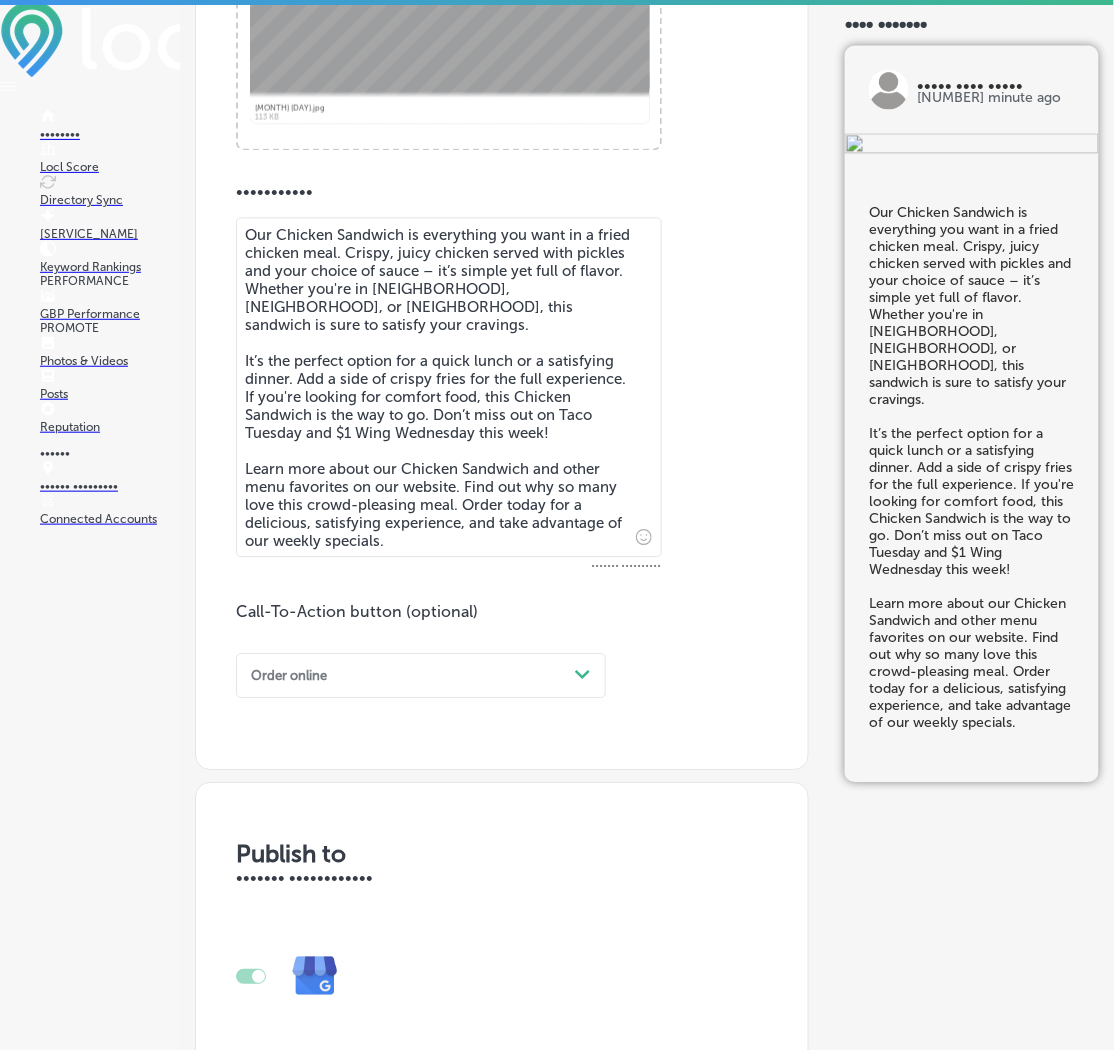 scroll, scrollTop: 783, scrollLeft: 0, axis: vertical 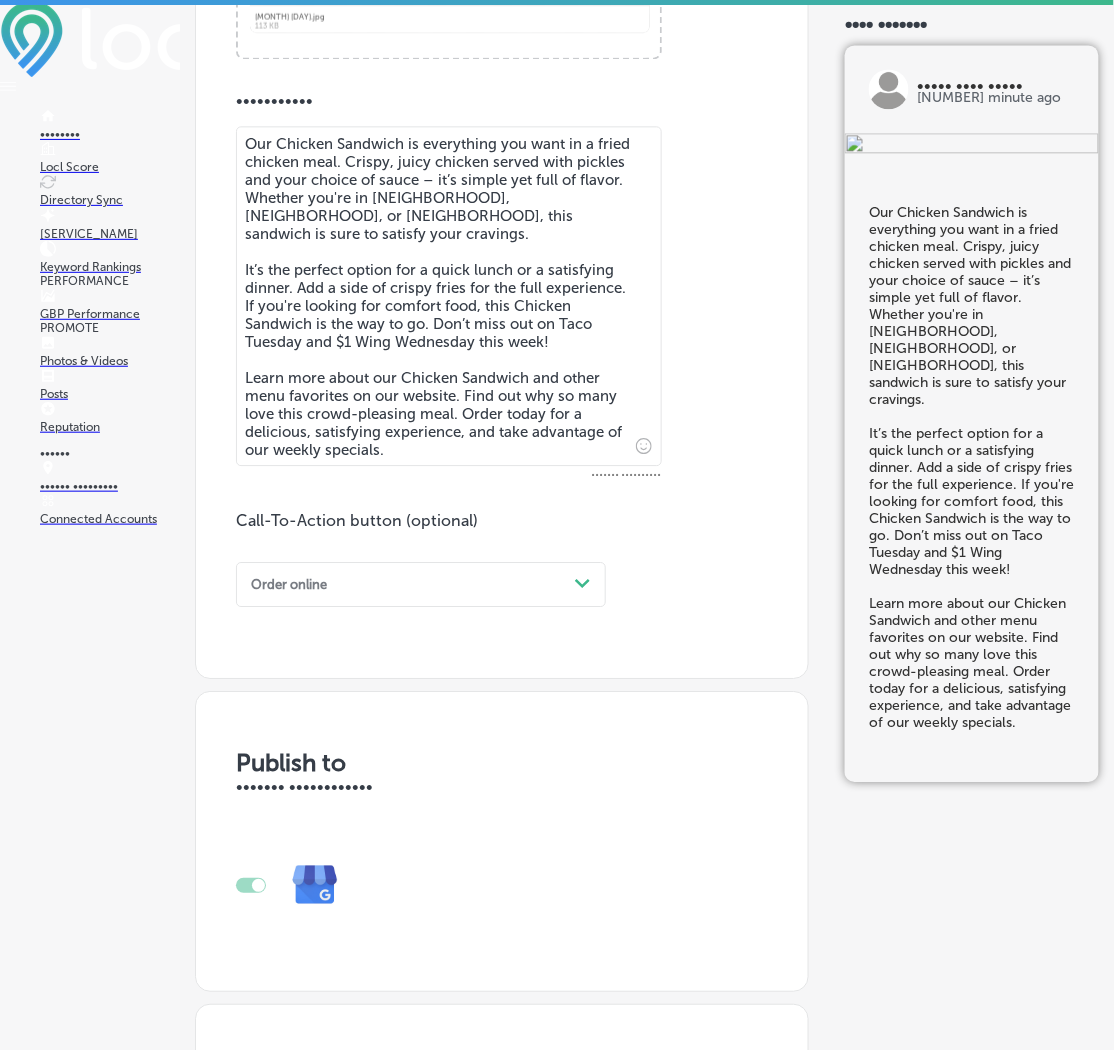 type on "Our Chicken Sandwich is everything you want in a fried chicken meal. Crispy, juicy chicken served with pickles and your choice of sauce – it’s simple yet full of flavor. Whether you're in [NEIGHBORHOOD], [NEIGHBORHOOD], or [NEIGHBORHOOD], this sandwich is sure to satisfy your cravings.
It’s the perfect option for a quick lunch or a satisfying dinner. Add a side of crispy fries for the full experience. If you're looking for comfort food, this Chicken Sandwich is the way to go. Don’t miss out on Taco Tuesday and $1 Wing Wednesday this week!
Learn more about our Chicken Sandwich and other menu favorites on our website. Find out why so many love this crowd-pleasing meal. Order today for a delicious, satisfying experience, and take advantage of our weekly specials." 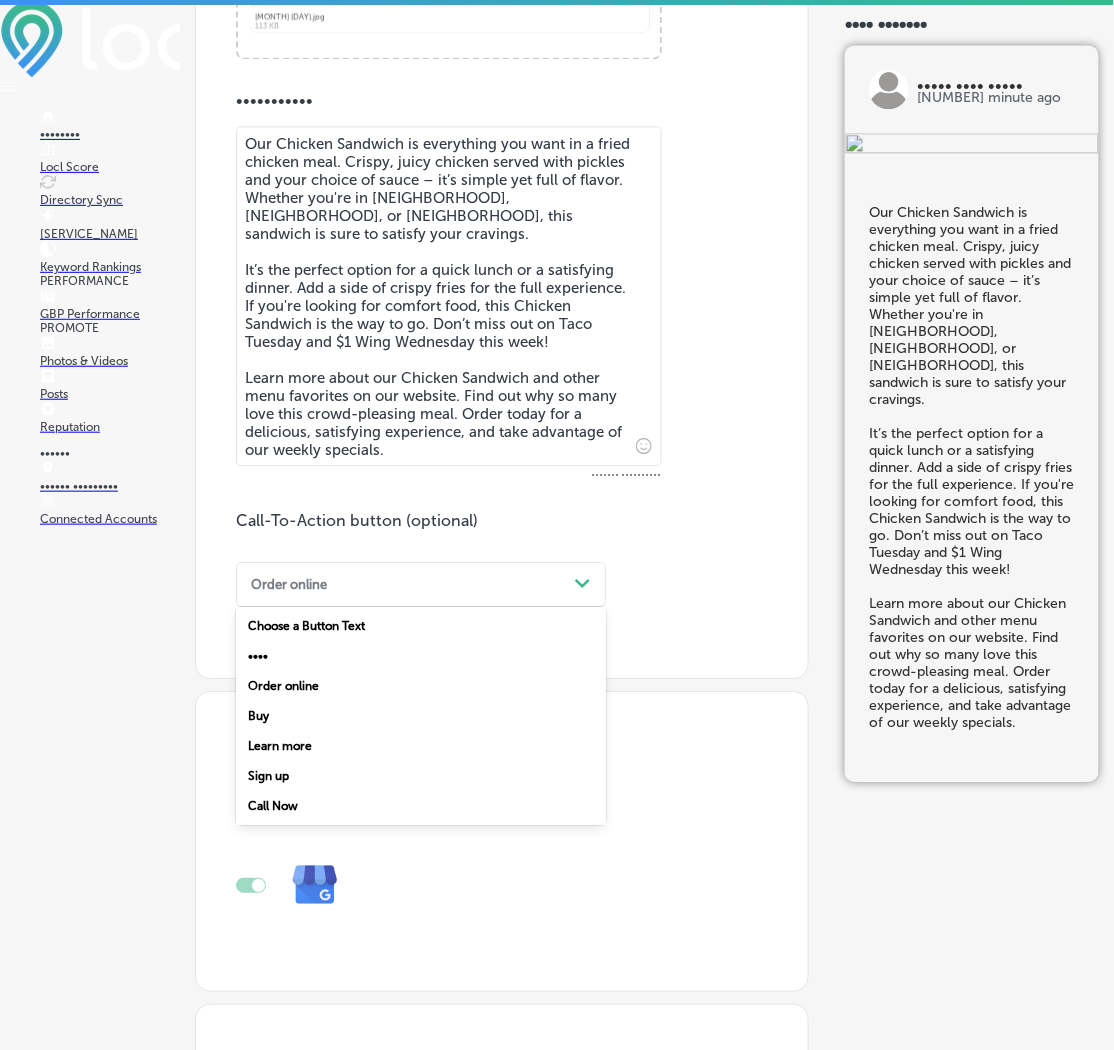 click on "Learn more" at bounding box center (421, 746) 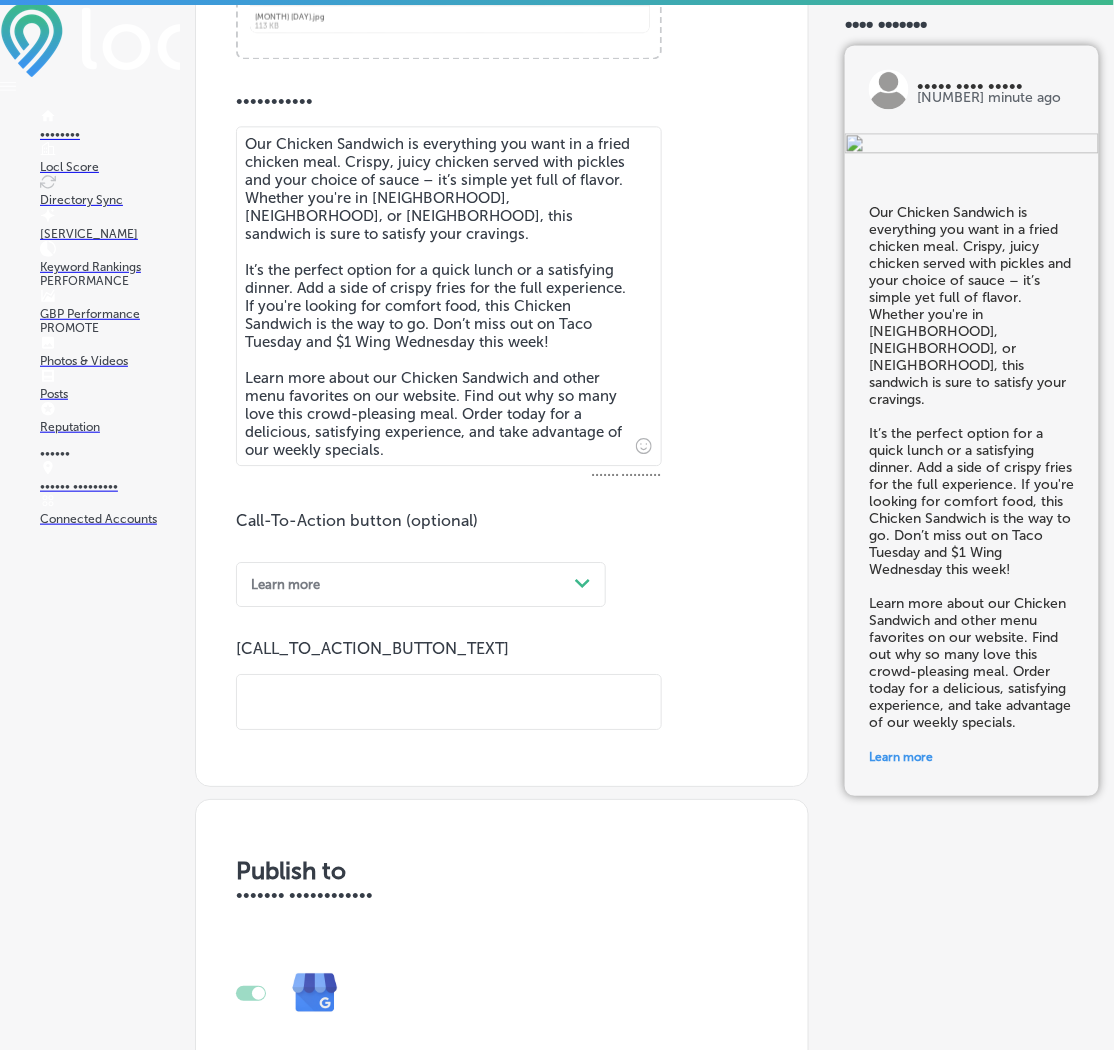 click at bounding box center [449, 702] 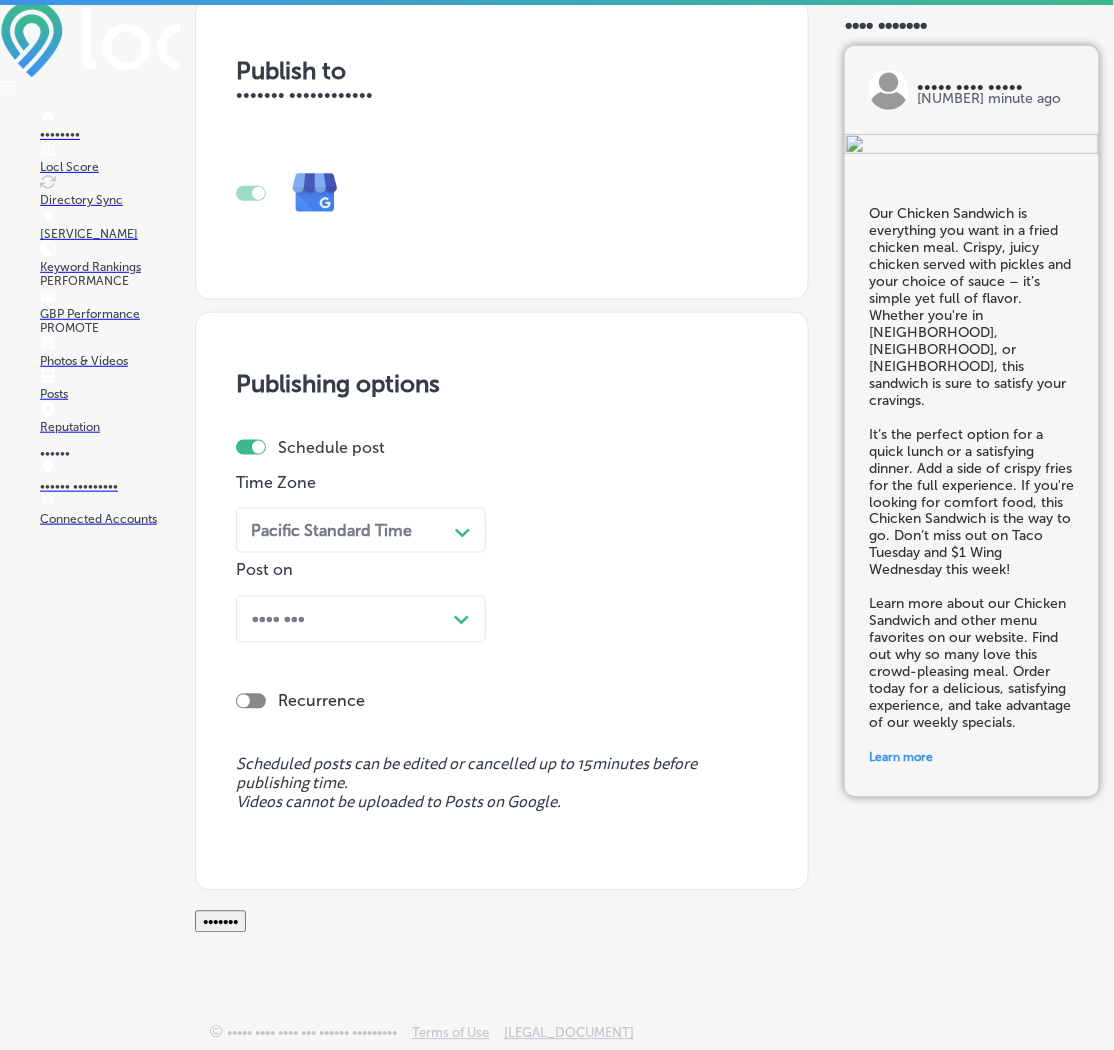 click on "Pacific Standard Time" at bounding box center [331, 530] 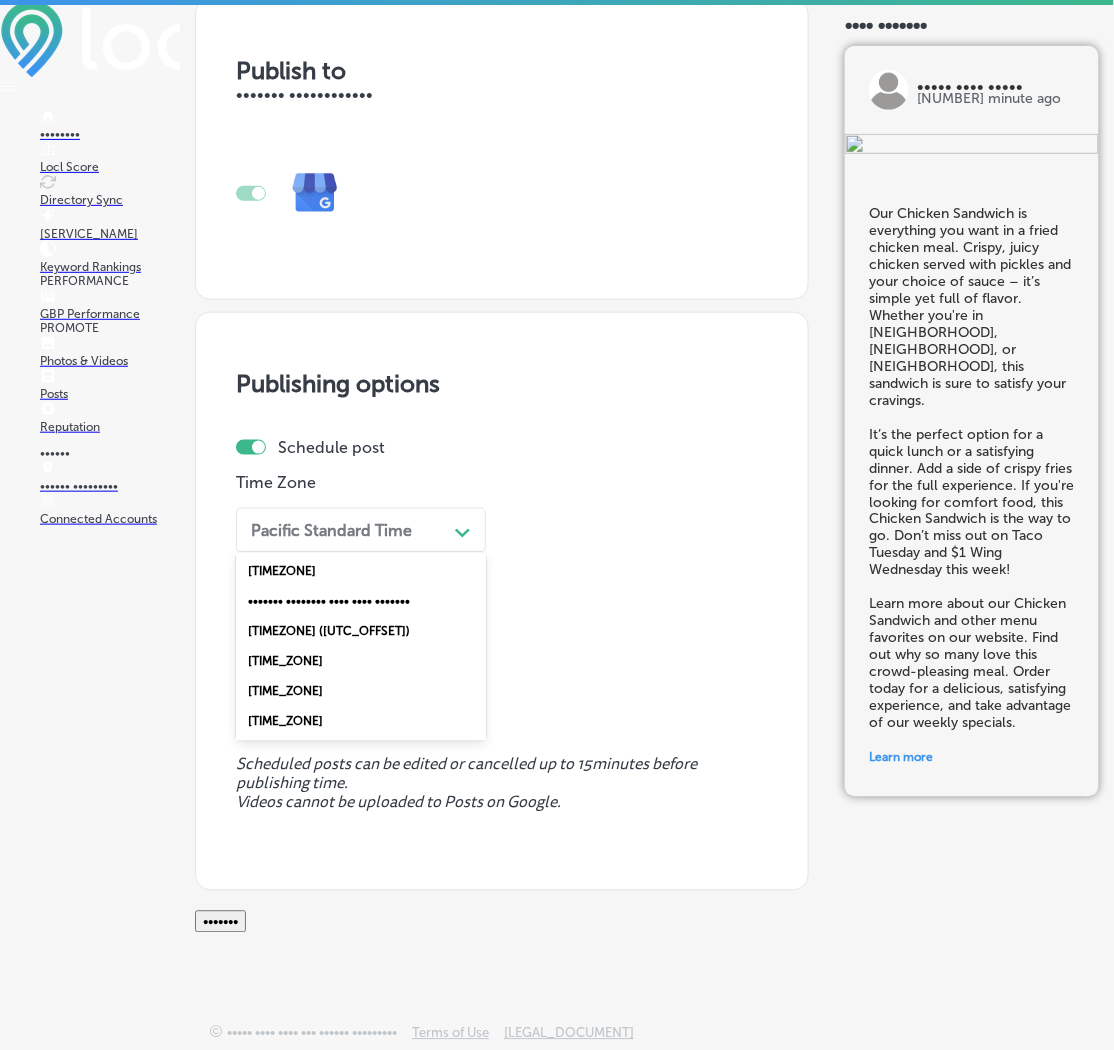 scroll, scrollTop: 1711, scrollLeft: 0, axis: vertical 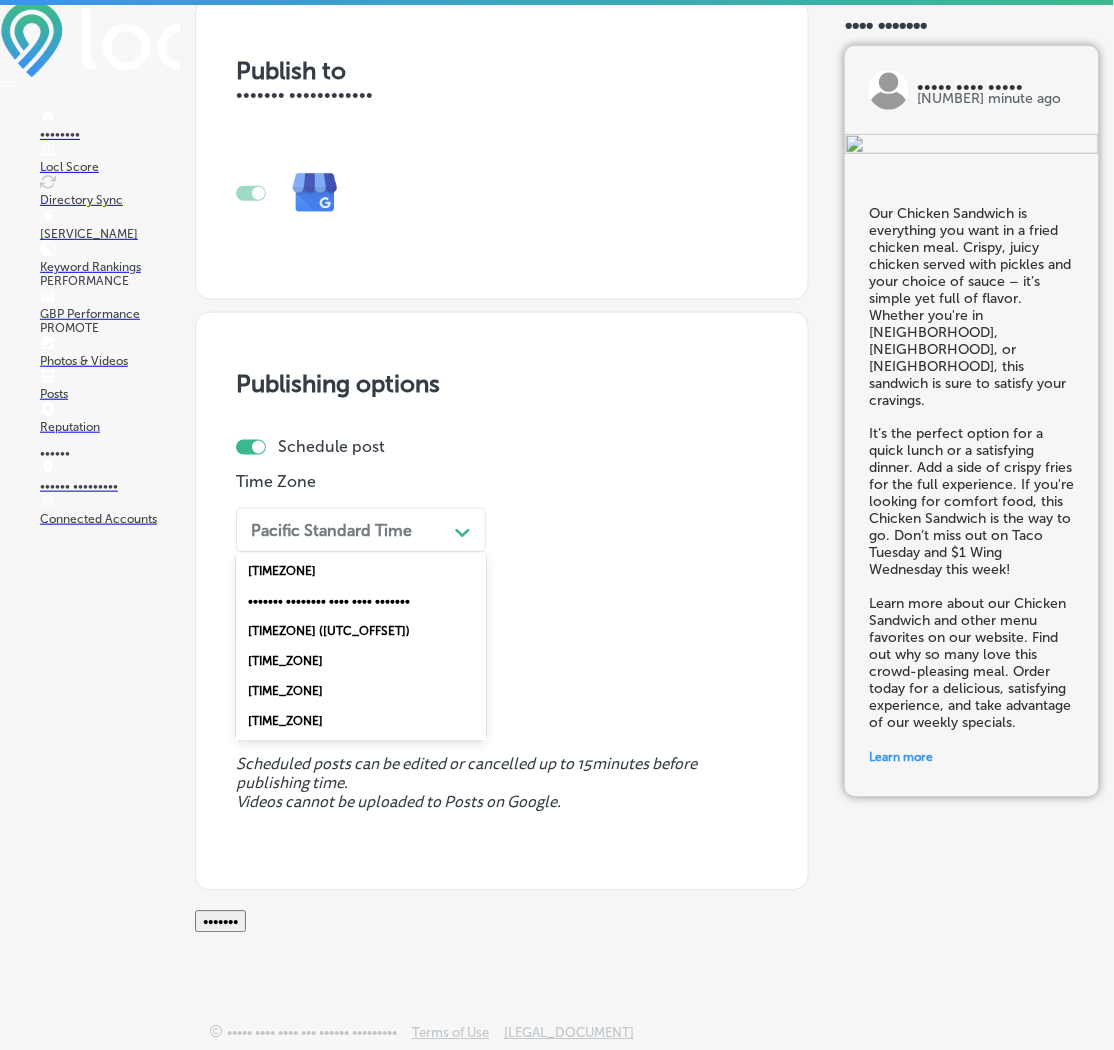 click on "[TIMEZONE] ([UTC_OFFSET])" at bounding box center (361, 632) 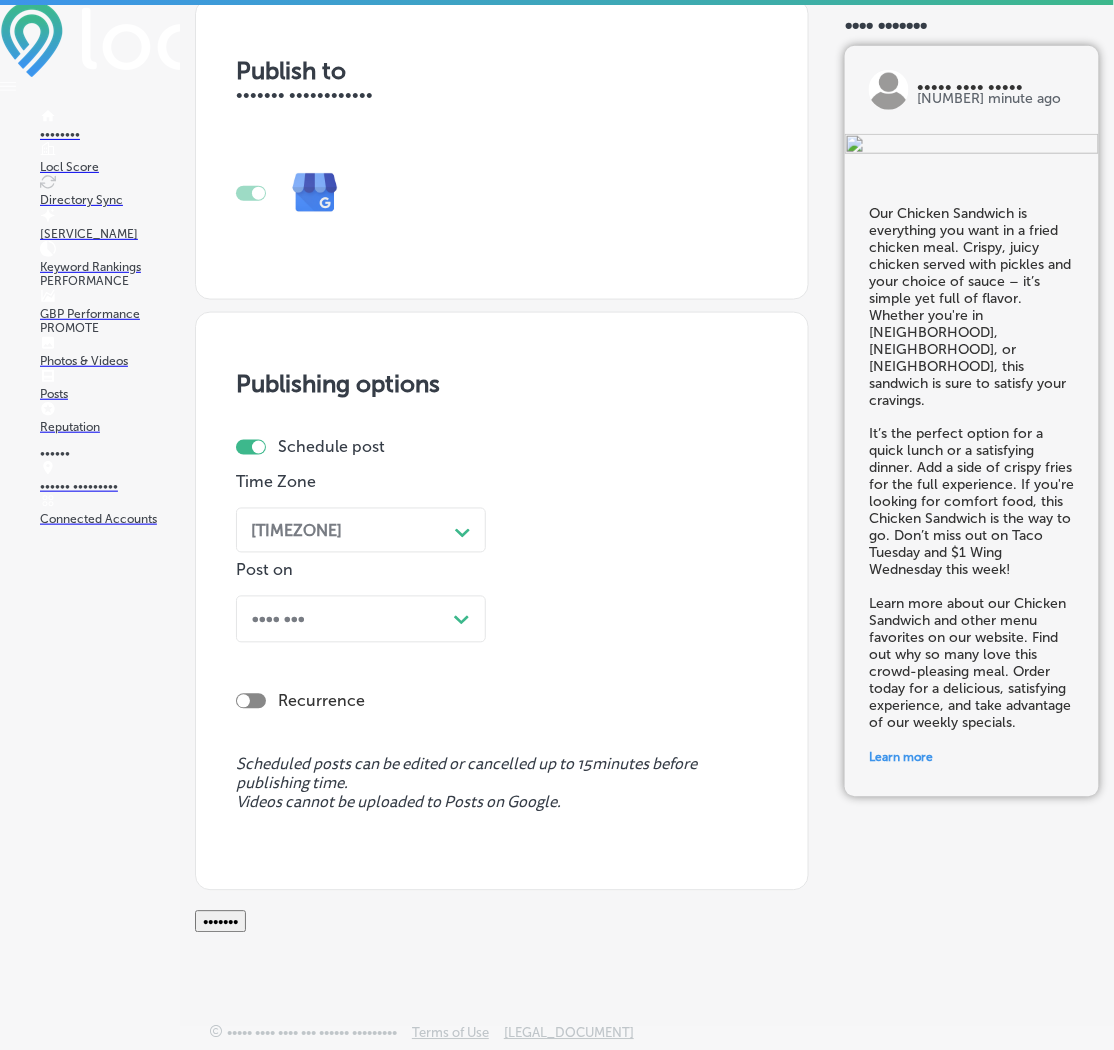 click on "Post Now
Path
Created with Sketch." at bounding box center (361, 619) 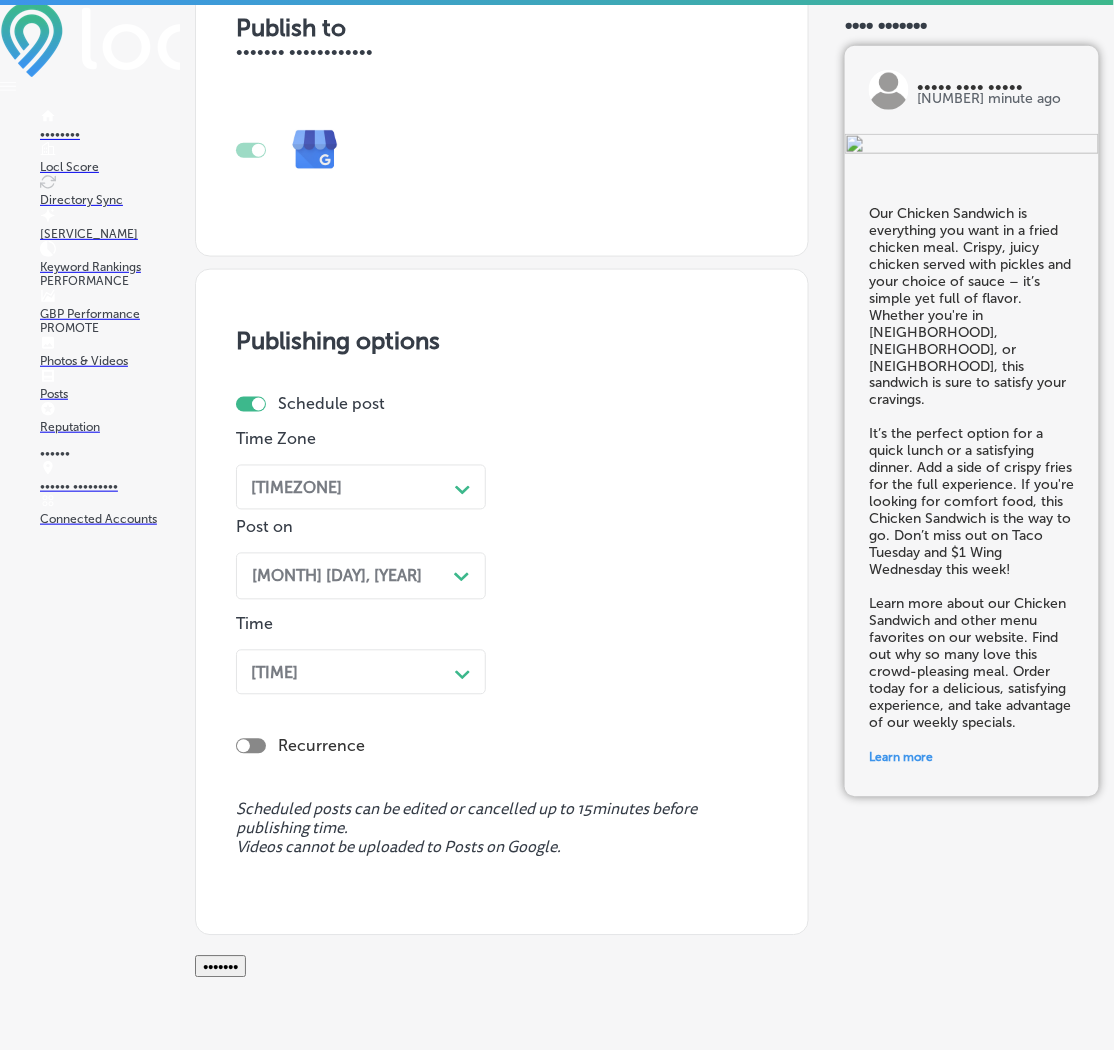 click on "Time [TIME]
Path
Created with Sketch." at bounding box center [361, 659] 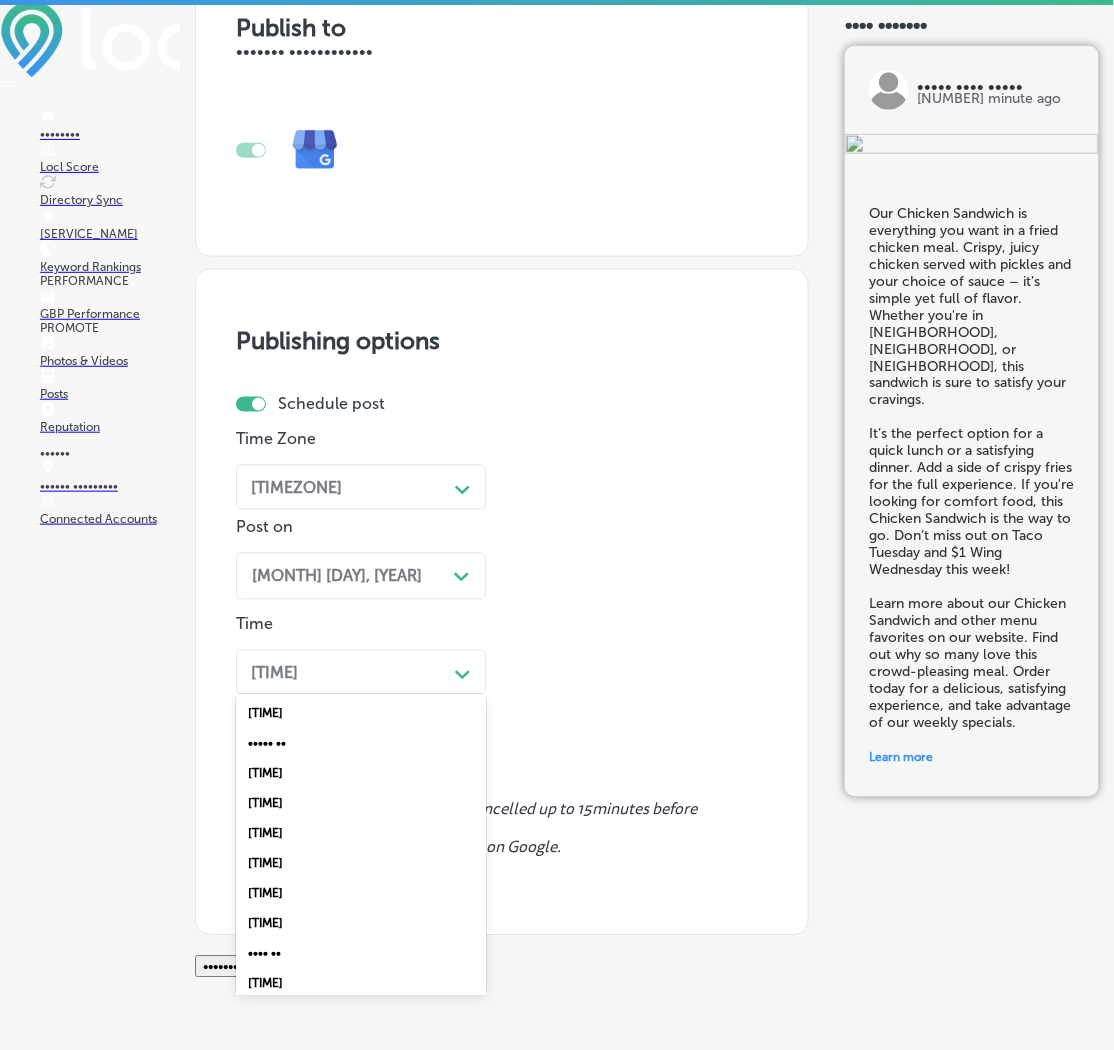 scroll, scrollTop: 1799, scrollLeft: 0, axis: vertical 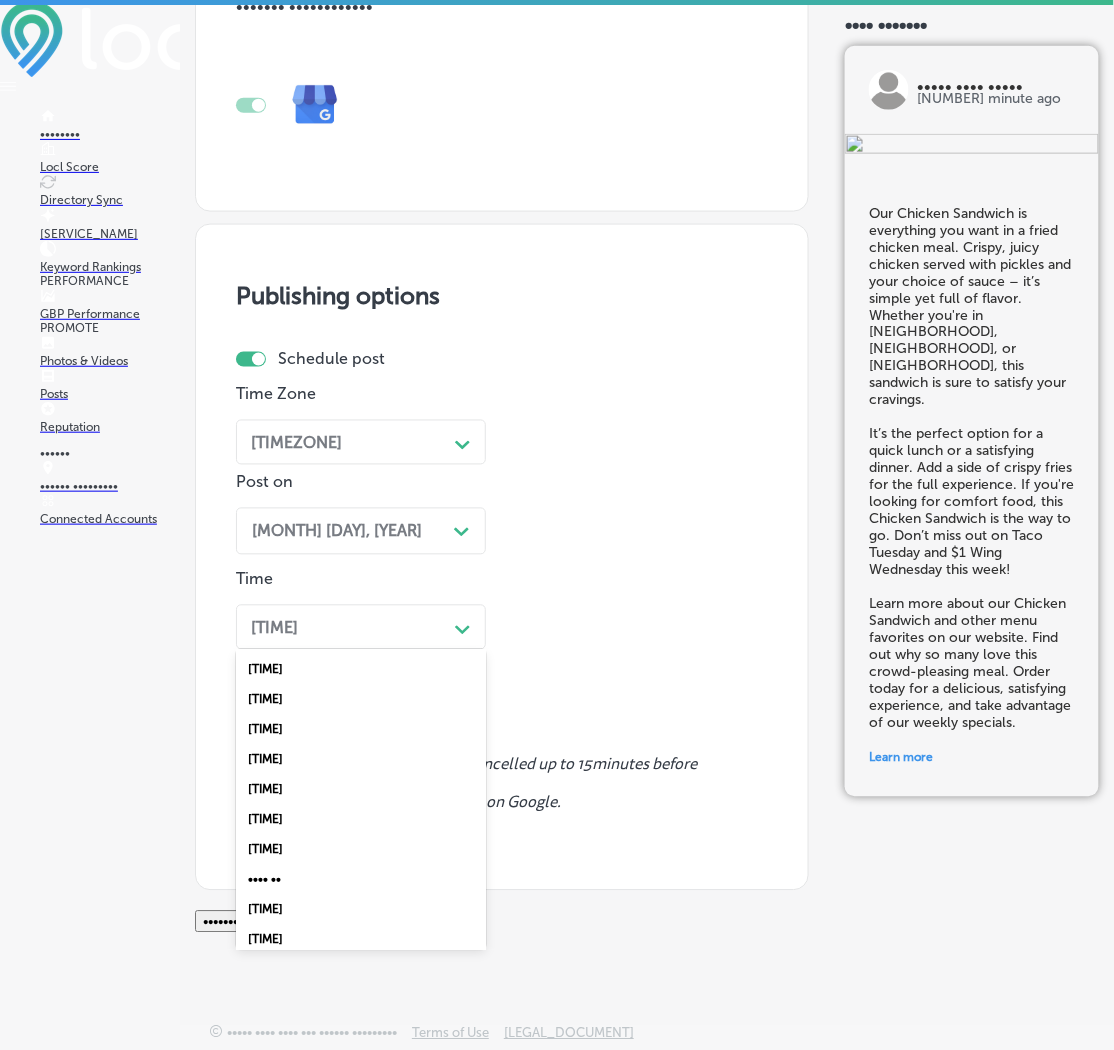 click on "[TIME]" at bounding box center (361, 760) 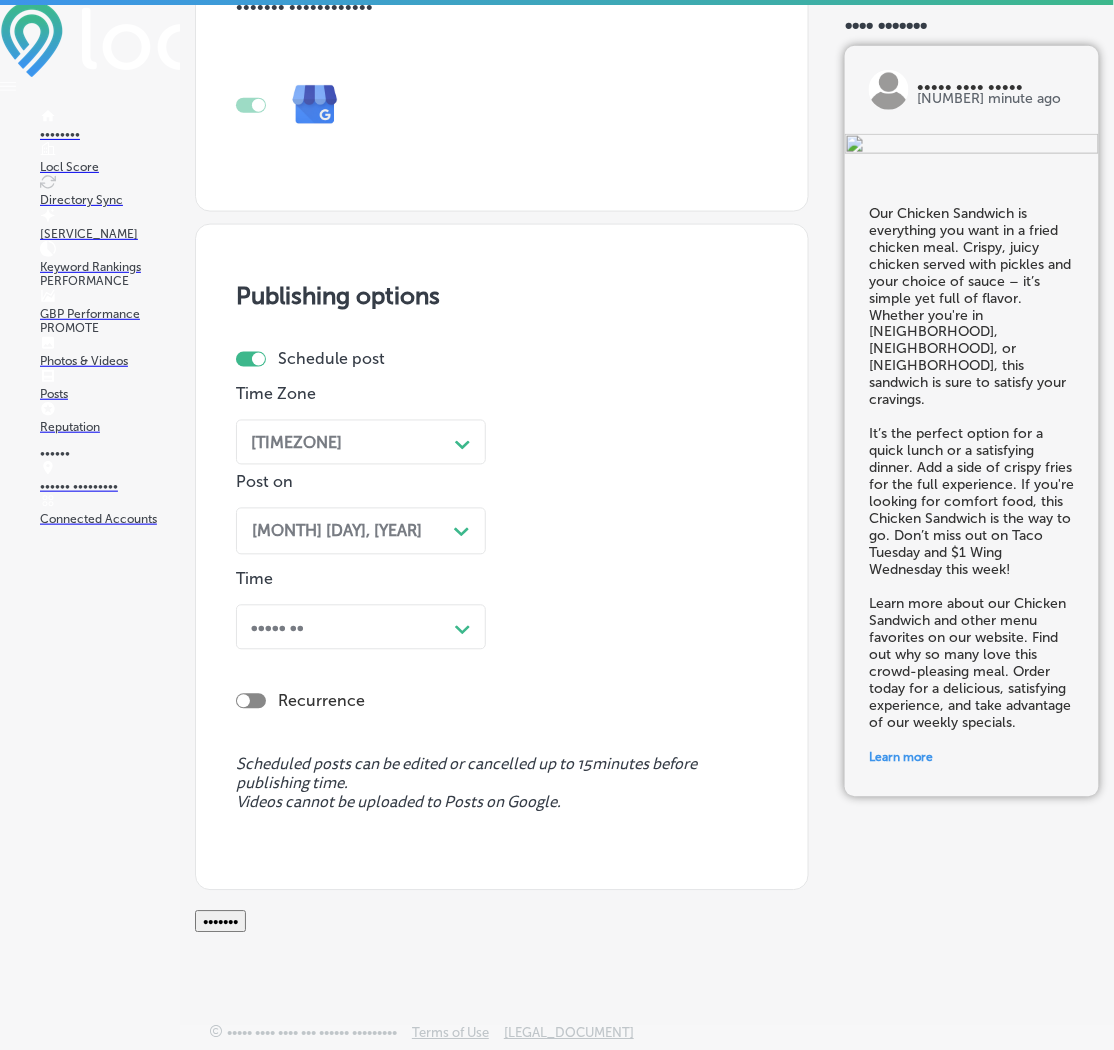 click on "•••••••" at bounding box center [220, 922] 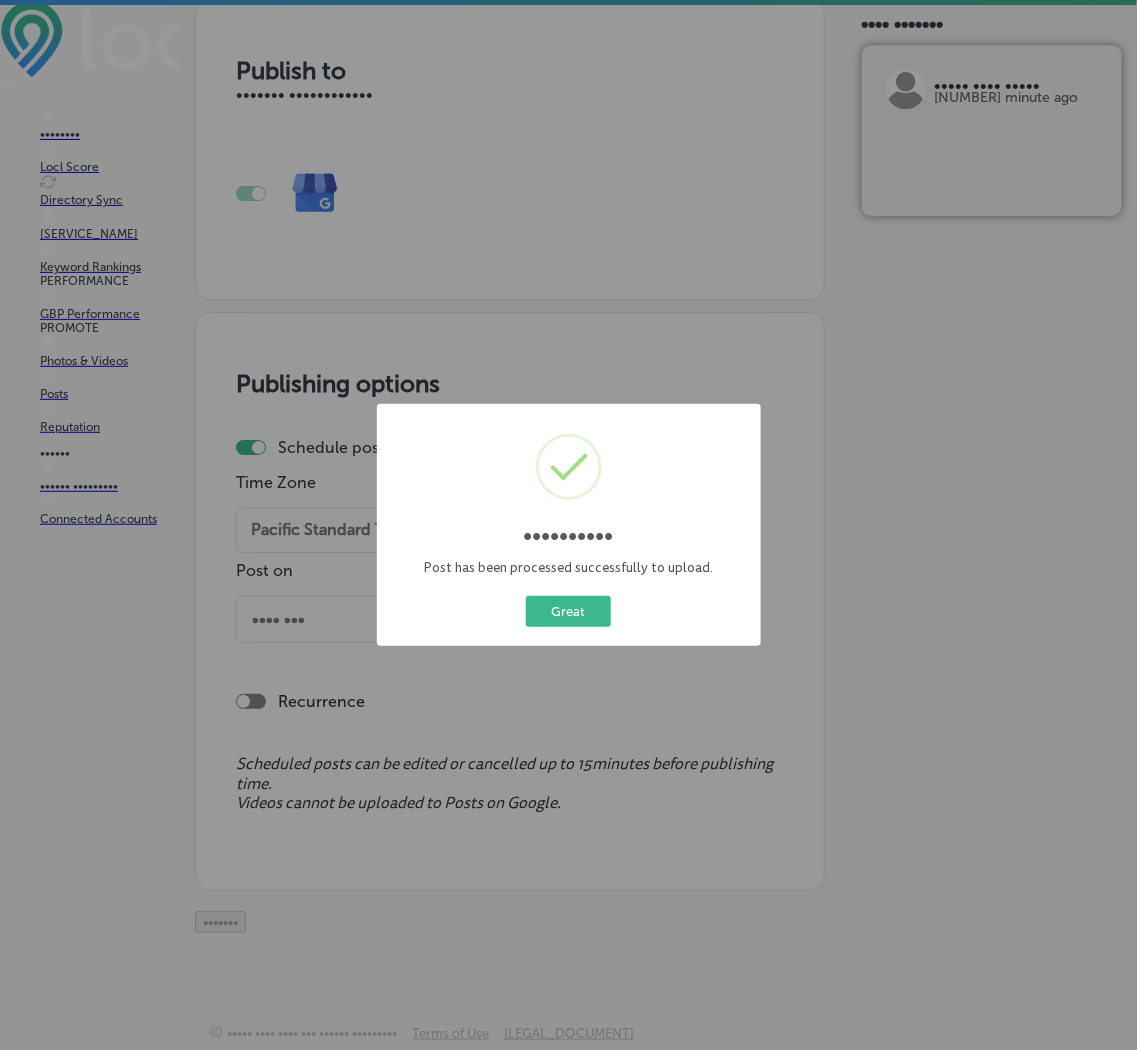 click on "Published! × Post has been processed successfully to upload. Great Cancel" at bounding box center [568, 525] 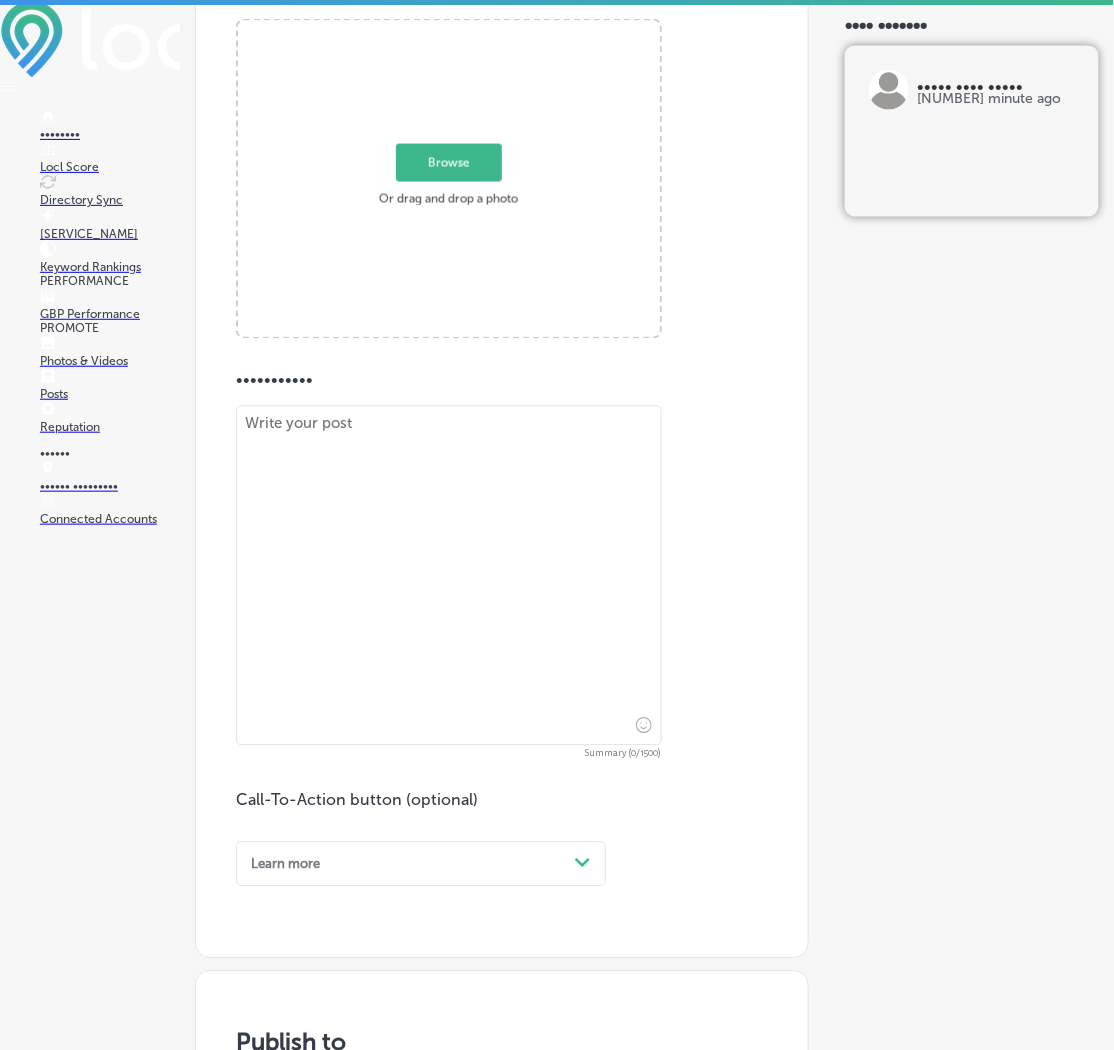 scroll, scrollTop: 253, scrollLeft: 0, axis: vertical 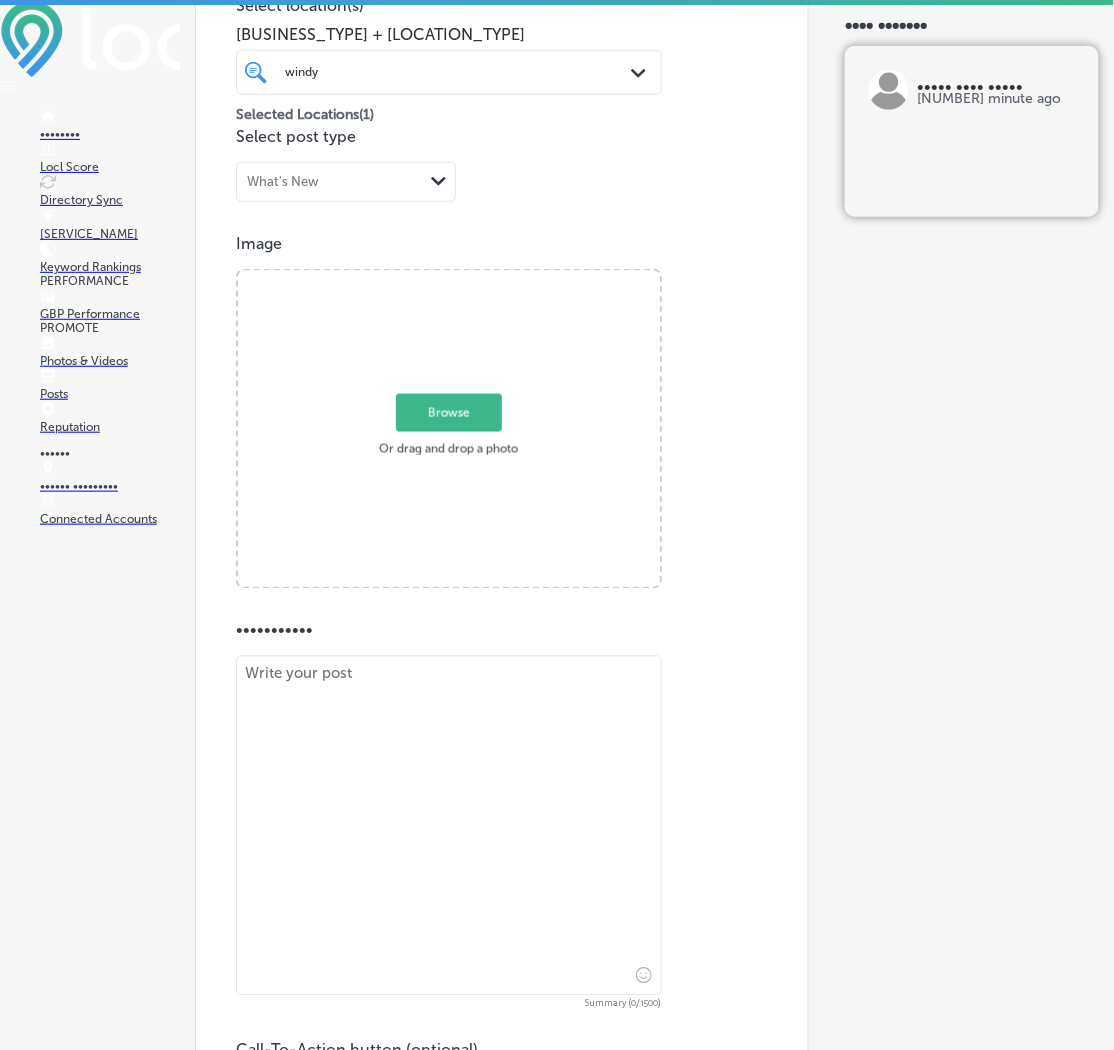 click at bounding box center (449, 826) 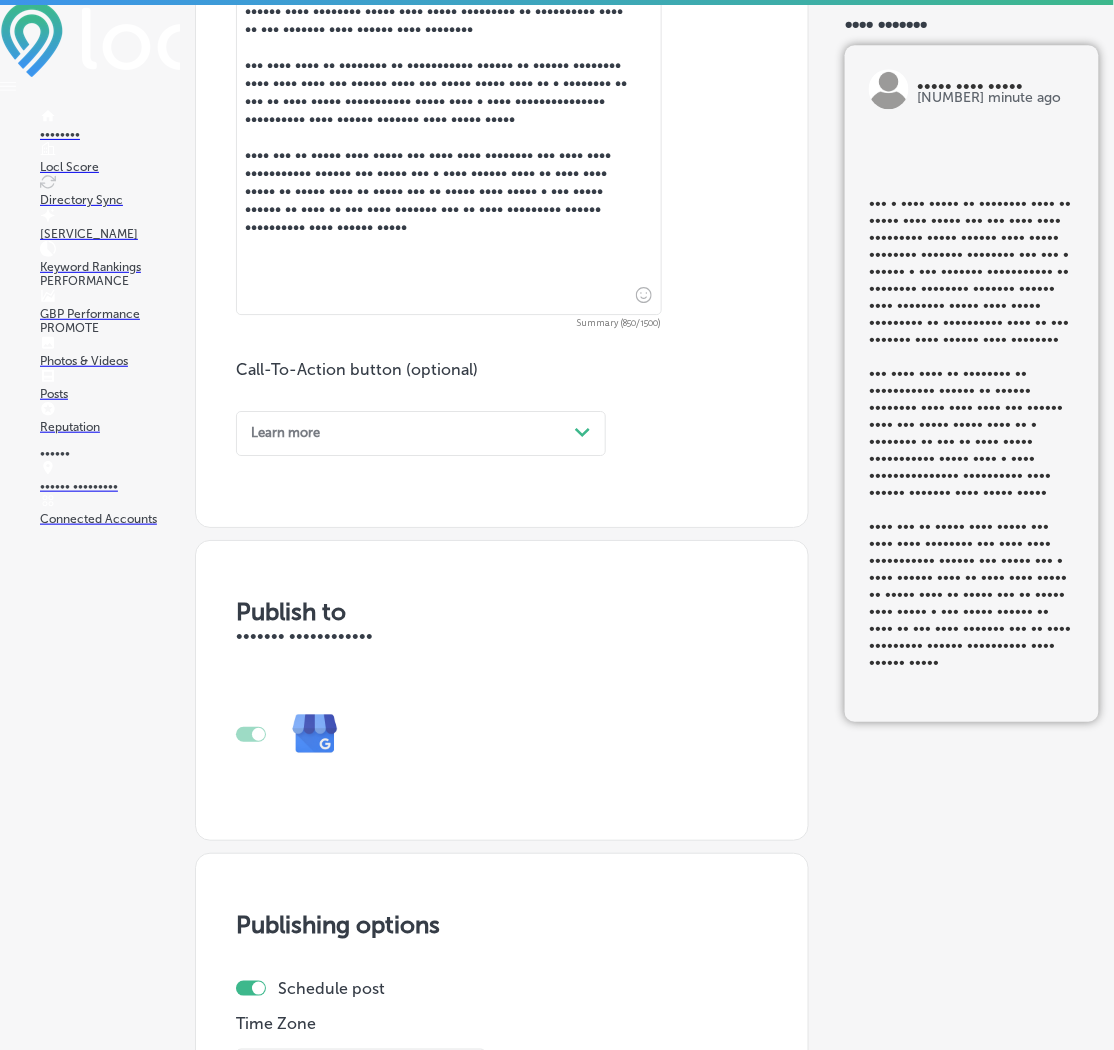 scroll, scrollTop: 1003, scrollLeft: 0, axis: vertical 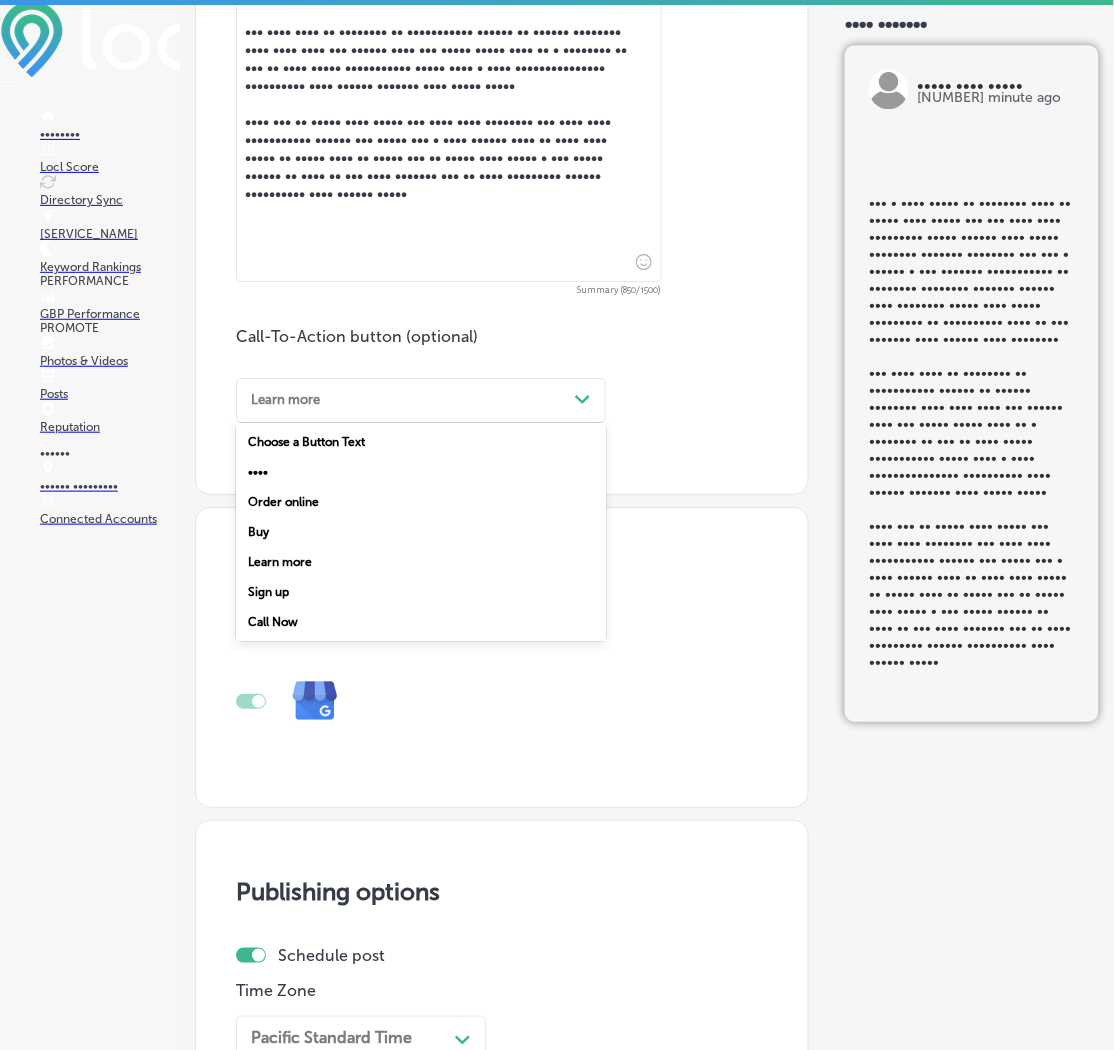 click on "Learn more
Path
Created with Sketch." at bounding box center [421, 400] 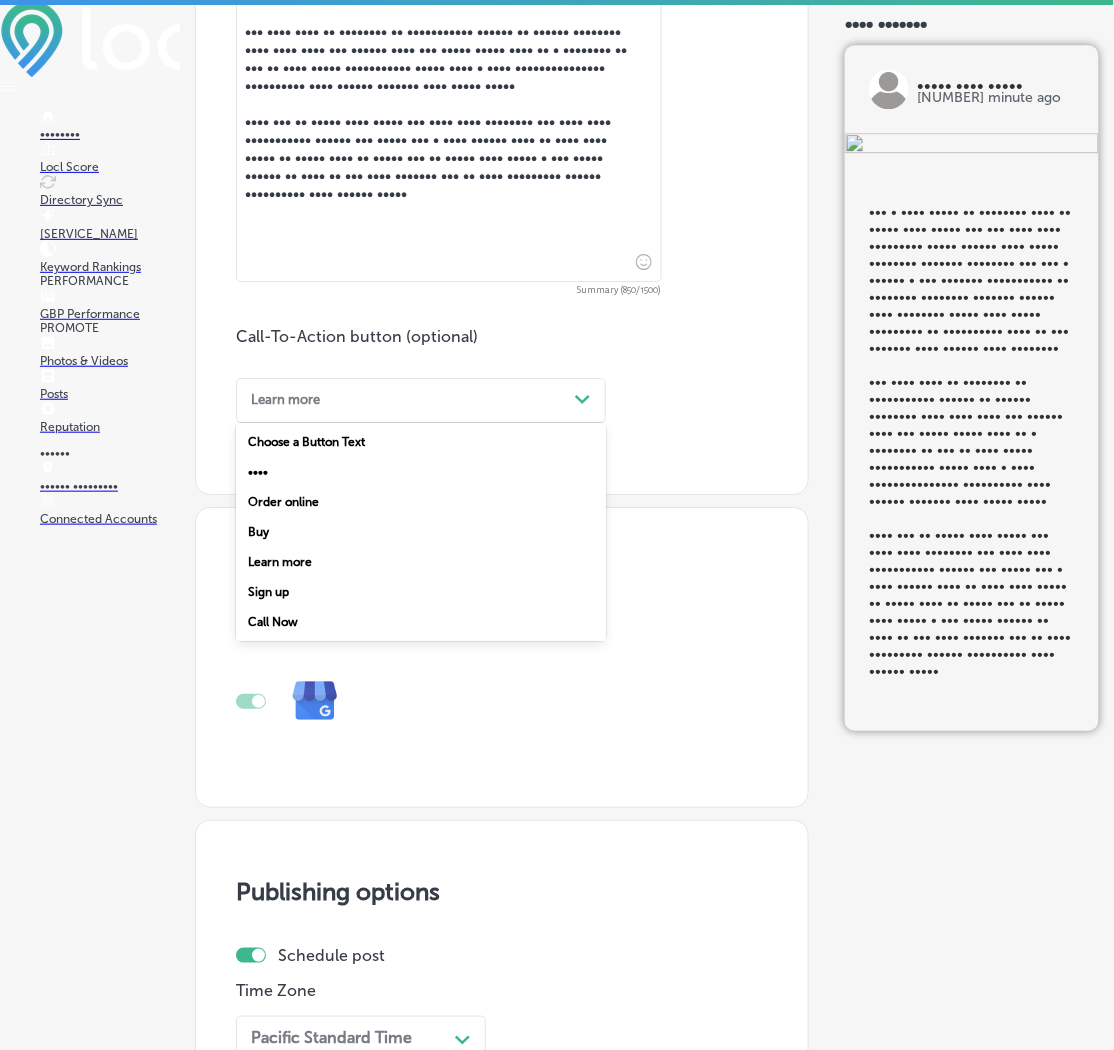 click on "Sign up" at bounding box center [421, 592] 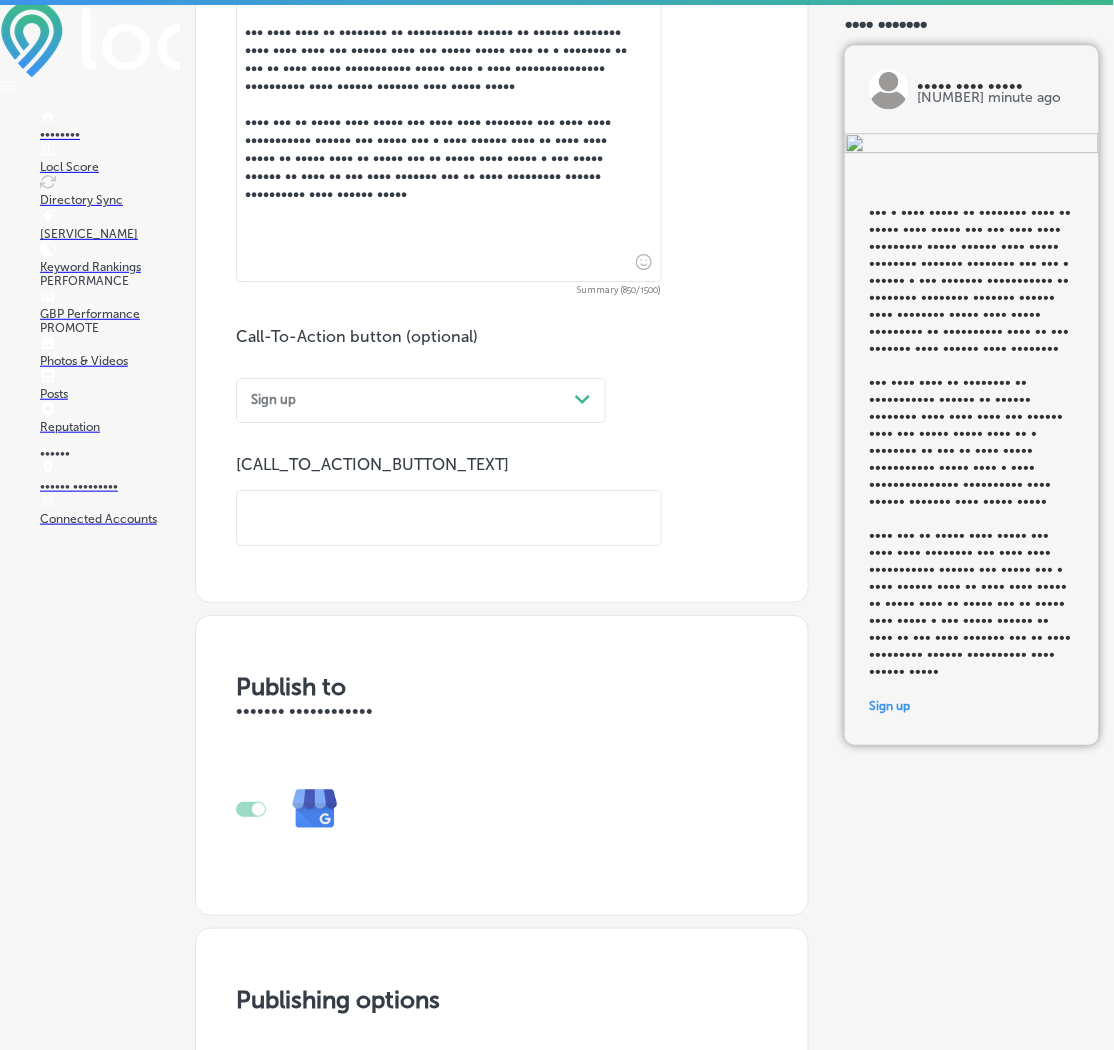 click on "Sign up" at bounding box center (405, 400) 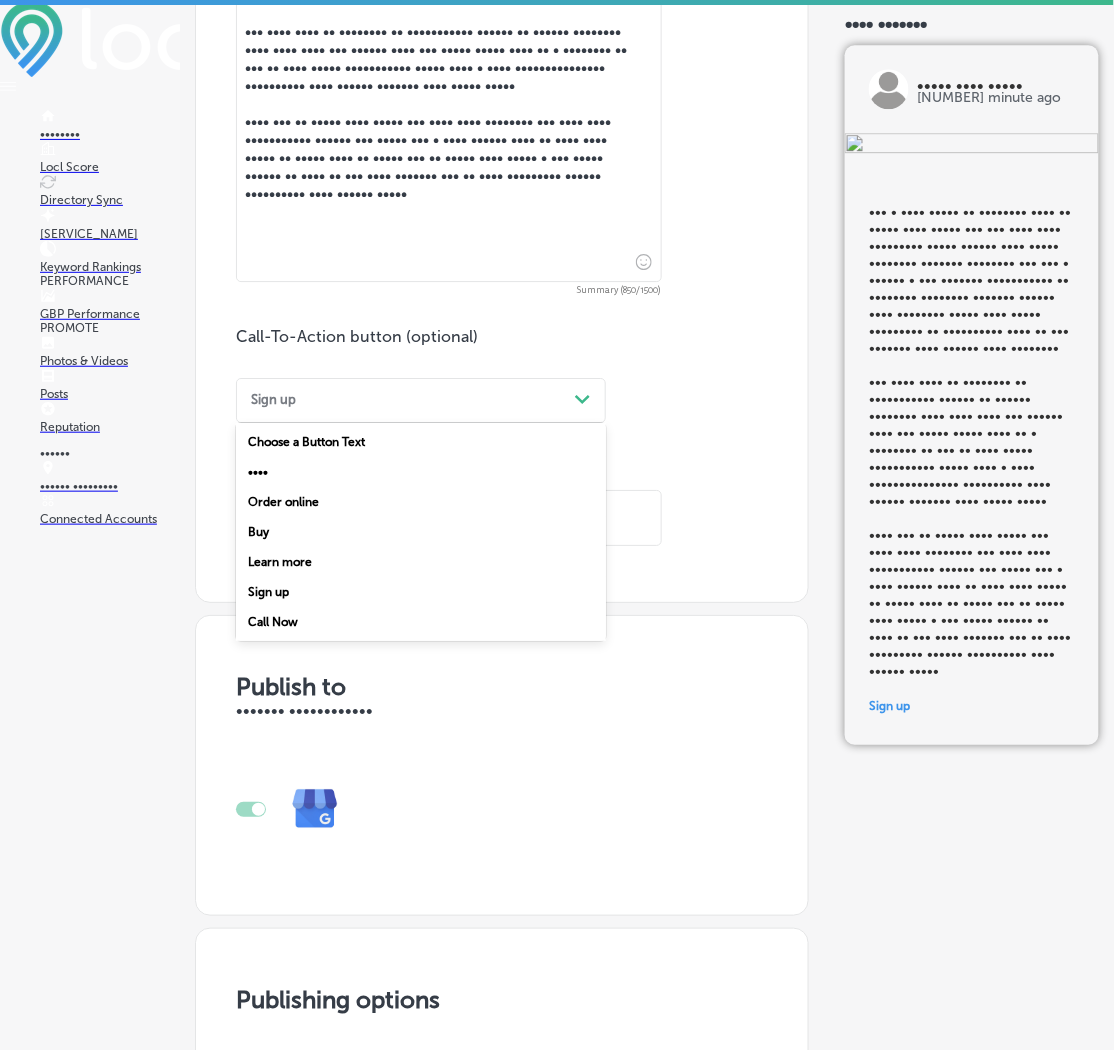 click on "Call Now" at bounding box center (421, 622) 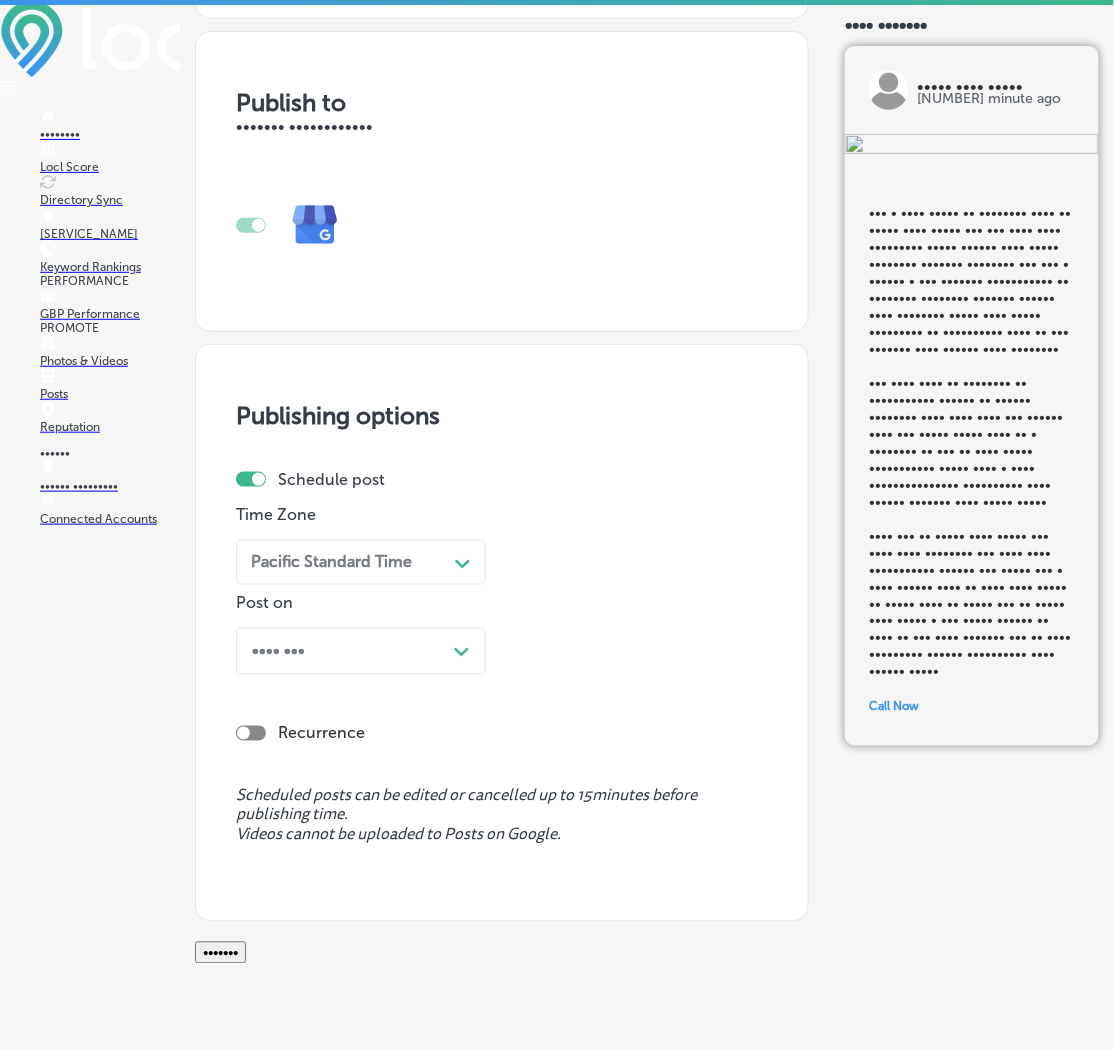 scroll, scrollTop: 1539, scrollLeft: 0, axis: vertical 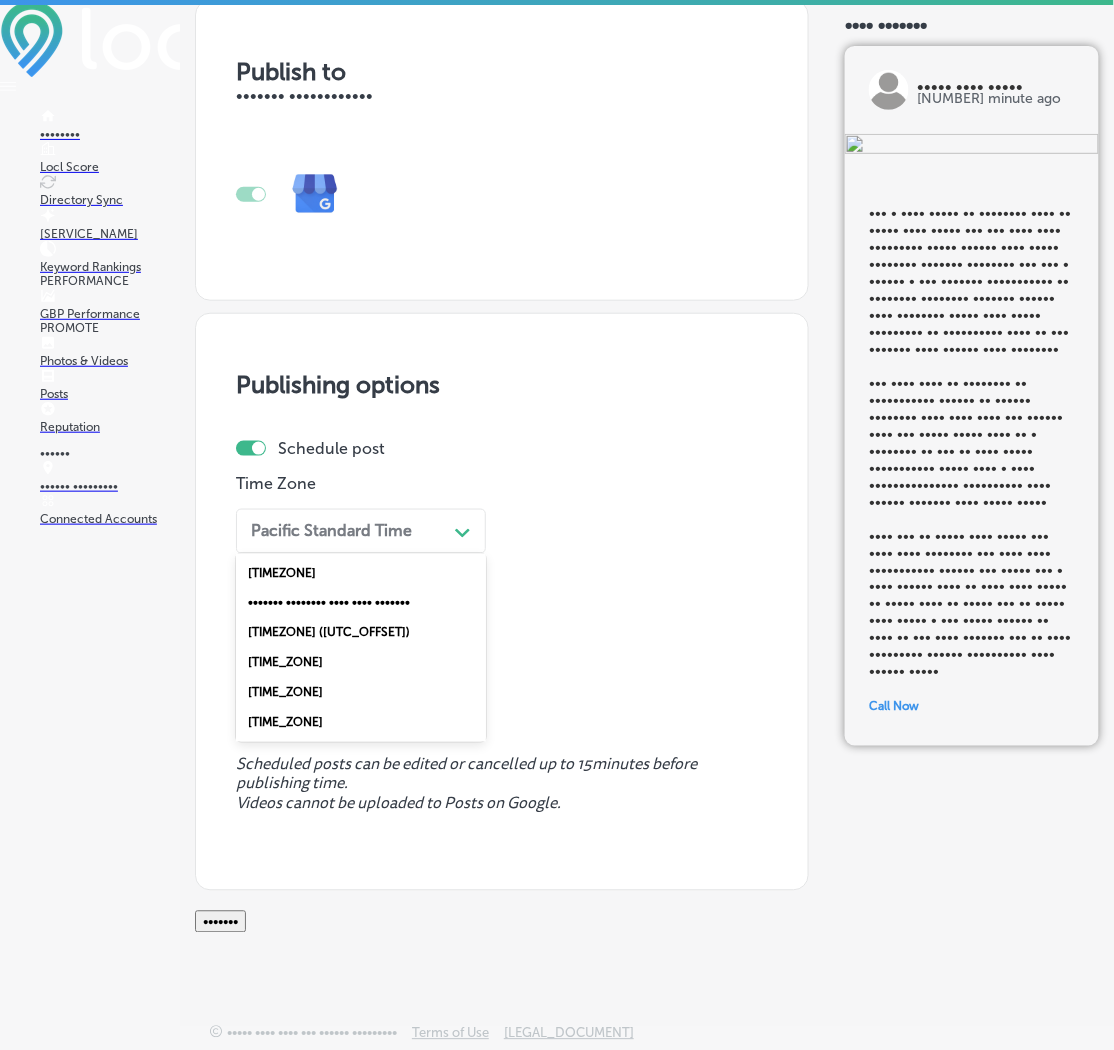 click on "Pacific Standard Time" at bounding box center [345, 531] 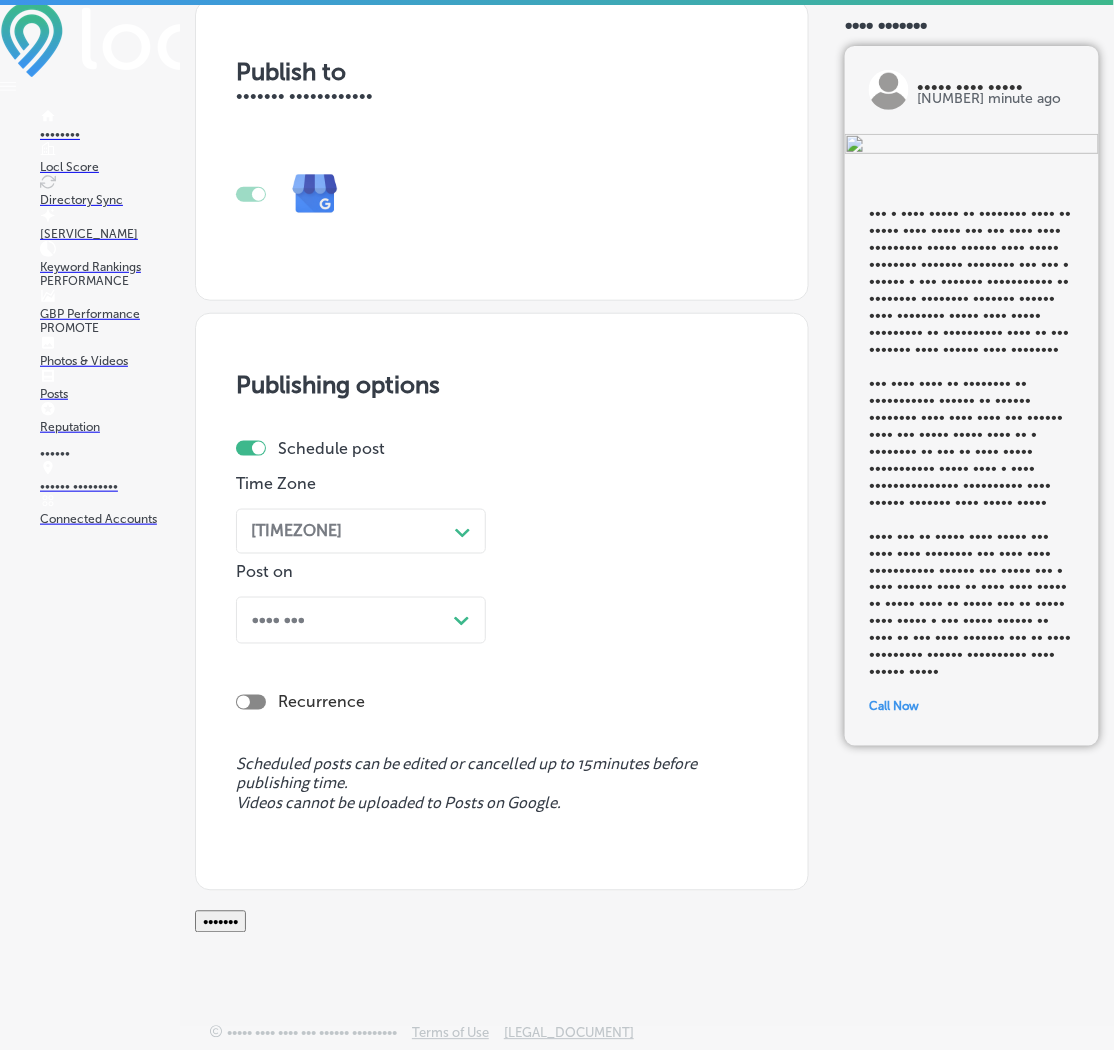 click on "Post Now
Path
Created with Sketch." at bounding box center (361, 620) 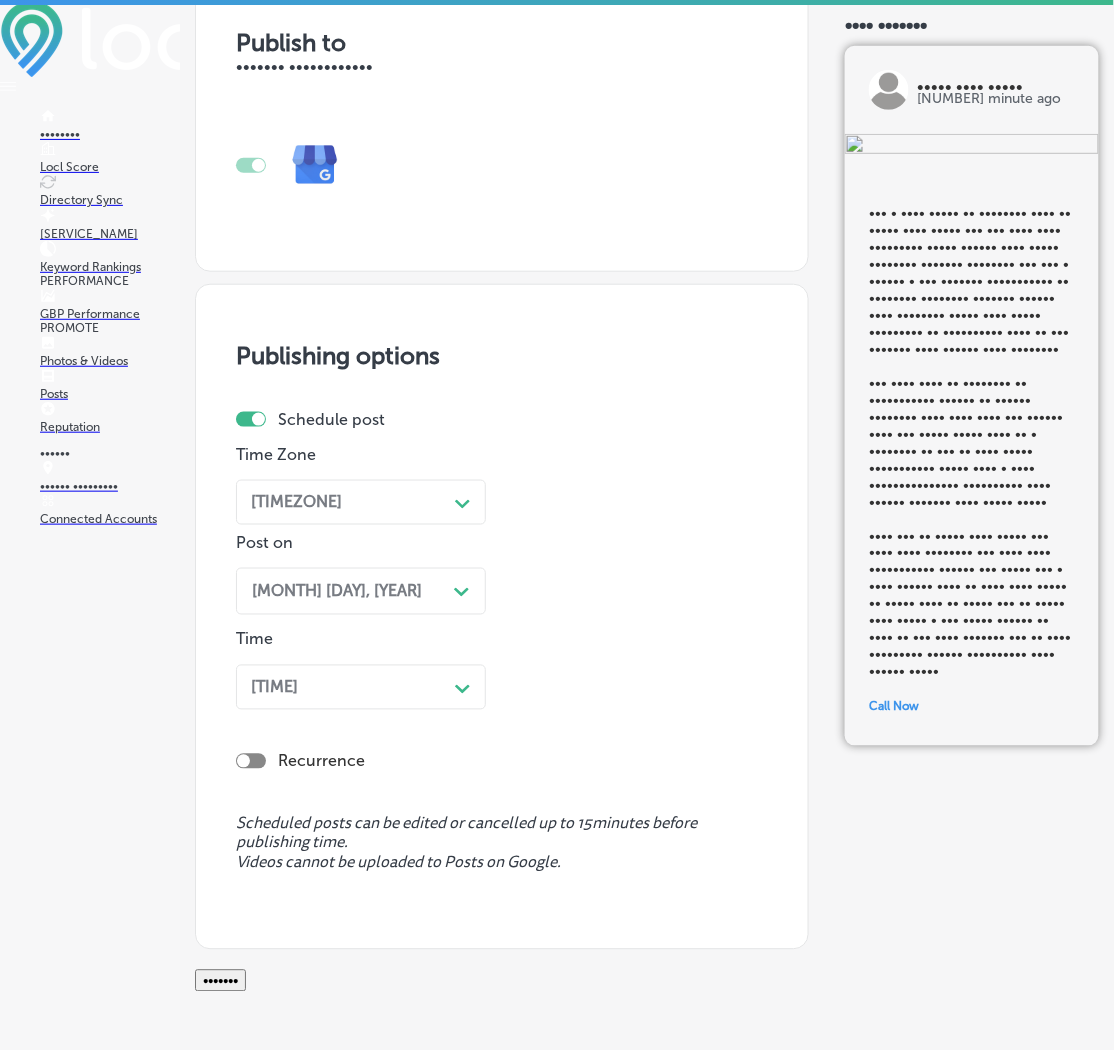 click on "[TIME]
Path
Created with Sketch." at bounding box center [361, 502] 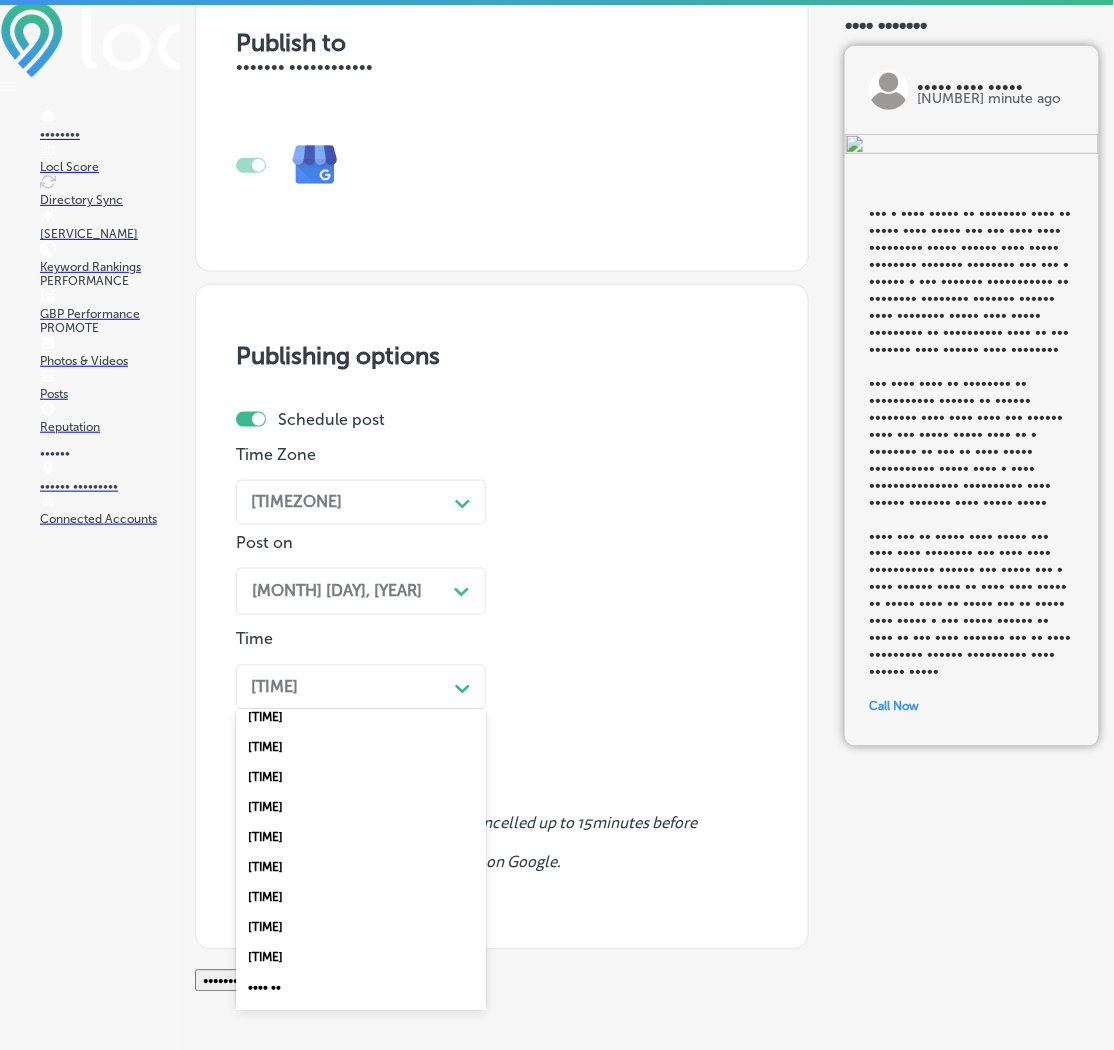 scroll, scrollTop: 749, scrollLeft: 0, axis: vertical 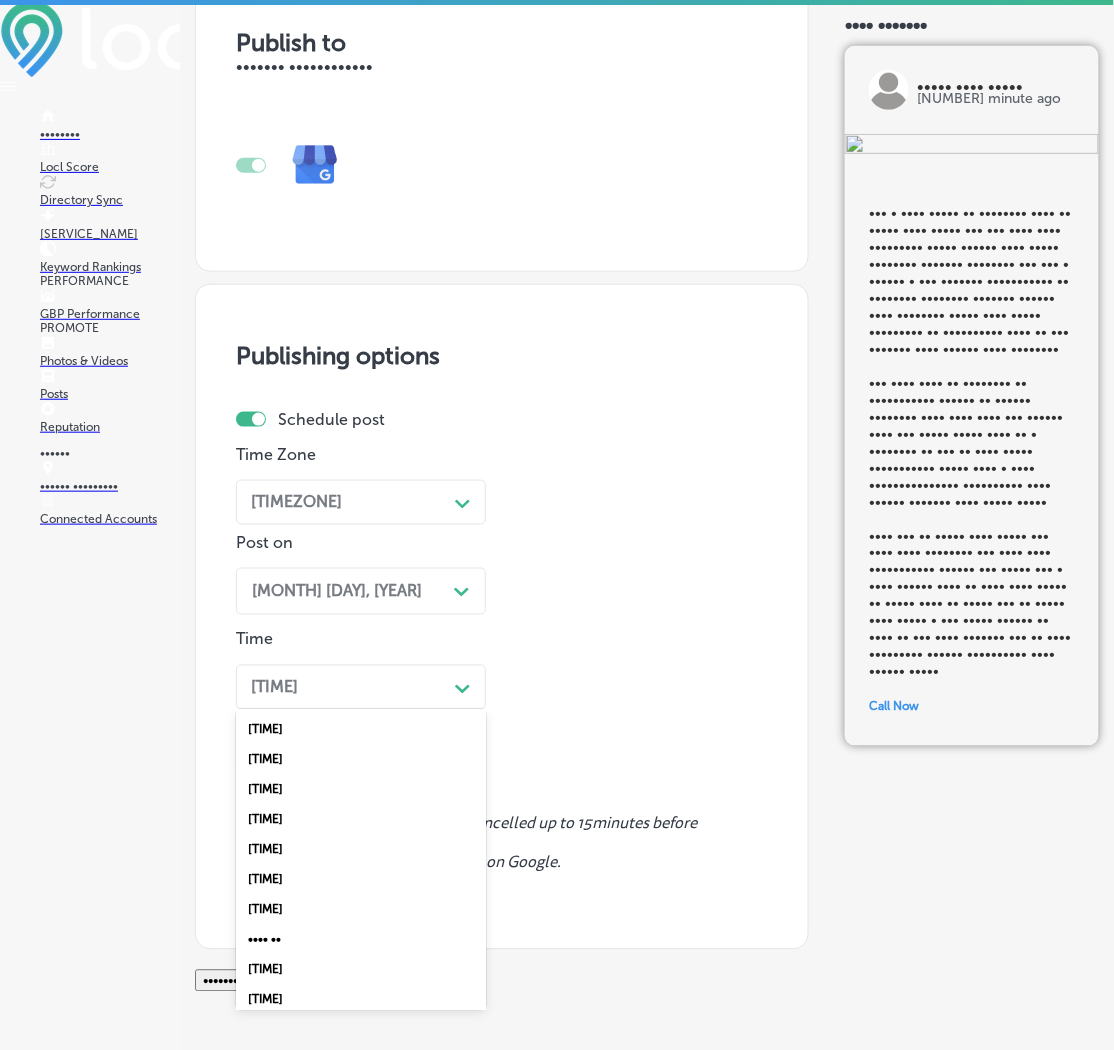 click on "[TIME]" at bounding box center [361, 820] 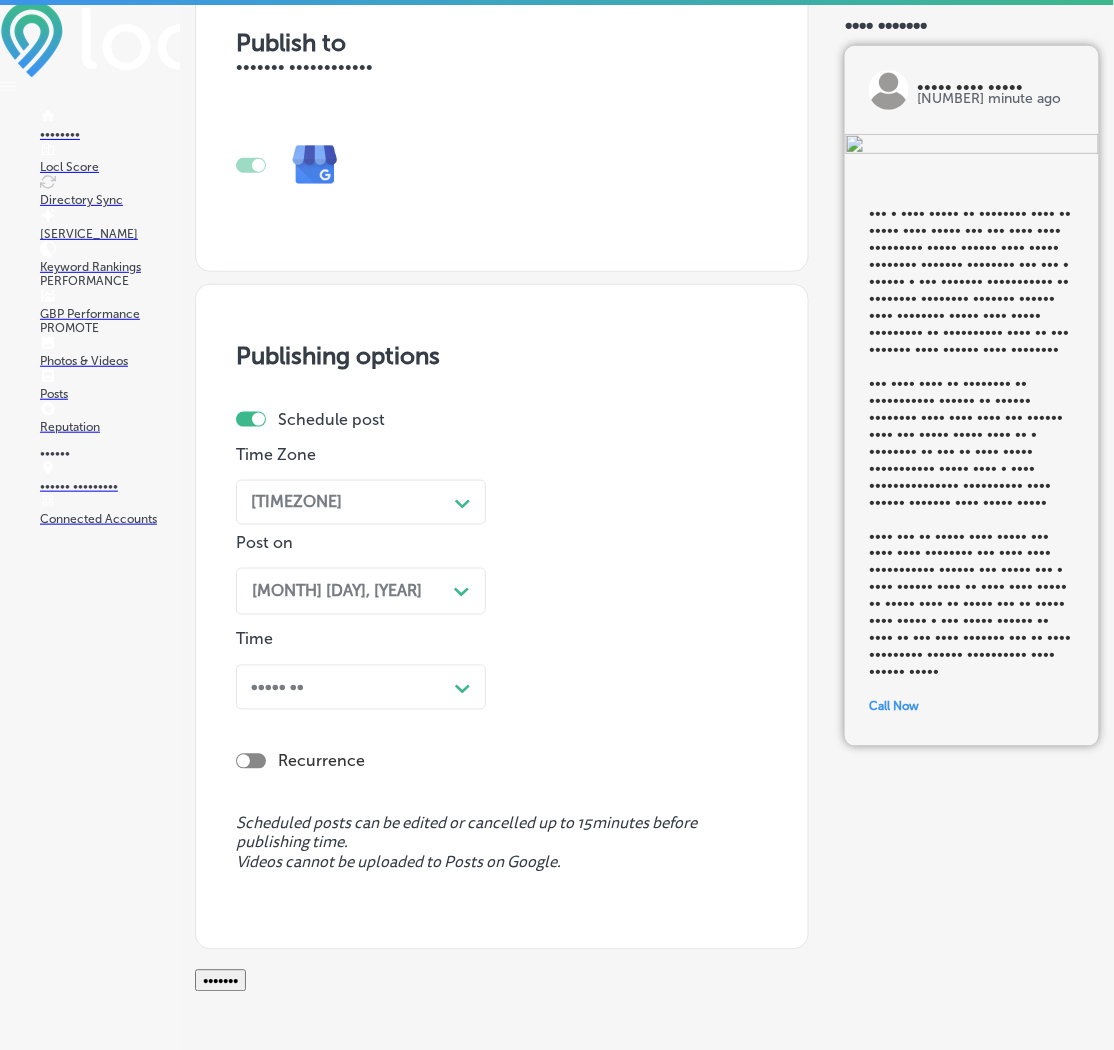 click on "•••••••" at bounding box center [220, 981] 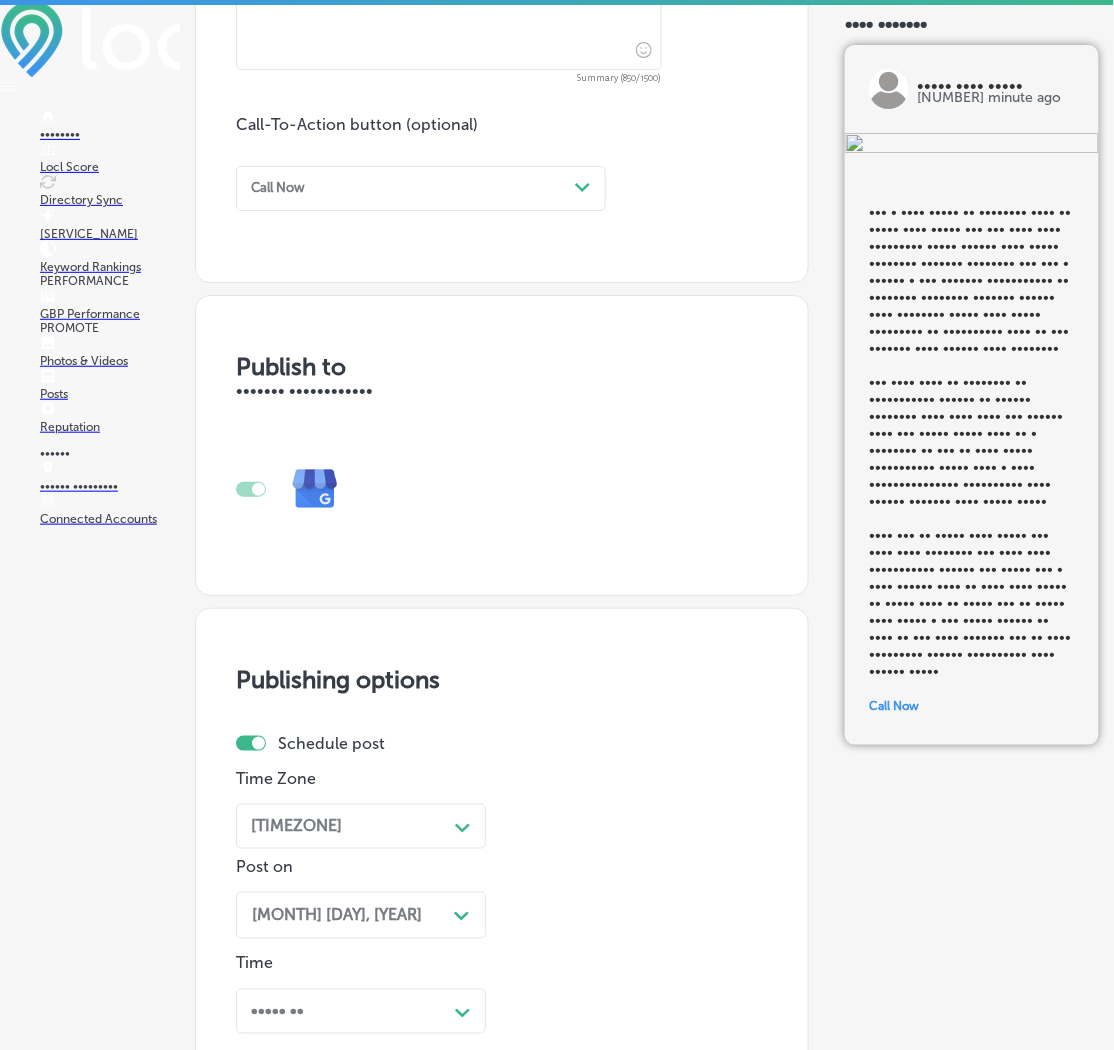 scroll, scrollTop: 789, scrollLeft: 0, axis: vertical 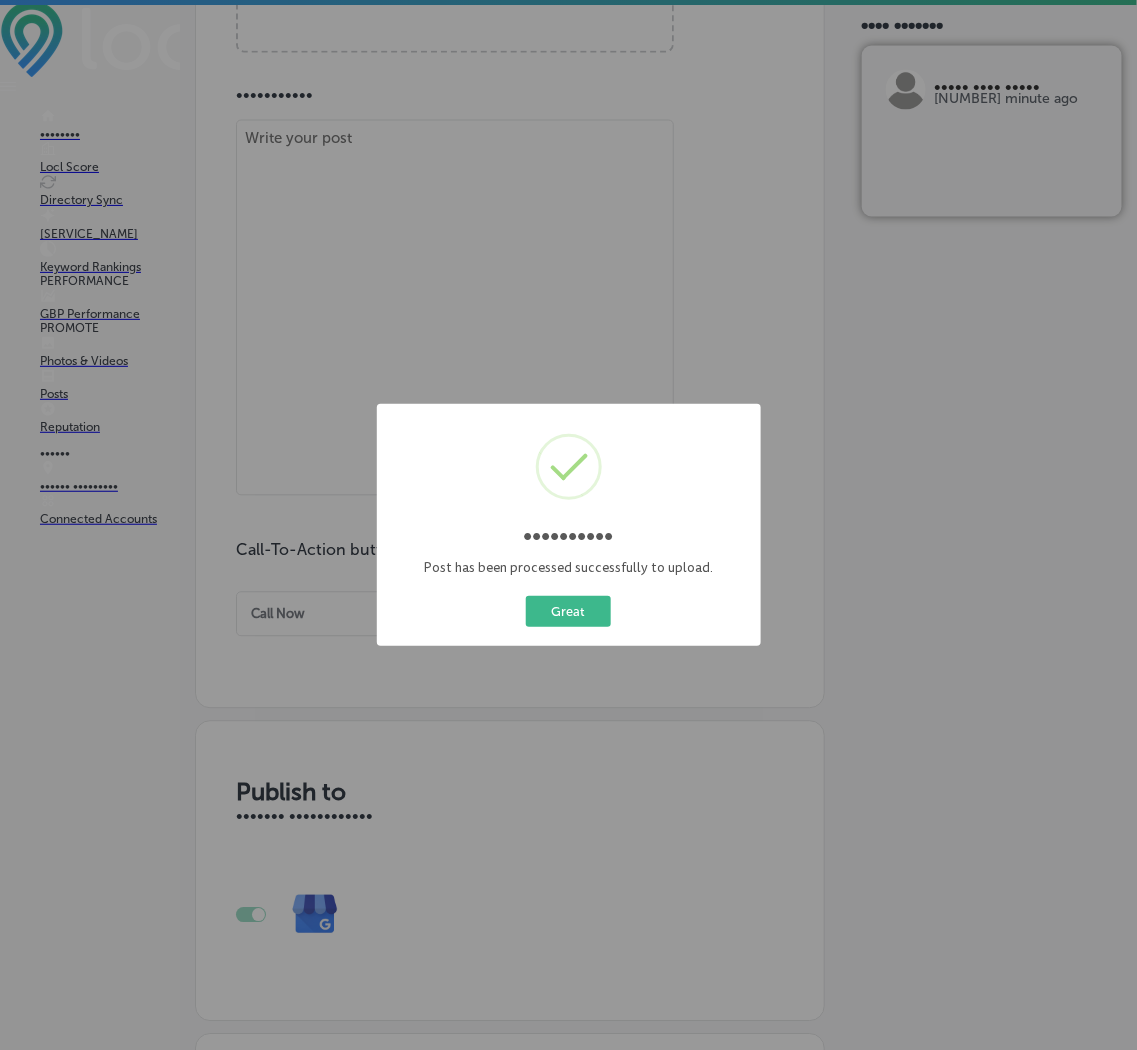click on "Published! × Post has been processed successfully to upload. Great Cancel" at bounding box center (568, 525) 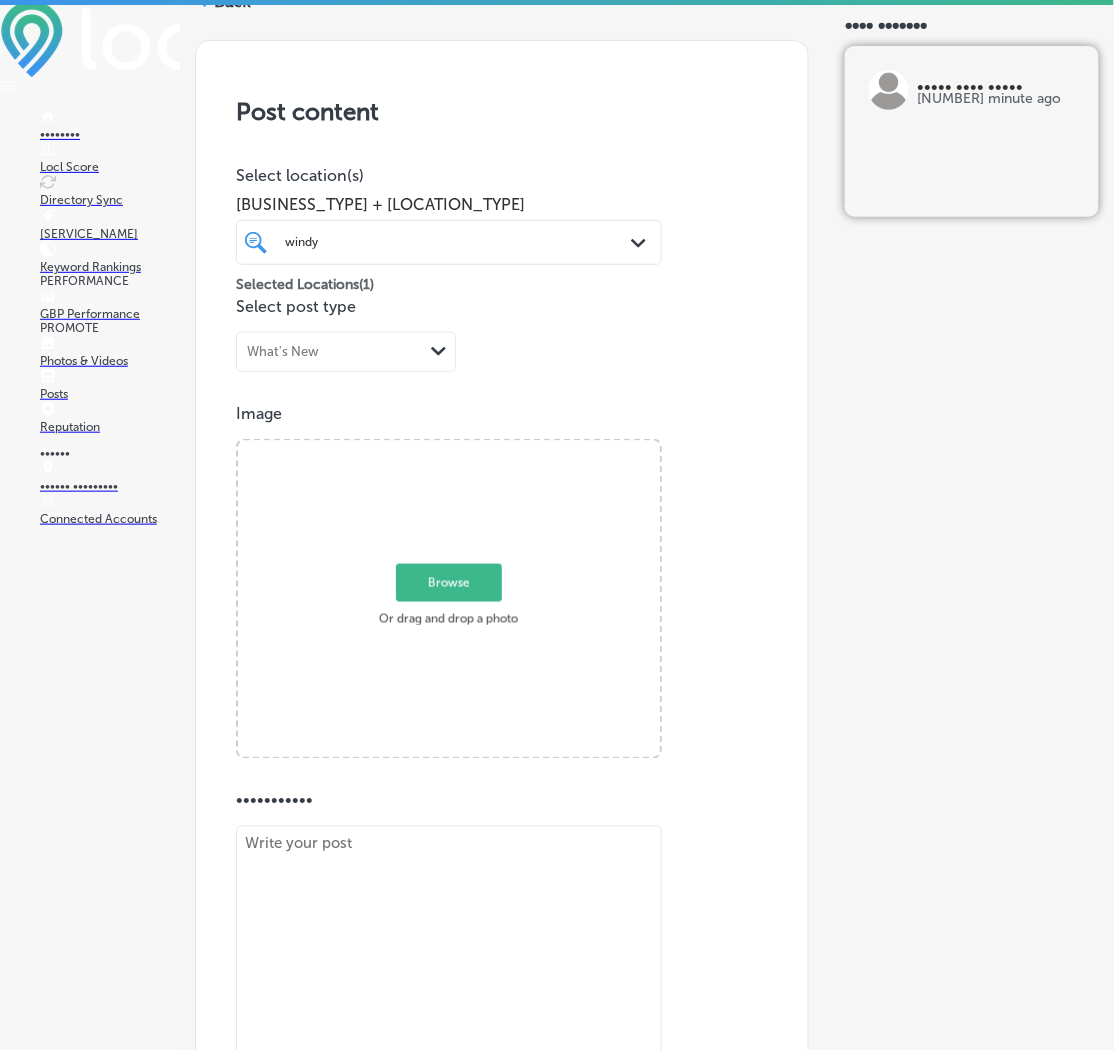 scroll, scrollTop: 39, scrollLeft: 0, axis: vertical 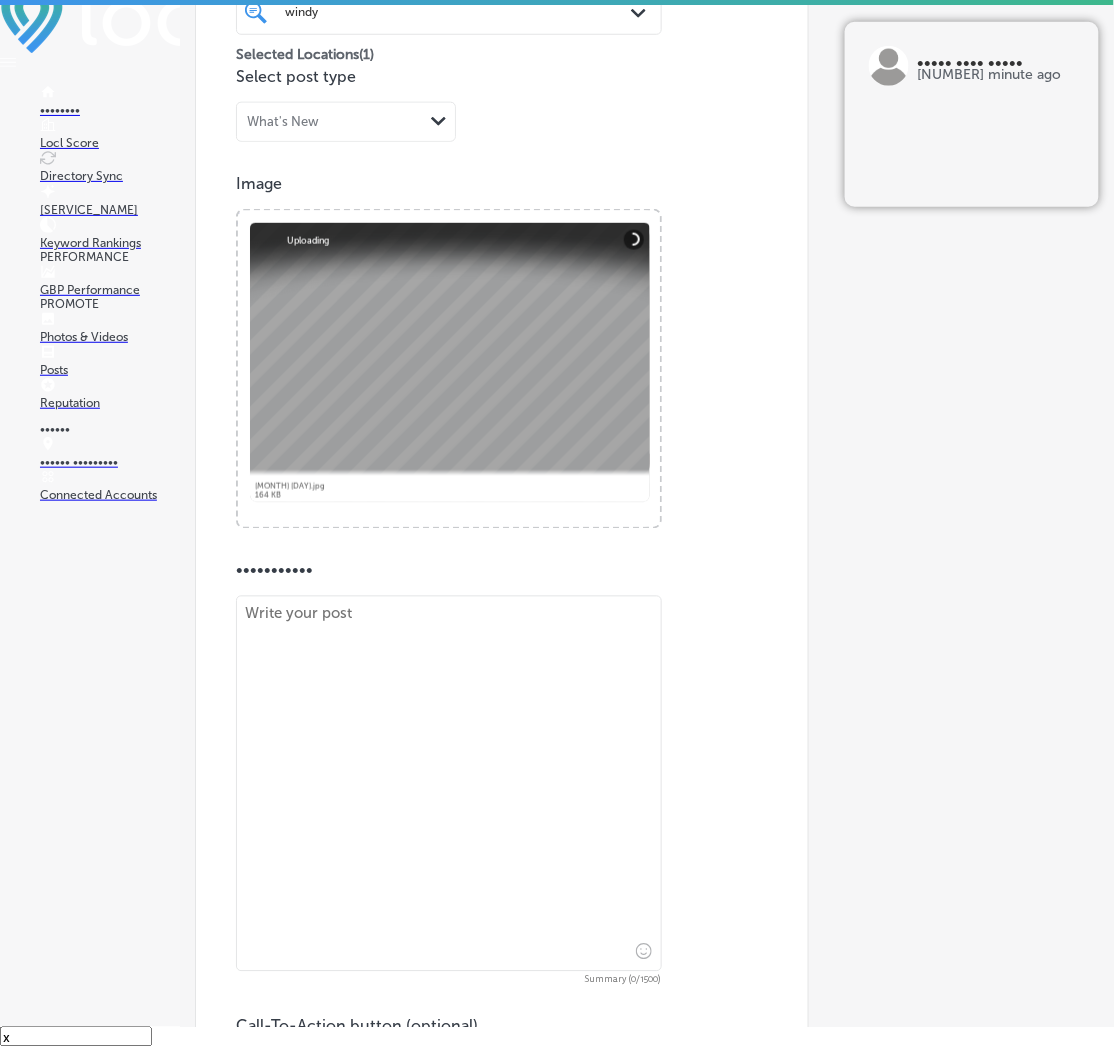 click at bounding box center [449, 784] 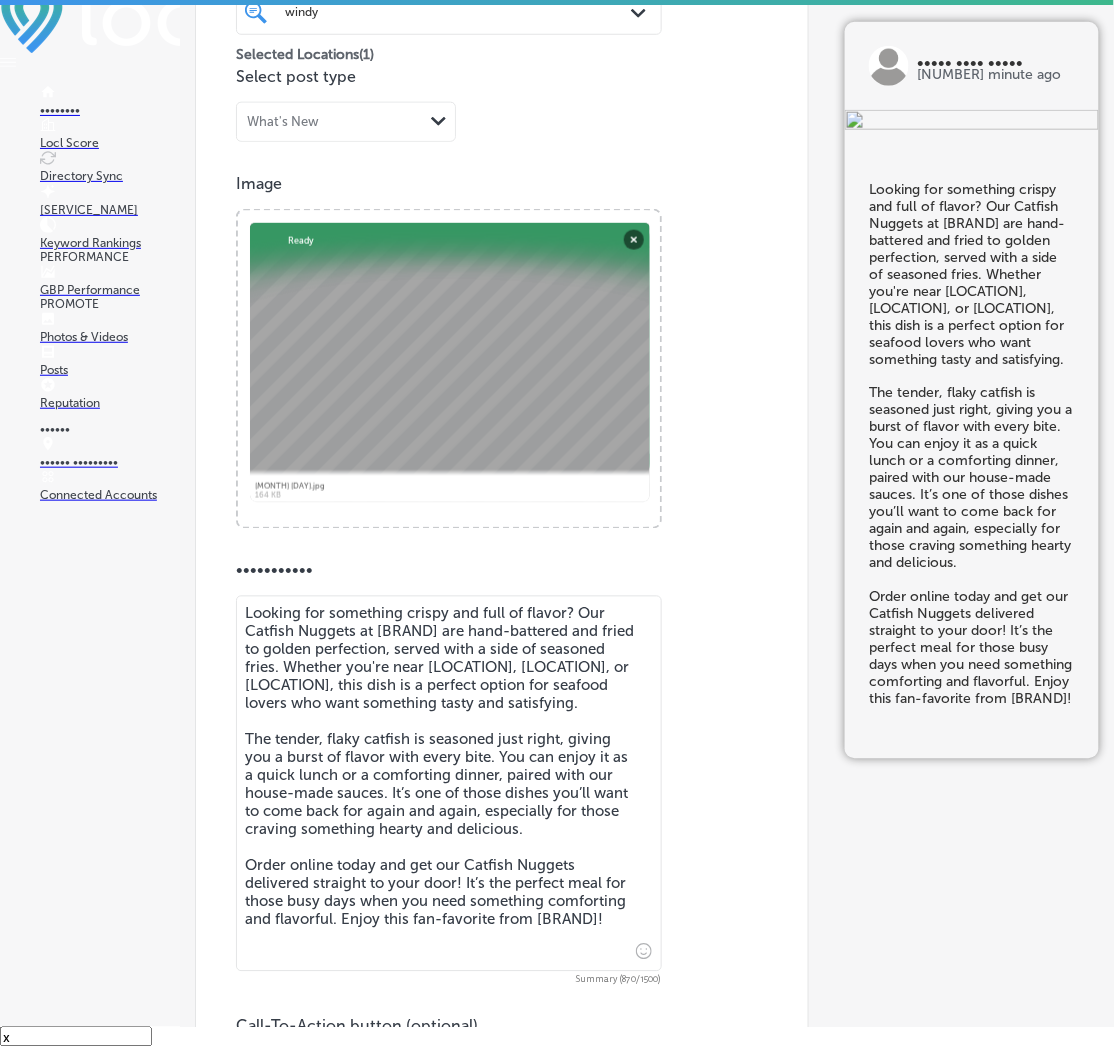 type on "Looking for something crispy and full of flavor? Our Catfish Nuggets at [BRAND] are hand-battered and fried to golden perfection, served with a side of seasoned fries. Whether you're near [LOCATION], [LOCATION], or [LOCATION], this dish is a perfect option for seafood lovers who want something tasty and satisfying.
The tender, flaky catfish is seasoned just right, giving you a burst of flavor with every bite. You can enjoy it as a quick lunch or a comforting dinner, paired with our house-made sauces. It’s one of those dishes you’ll want to come back for again and again, especially for those craving something hearty and delicious.
Order online today and get our Catfish Nuggets delivered straight to your door! It’s the perfect meal for those busy days when you need something comforting and flavorful. Enjoy this fan-favorite from [BRAND]!" 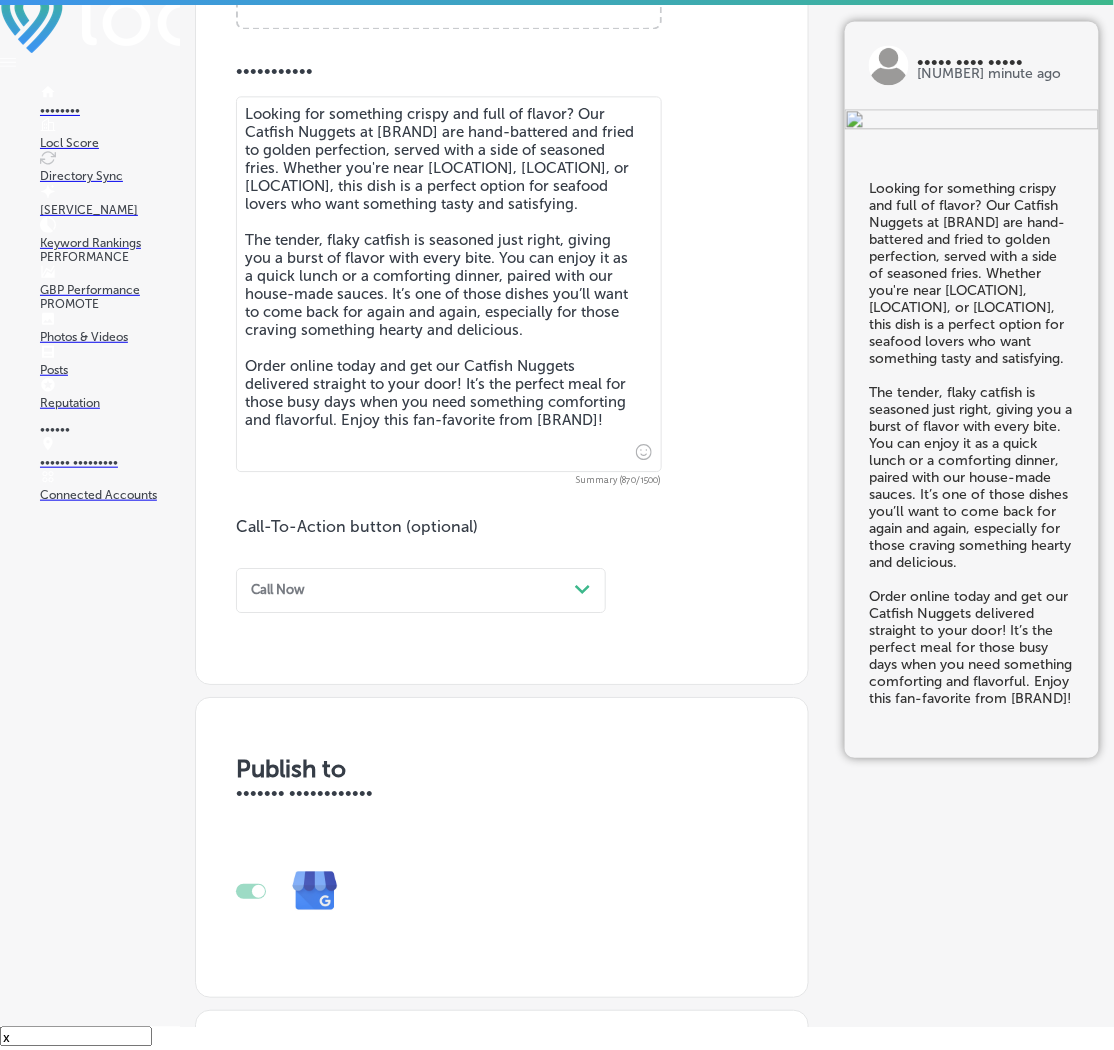 click on "Call Now" at bounding box center [405, 590] 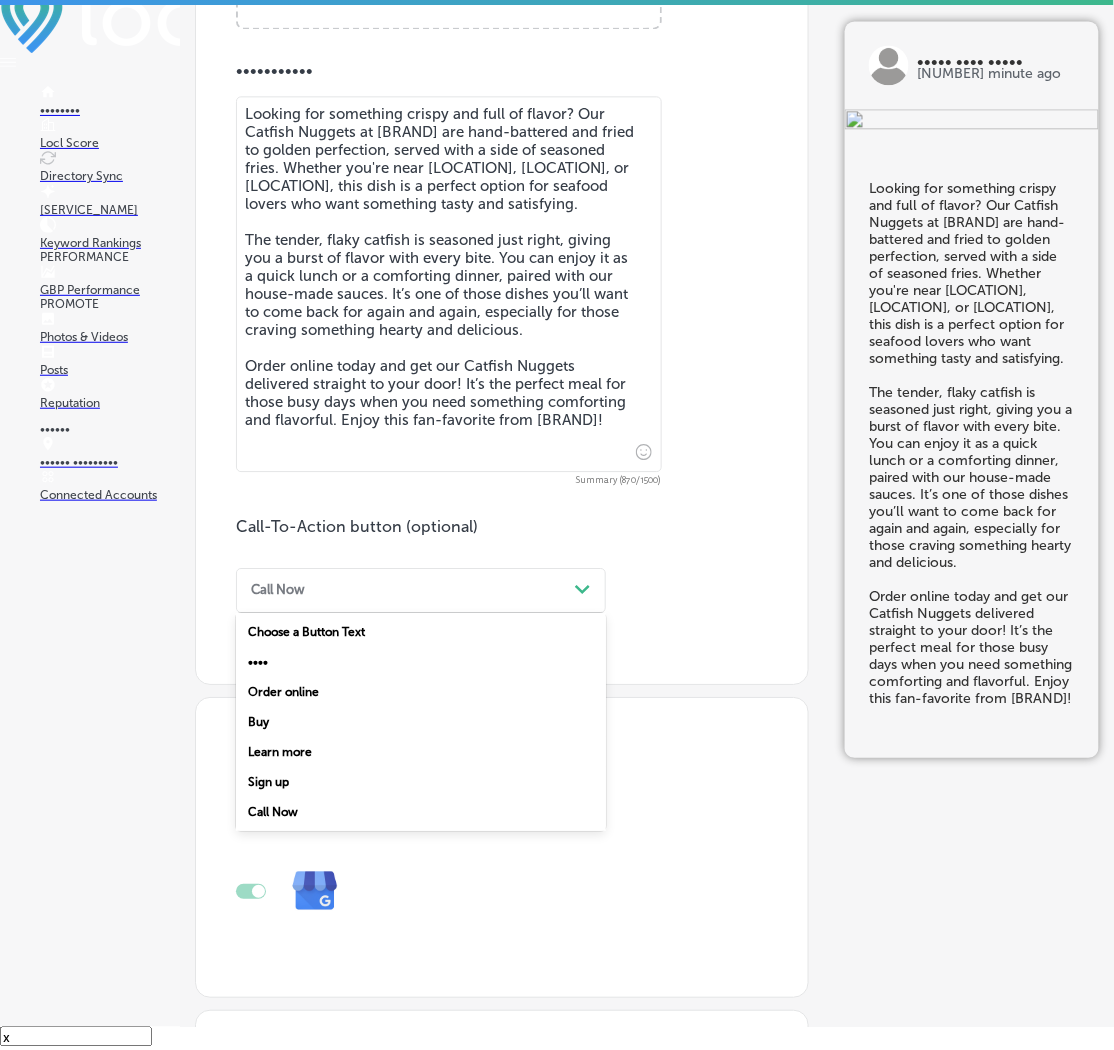 click on "Order online" at bounding box center (421, 692) 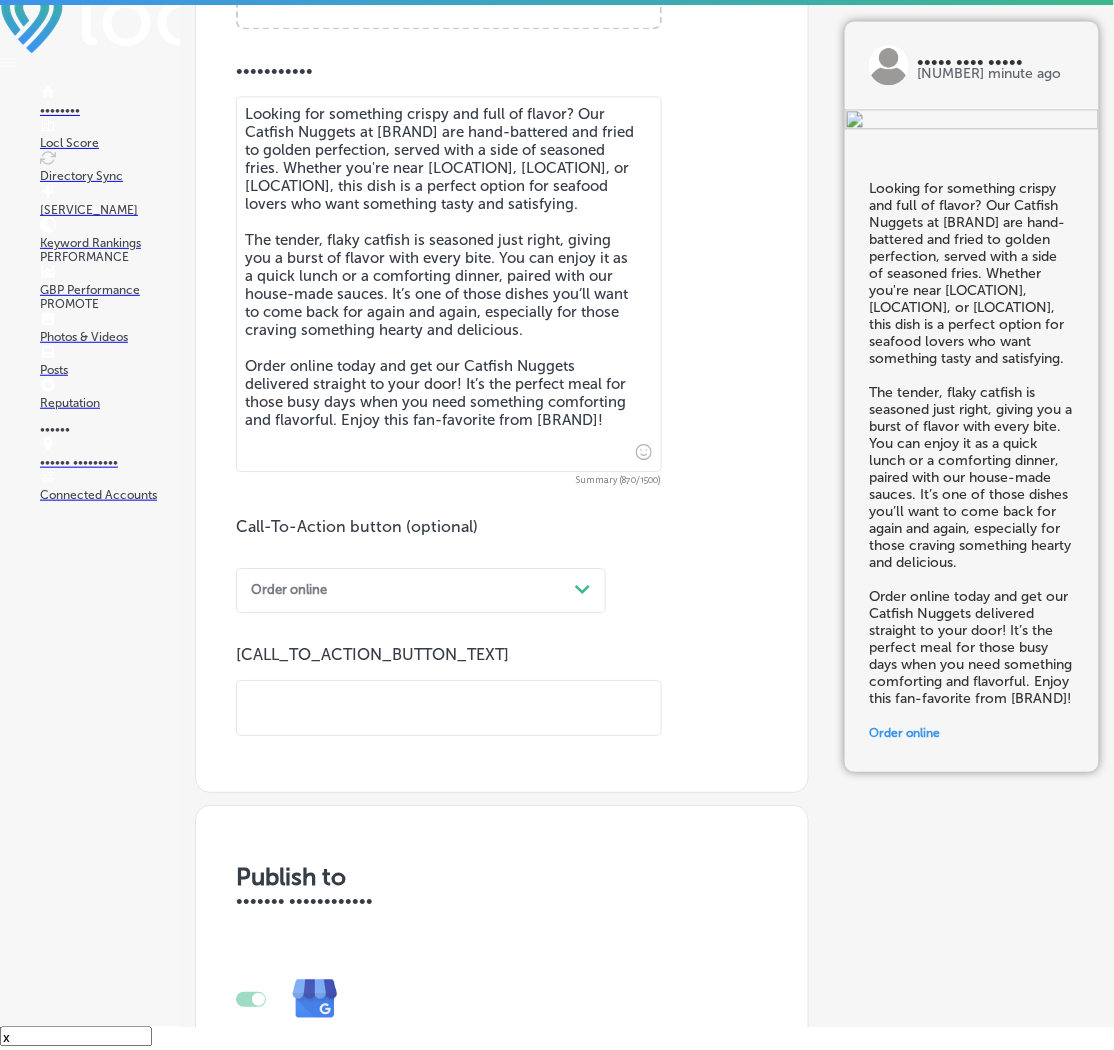 click at bounding box center [449, 708] 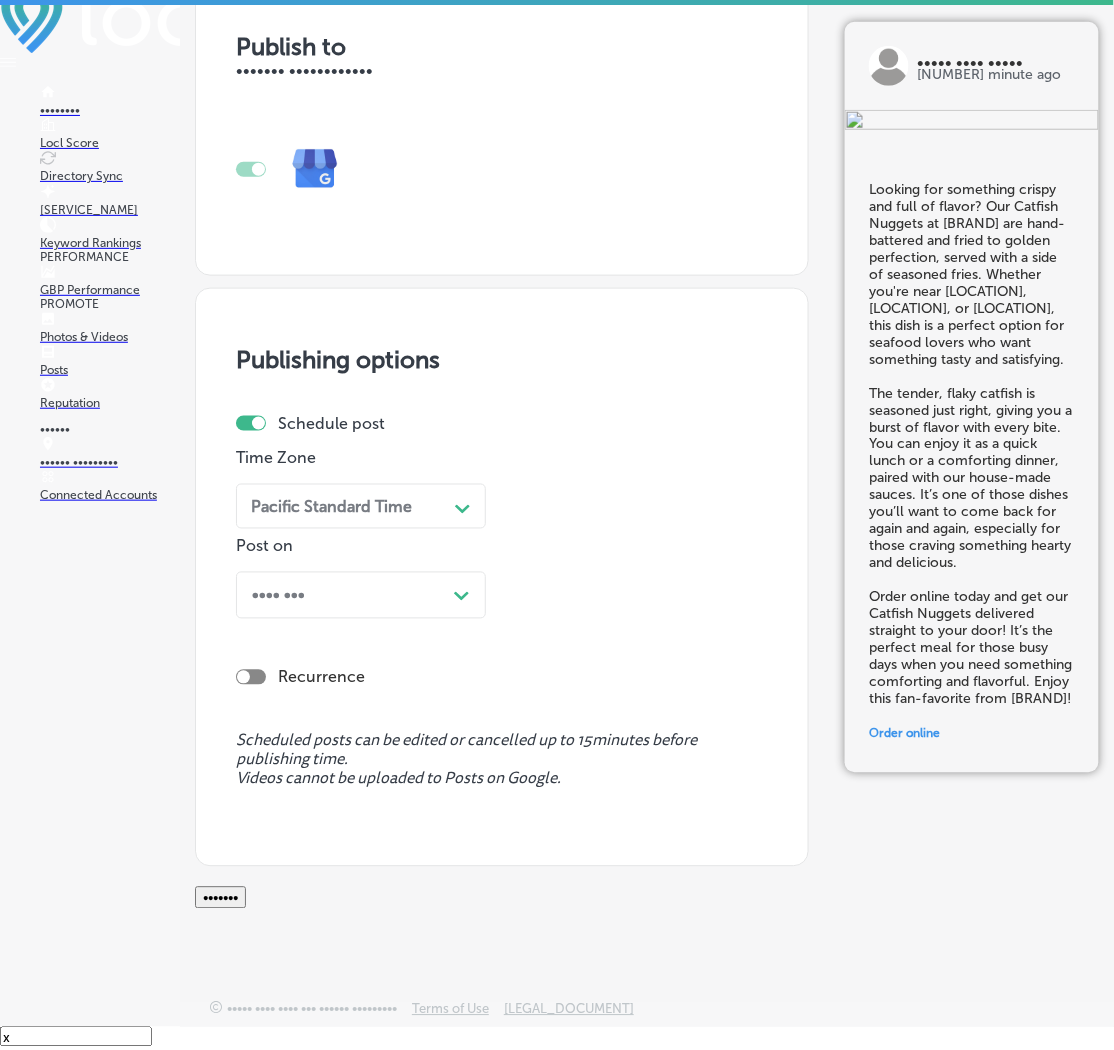 scroll, scrollTop: 1747, scrollLeft: 0, axis: vertical 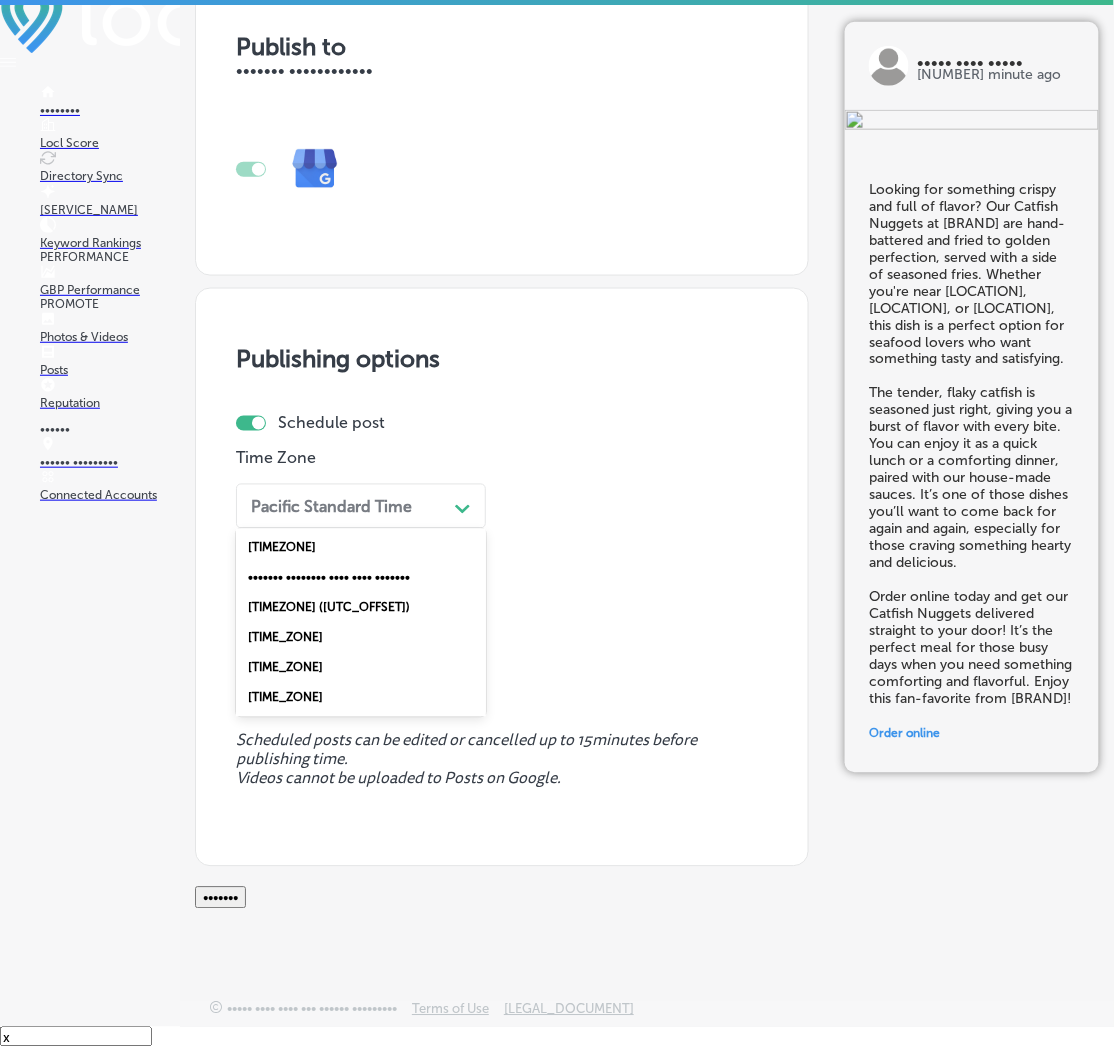 click on "Pacific Standard Time
Path
Created with Sketch." at bounding box center (361, 506) 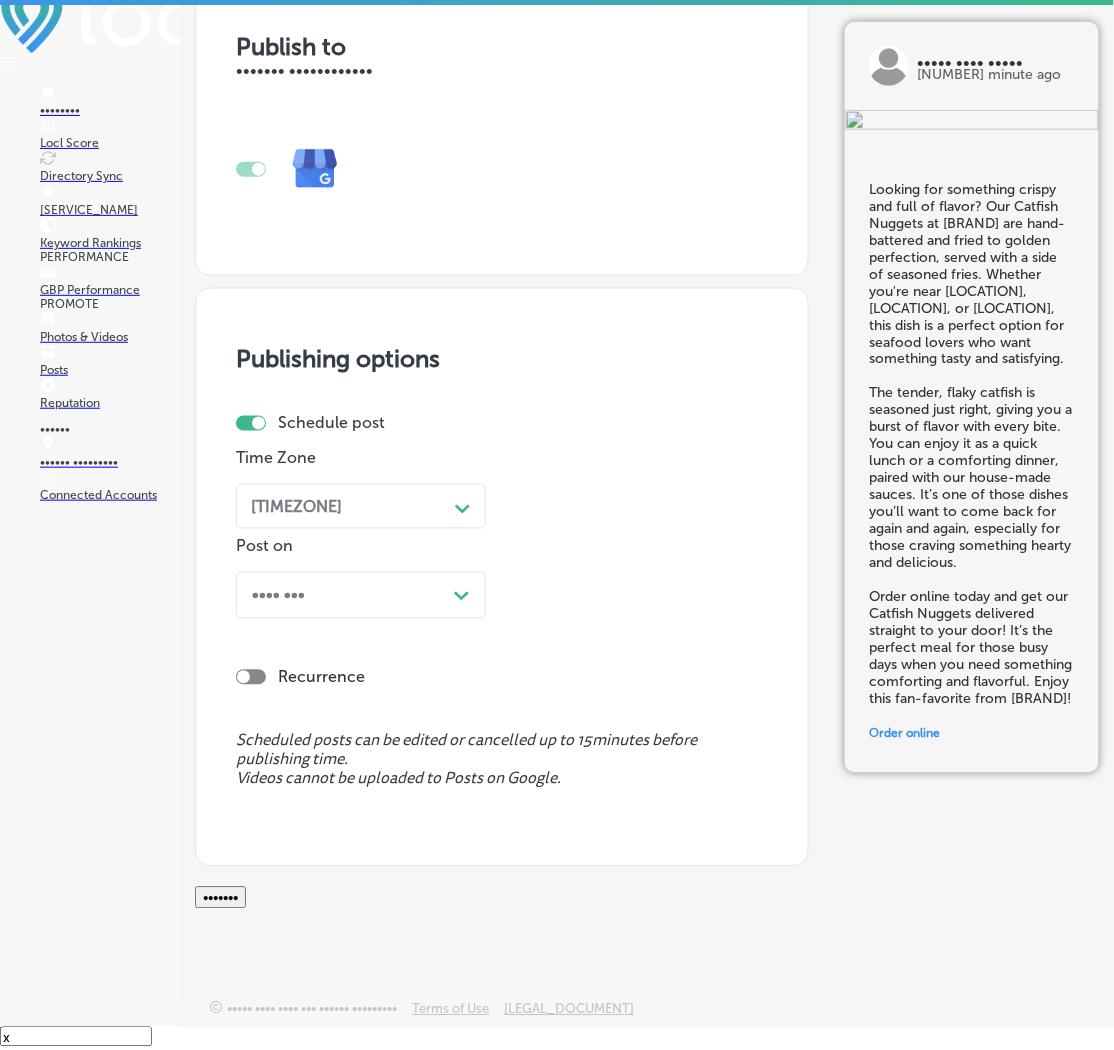 click on "Post Now
Path
Created with Sketch." at bounding box center [361, 603] 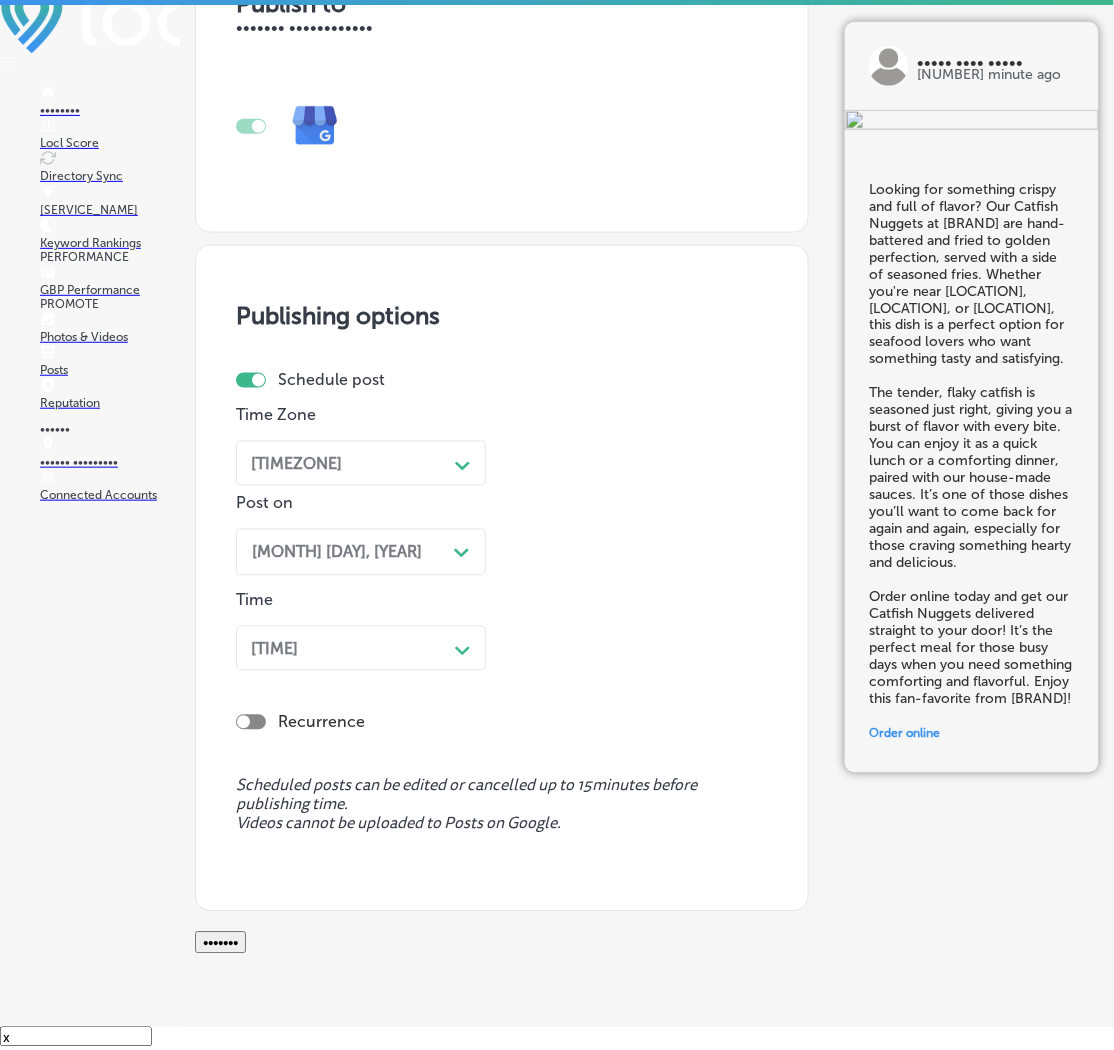 click on "[TIME]" at bounding box center [345, 463] 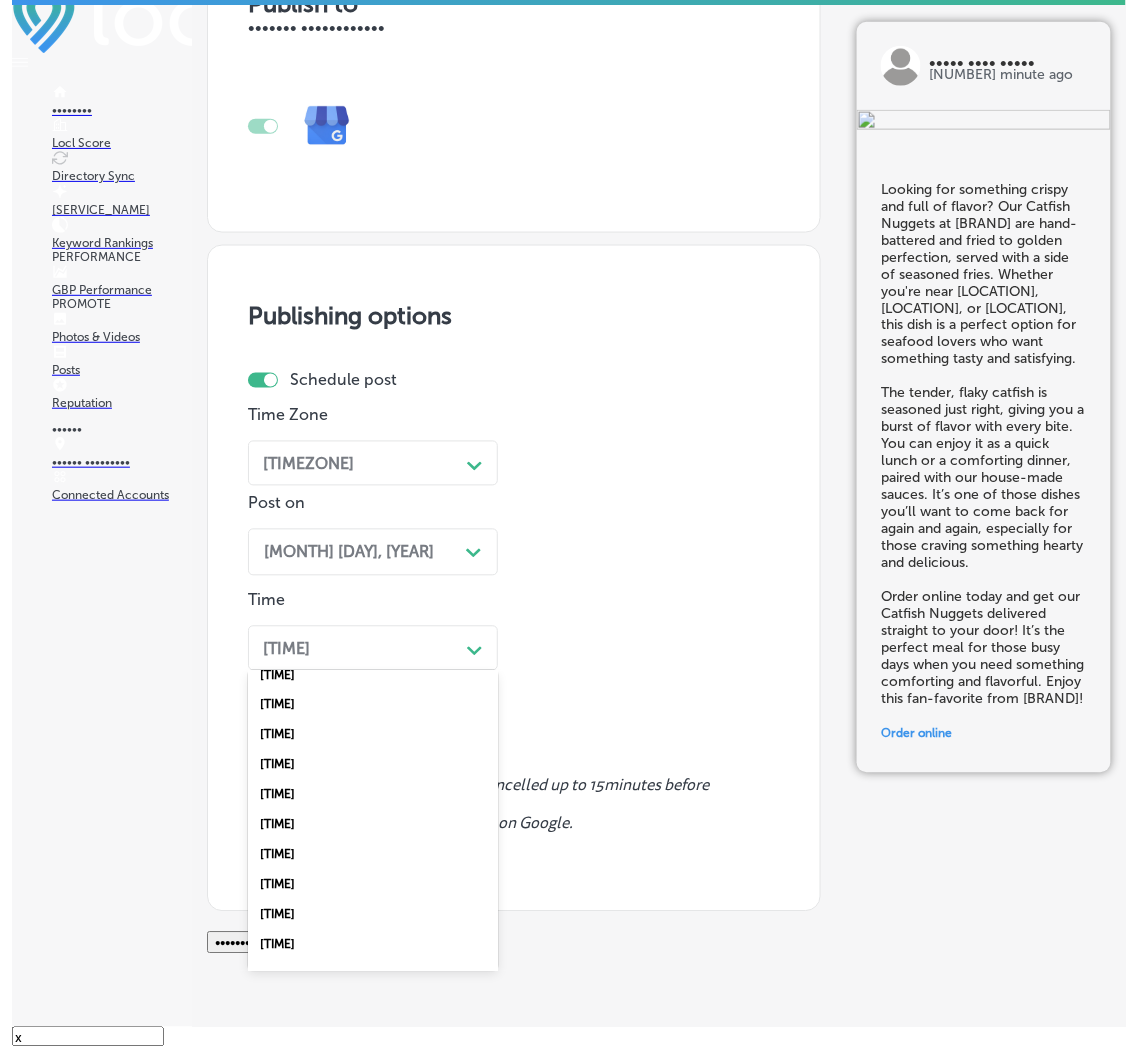 scroll, scrollTop: 749, scrollLeft: 0, axis: vertical 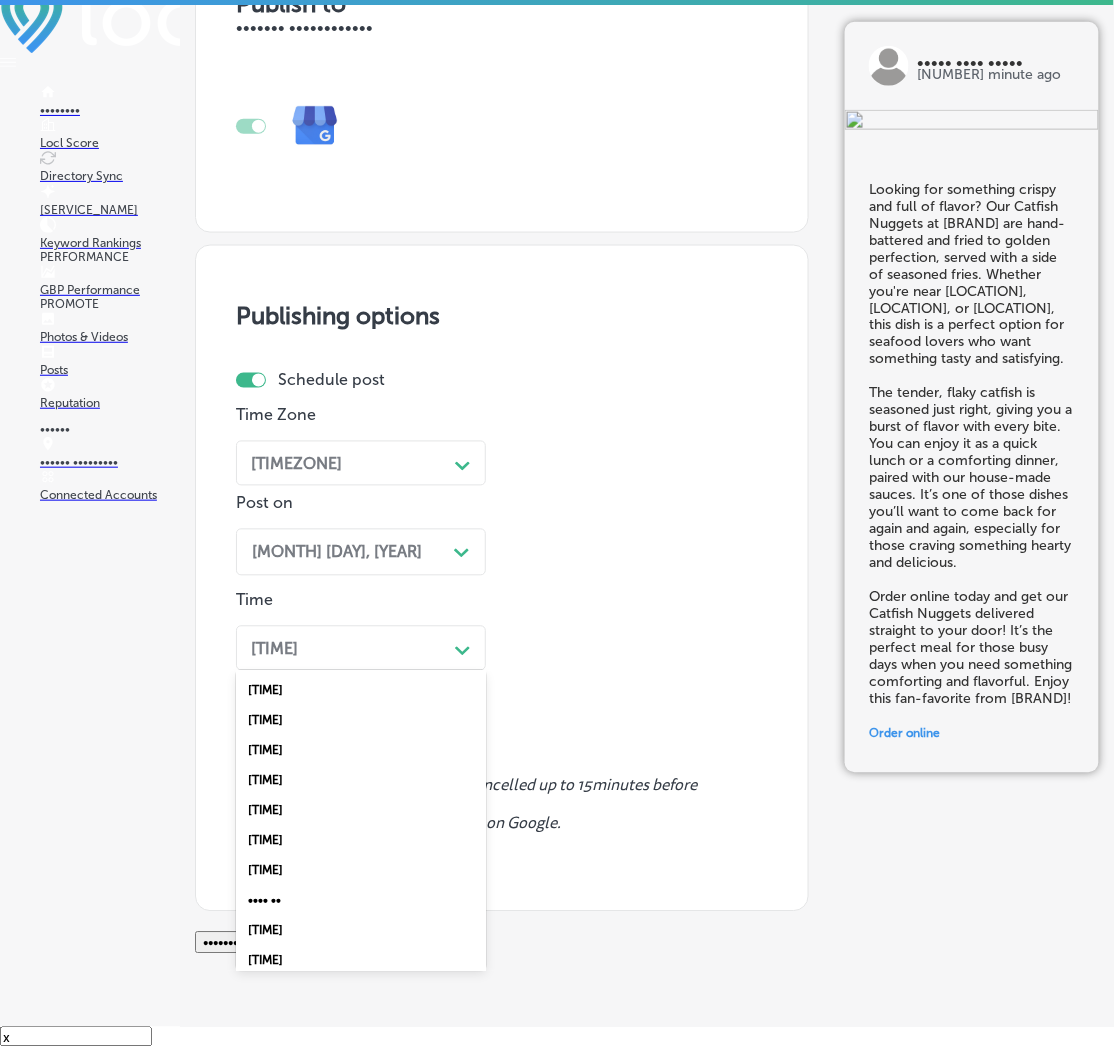 click on "[TIME]" at bounding box center [361, 781] 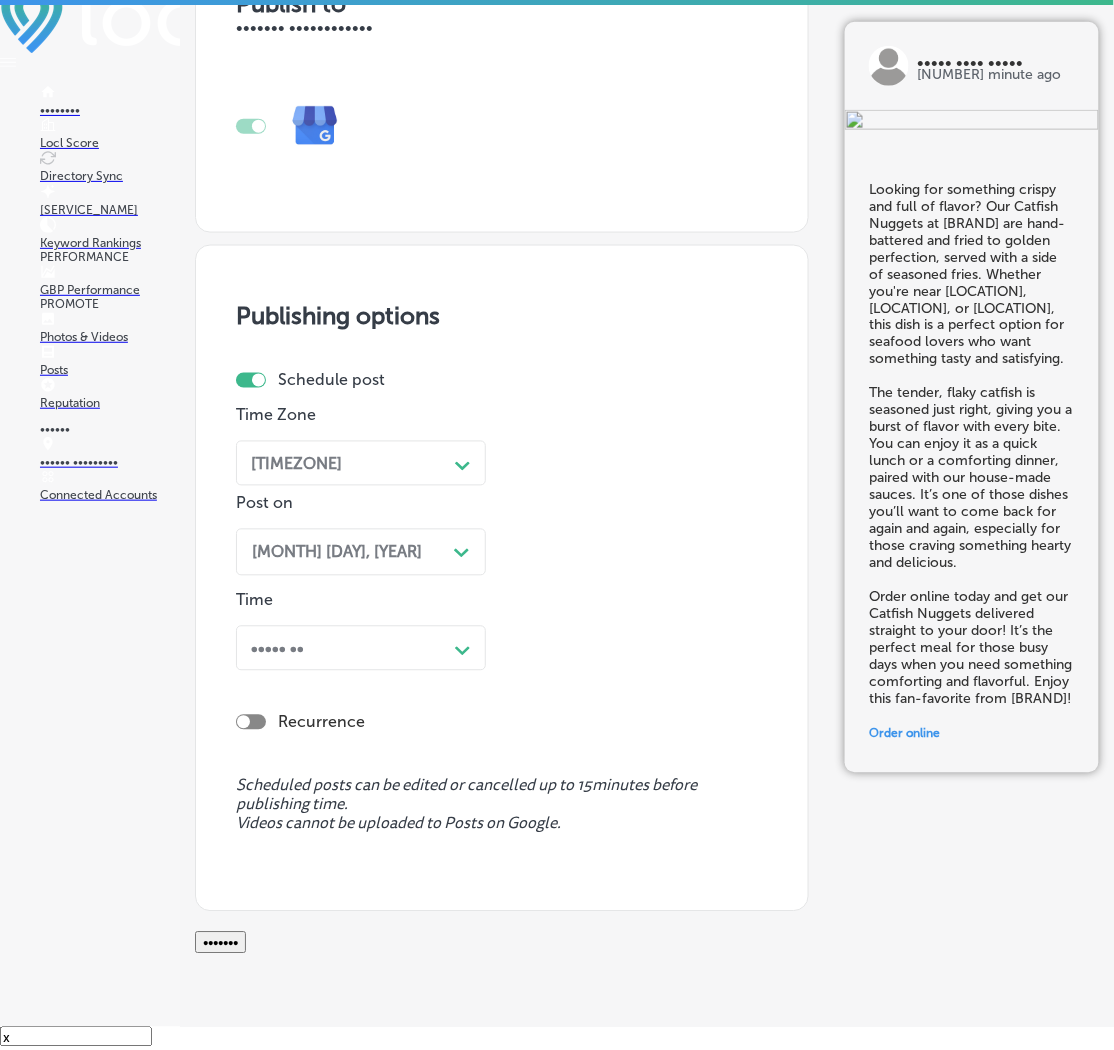 click on "•••••••" at bounding box center [220, 943] 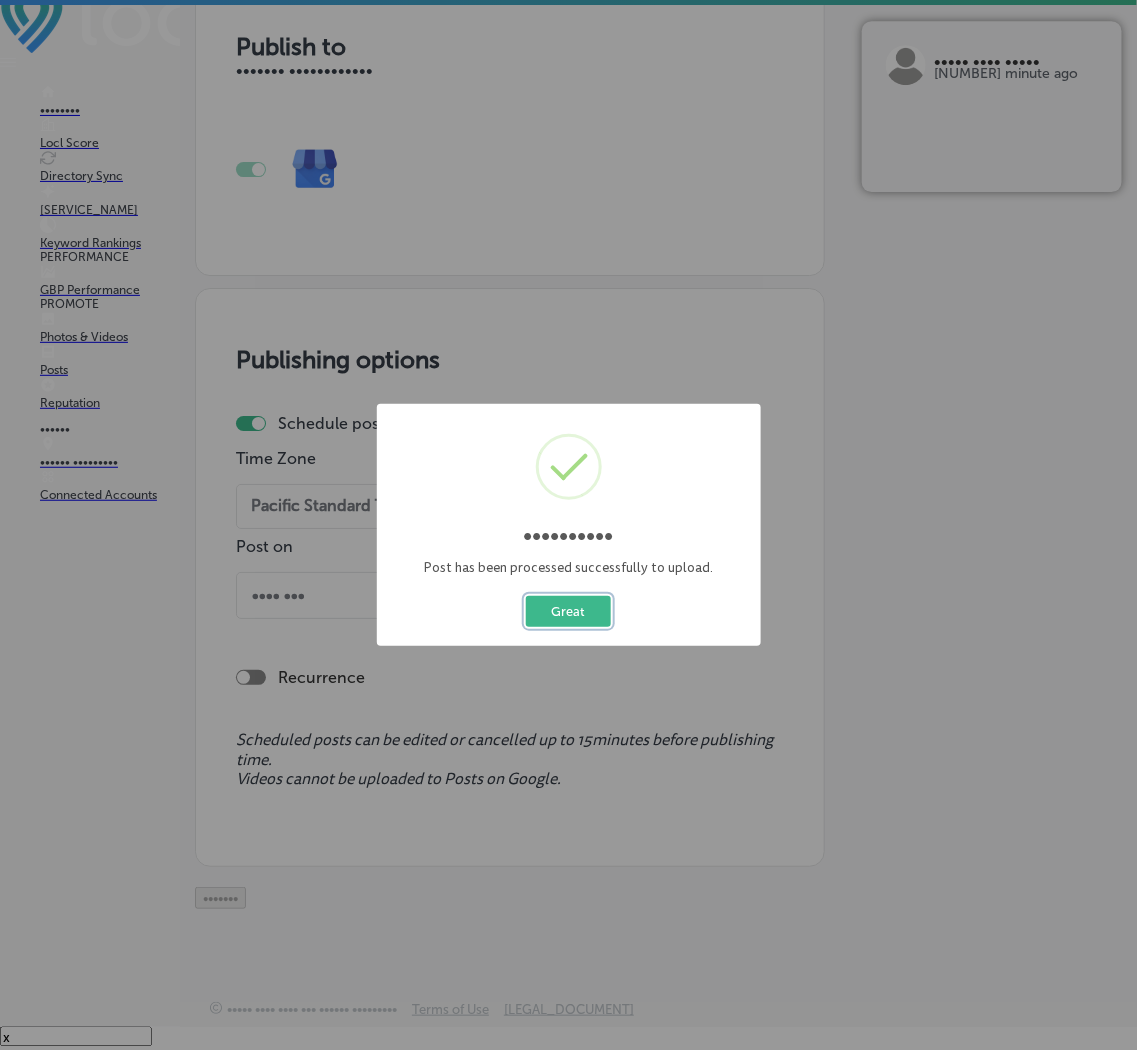 scroll, scrollTop: 1539, scrollLeft: 0, axis: vertical 